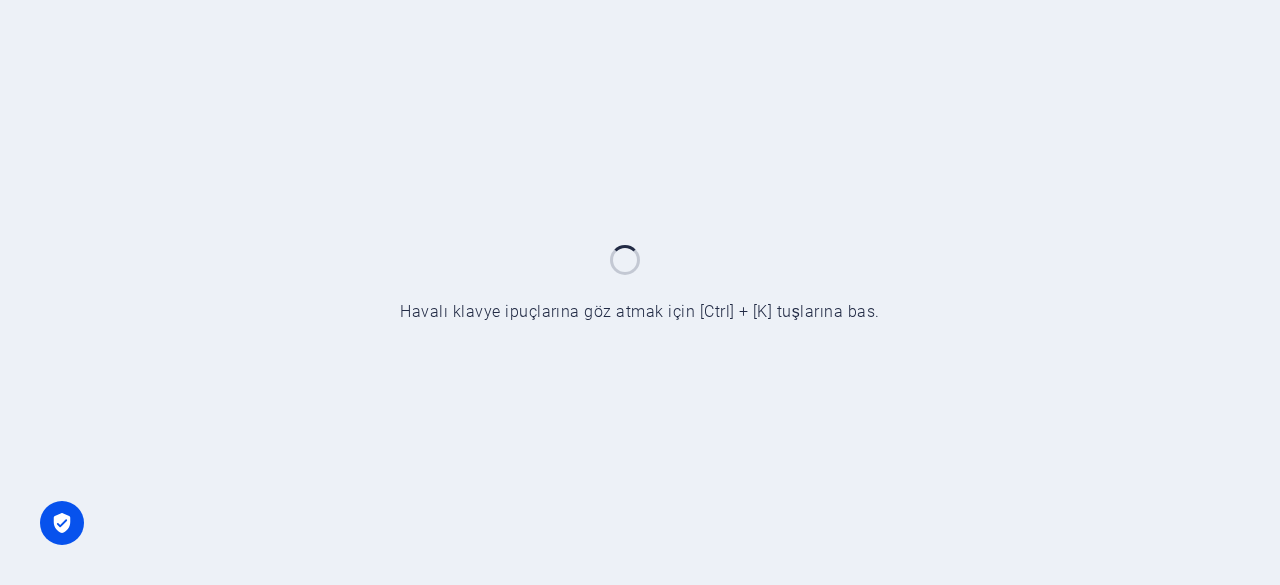 scroll, scrollTop: 0, scrollLeft: 0, axis: both 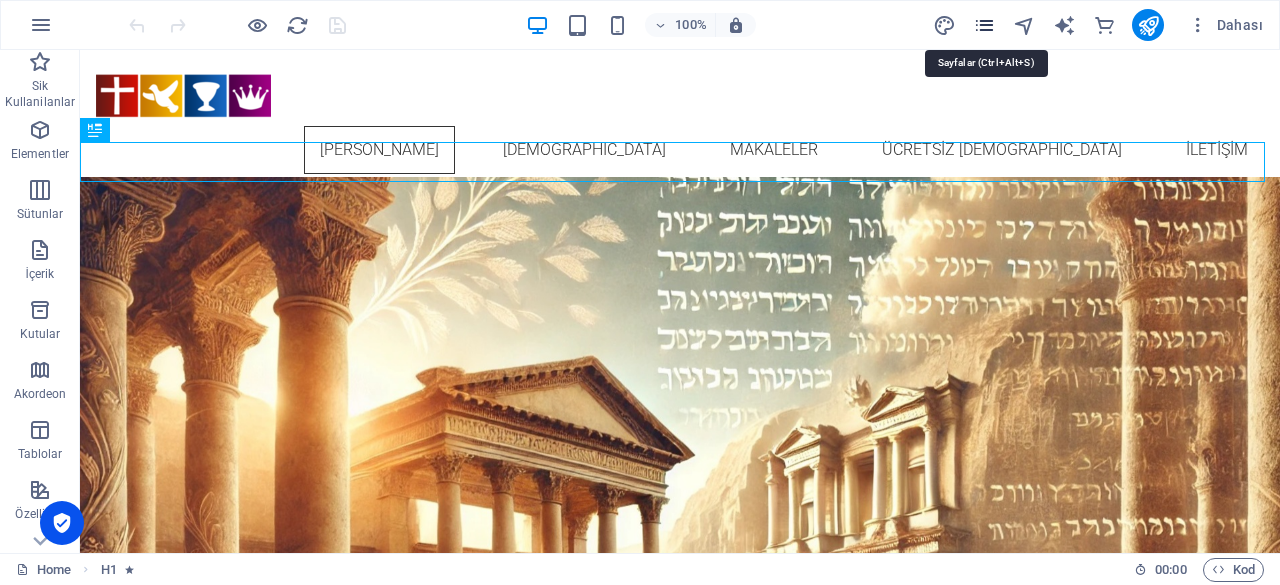 click at bounding box center (984, 25) 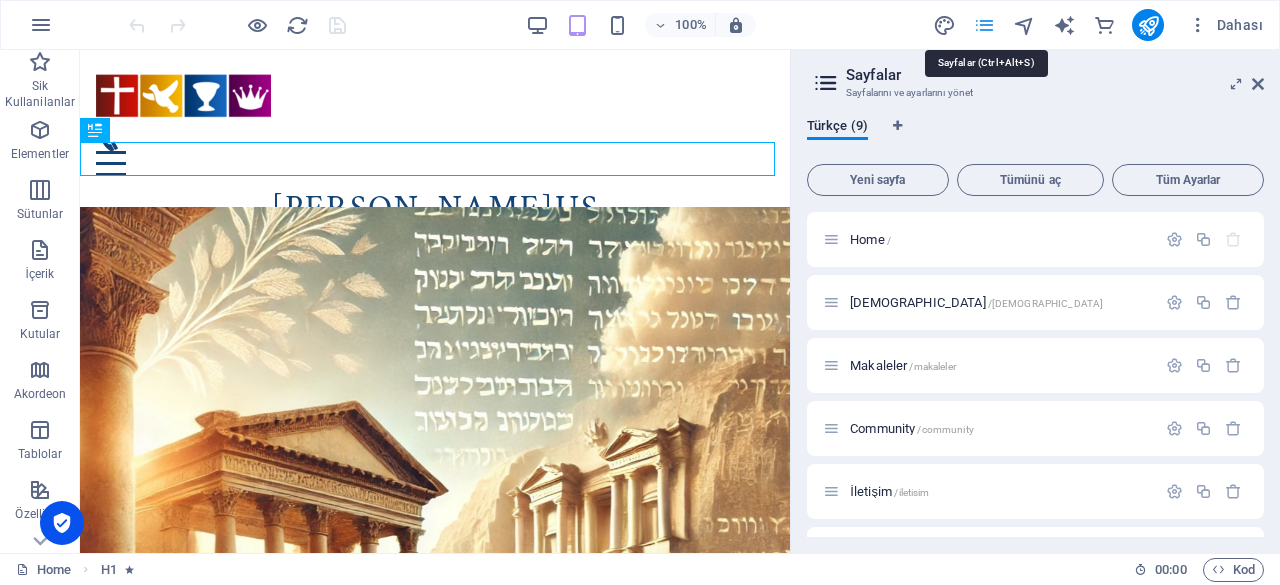 click at bounding box center [984, 25] 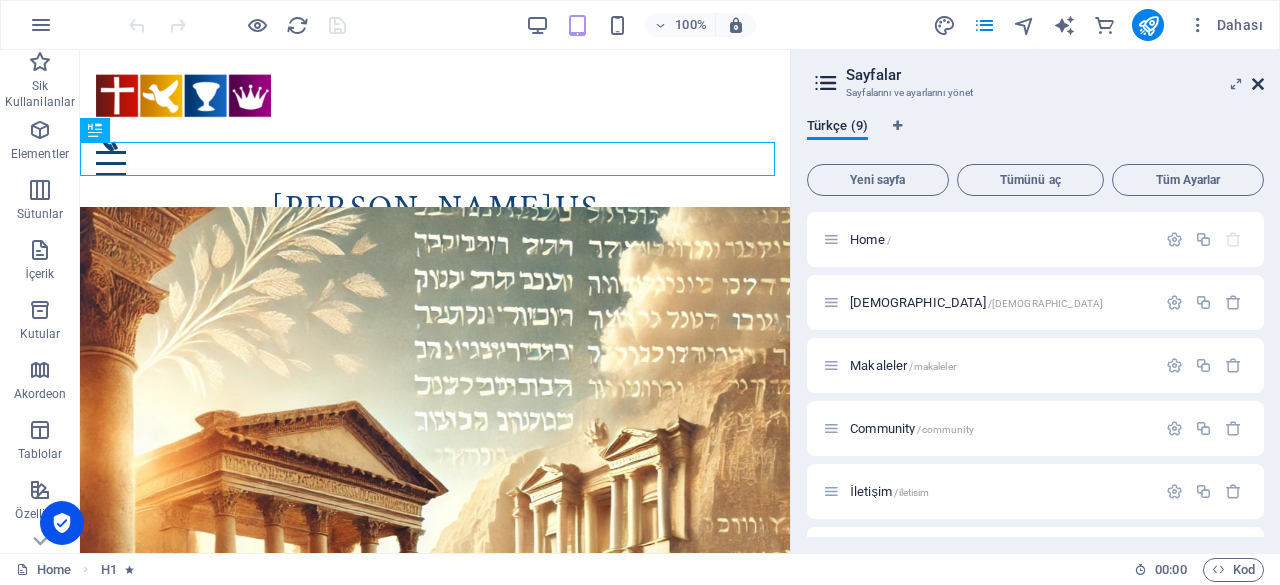 click at bounding box center [1258, 84] 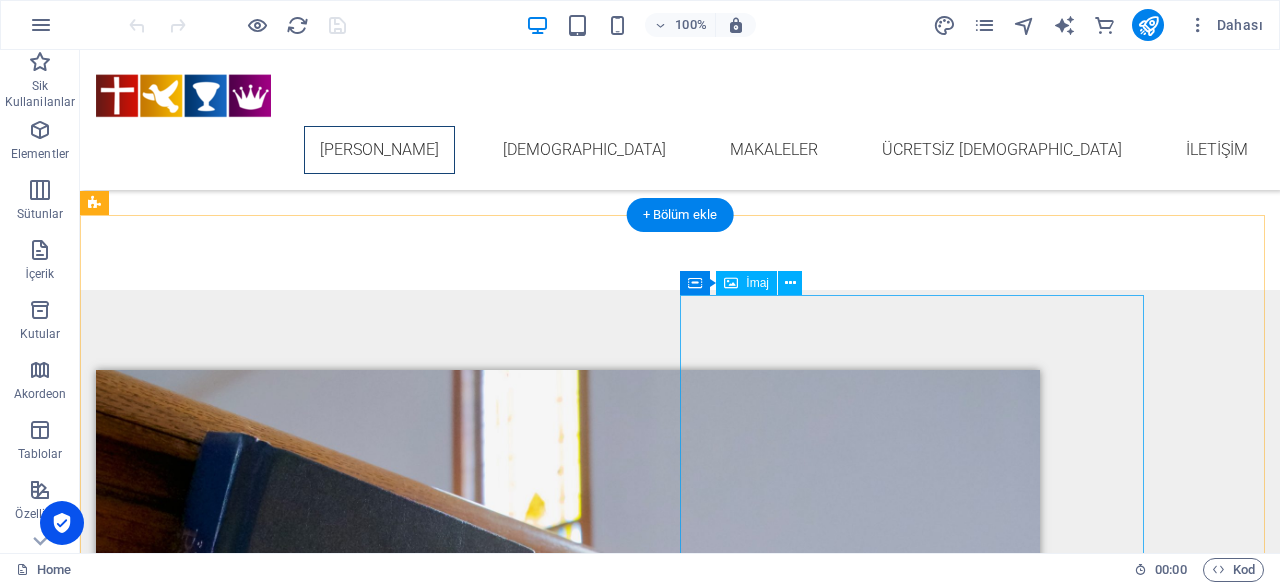 scroll, scrollTop: 1300, scrollLeft: 0, axis: vertical 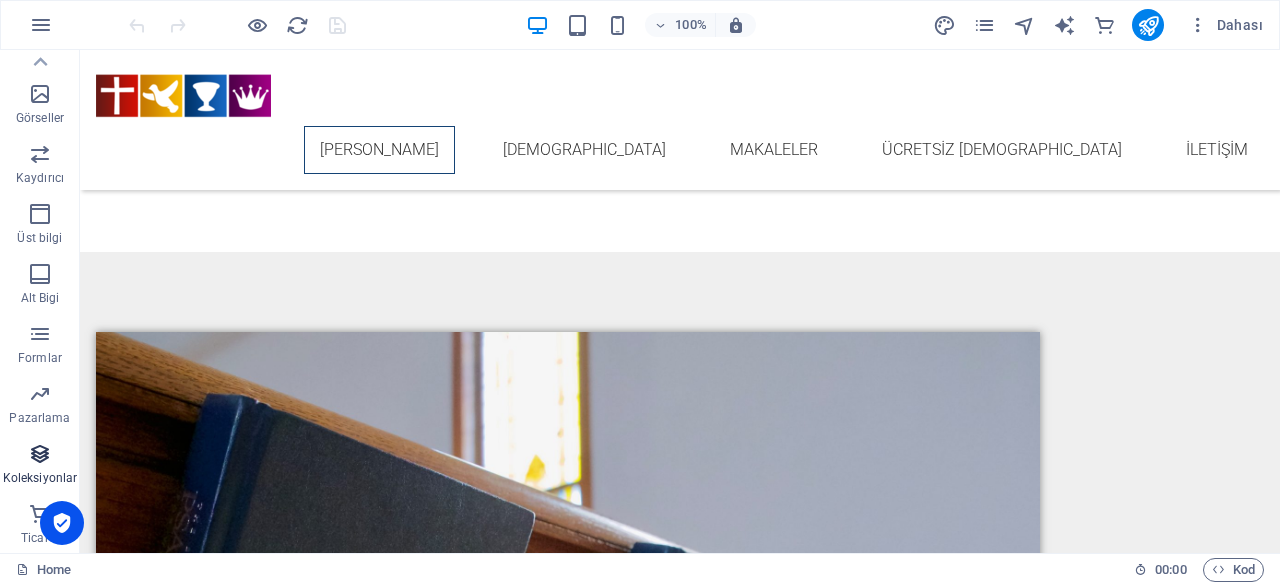 click on "Koleksiyonlar" at bounding box center (40, 478) 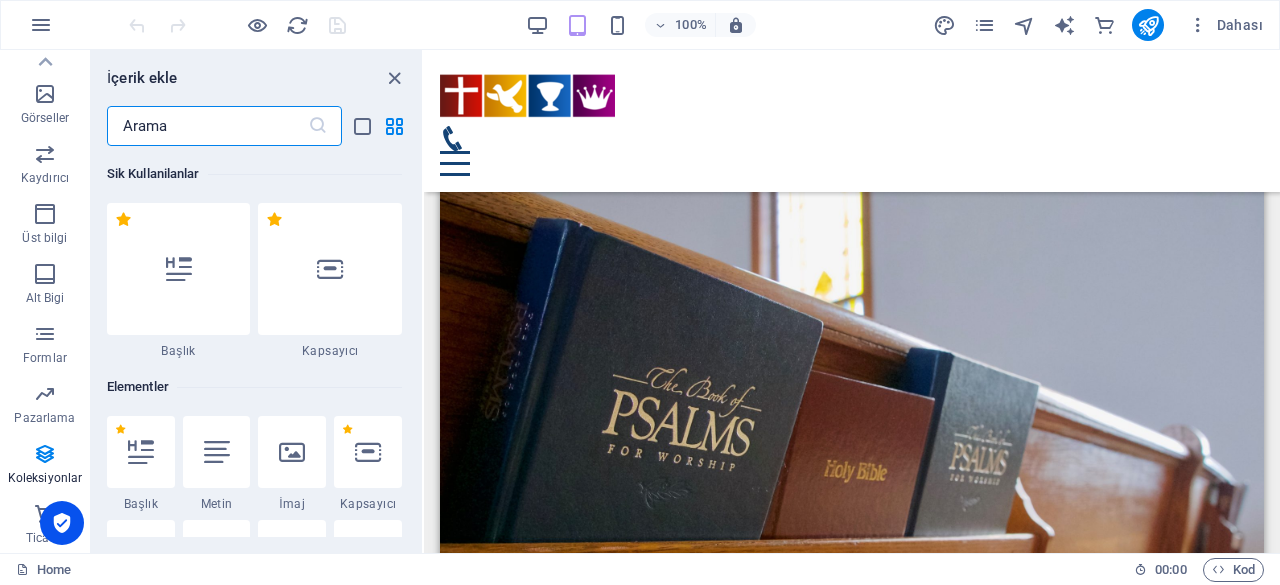 scroll, scrollTop: 990, scrollLeft: 0, axis: vertical 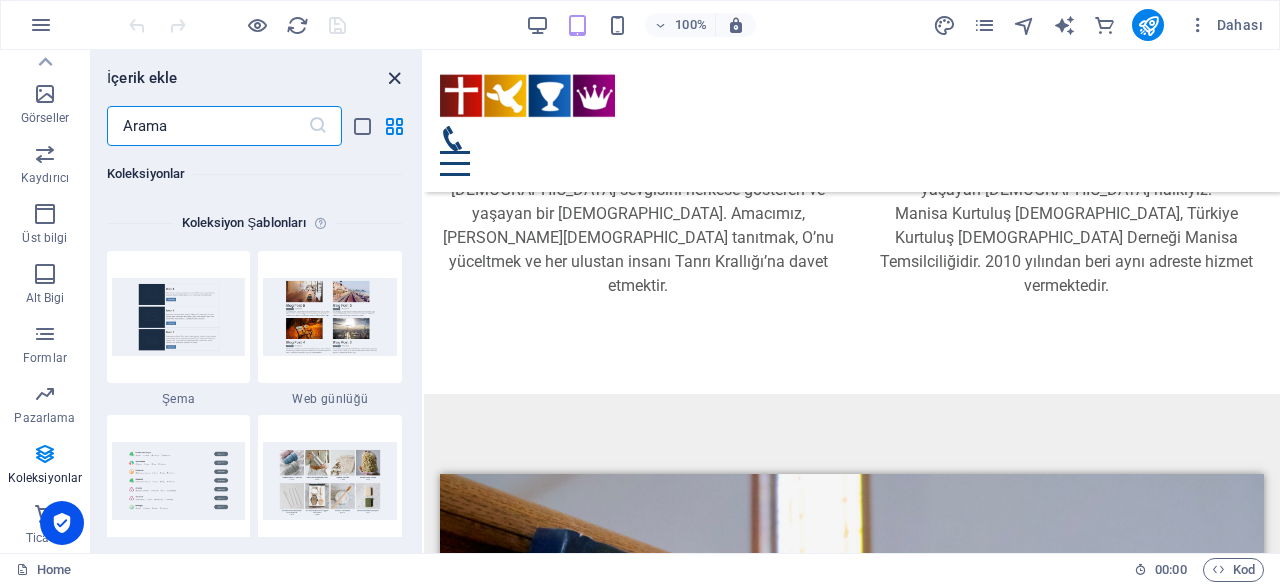 click at bounding box center (394, 78) 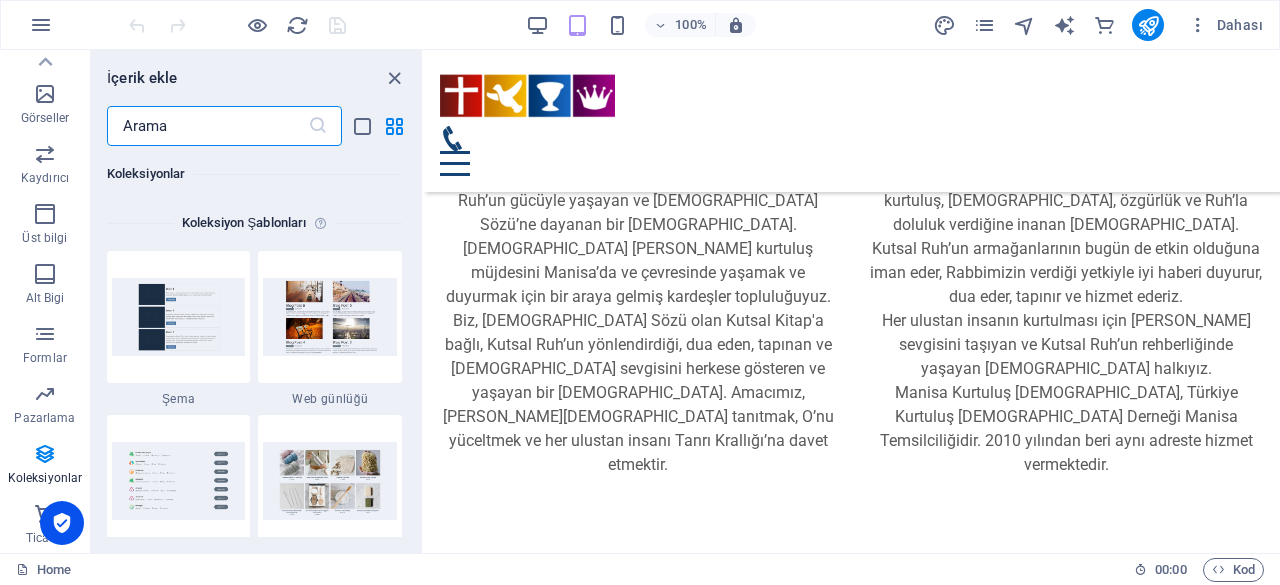 scroll, scrollTop: 1300, scrollLeft: 0, axis: vertical 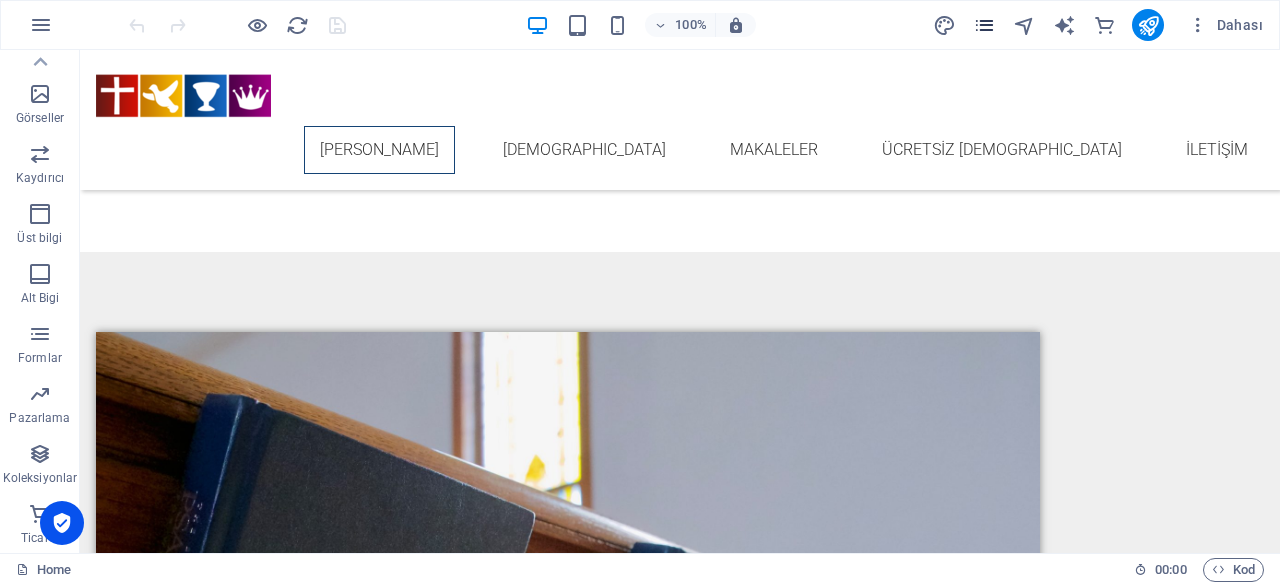 click at bounding box center [984, 25] 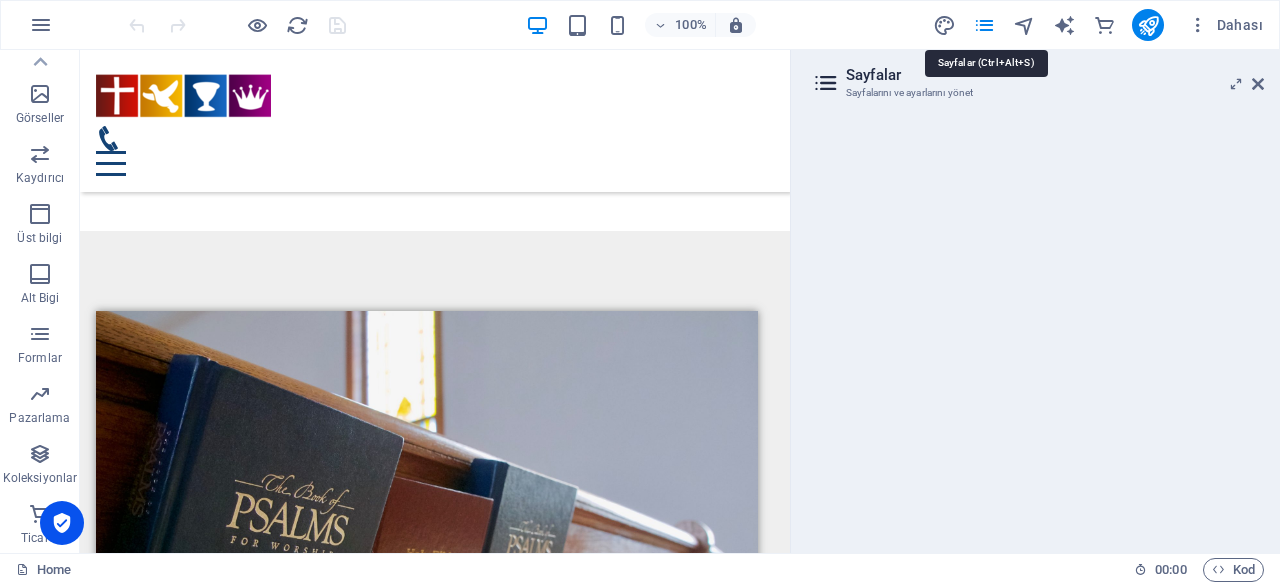 scroll, scrollTop: 942, scrollLeft: 0, axis: vertical 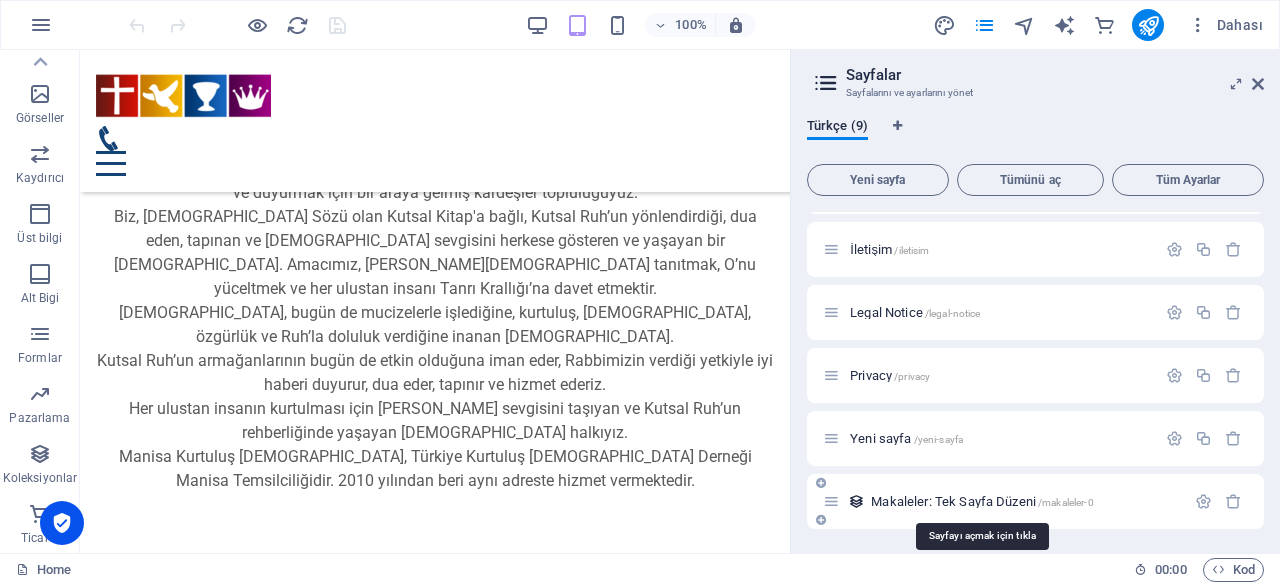 click on "Makaleler: Tek Sayfa Düzeni /makaleler-0" at bounding box center [982, 501] 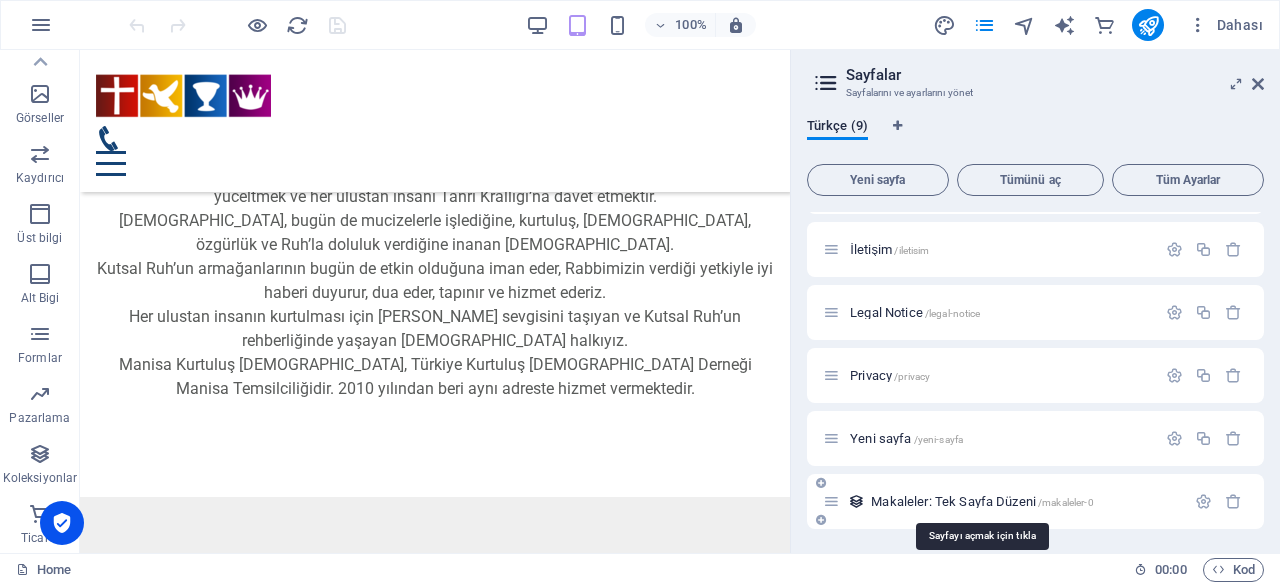 scroll, scrollTop: 0, scrollLeft: 0, axis: both 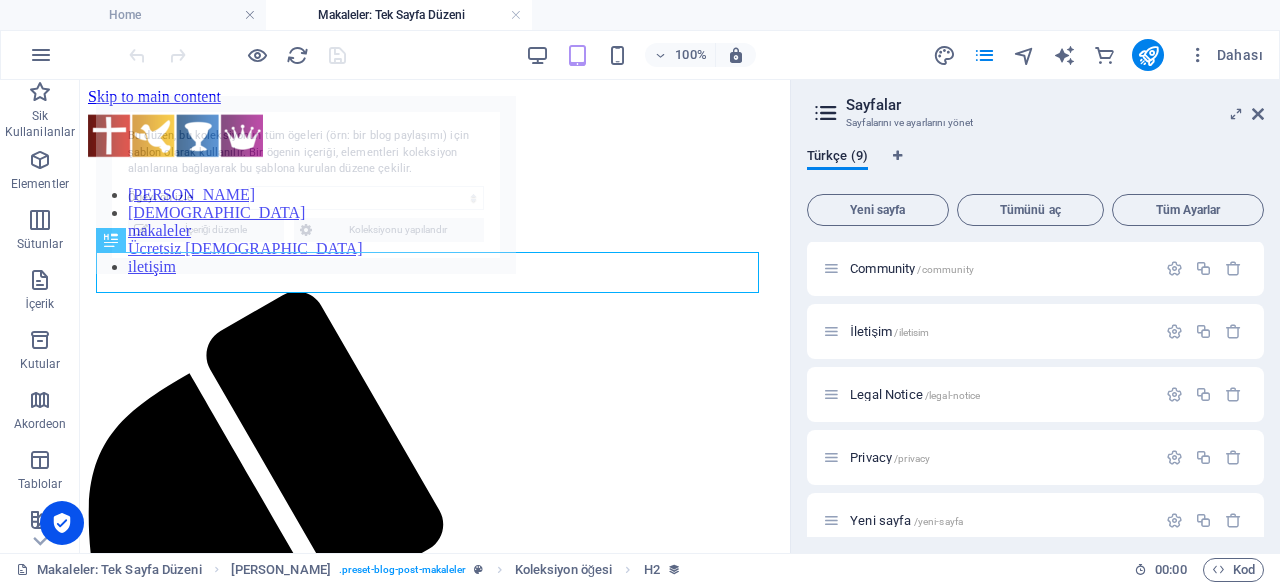 select on "68701b6c378a4206b80b79a5" 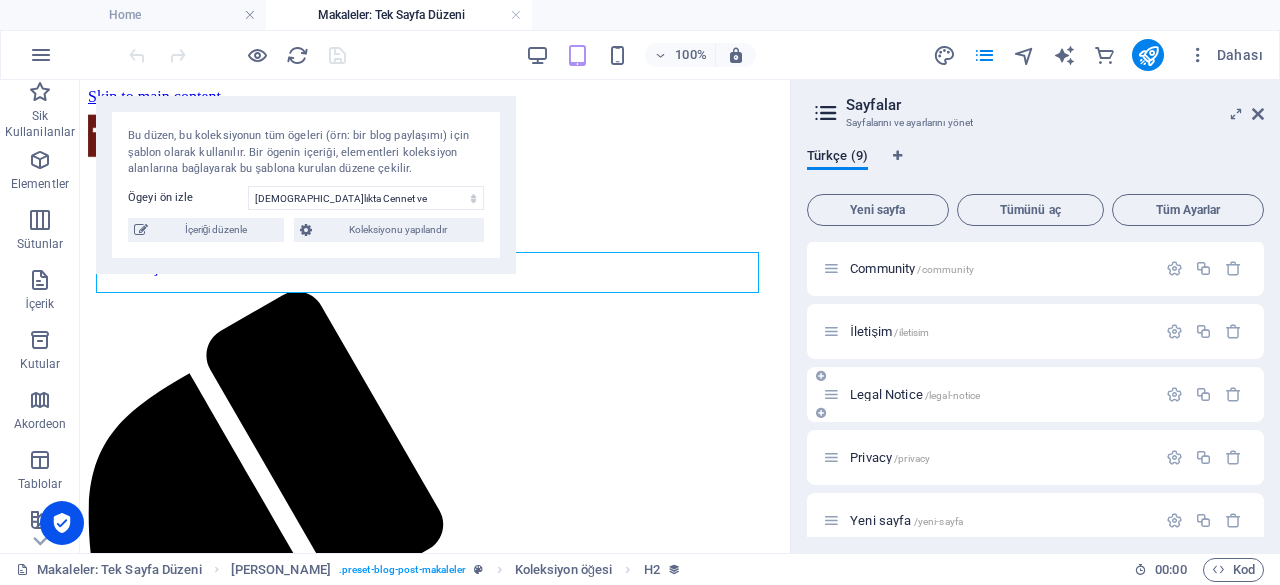 scroll, scrollTop: 272, scrollLeft: 0, axis: vertical 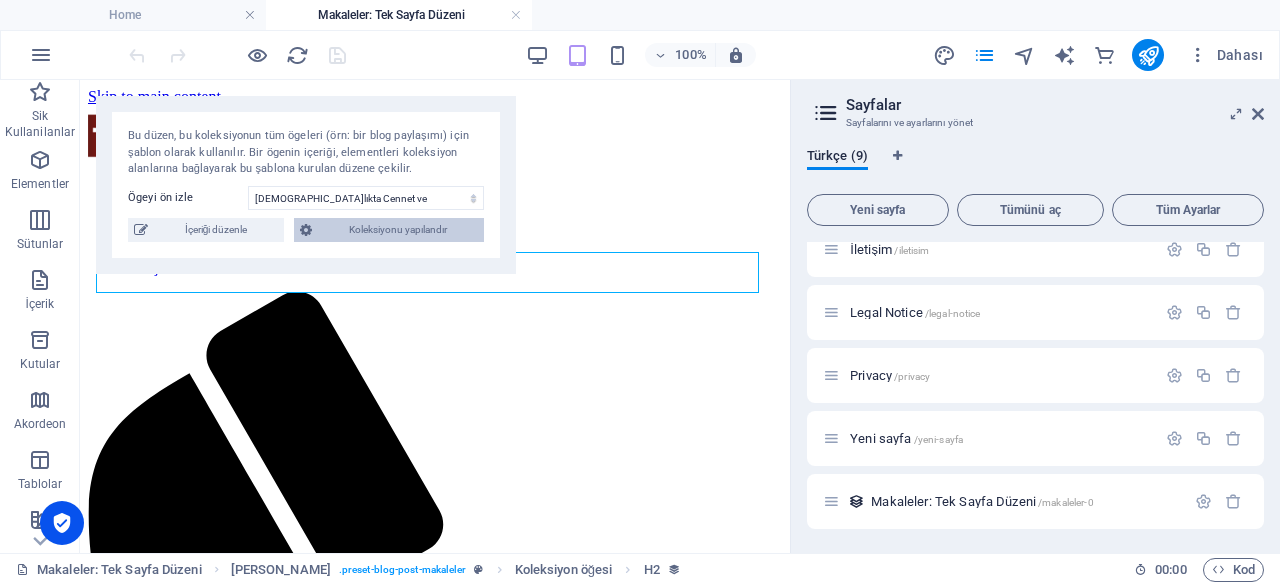 click on "Koleksiyonu yapılandır" at bounding box center [398, 230] 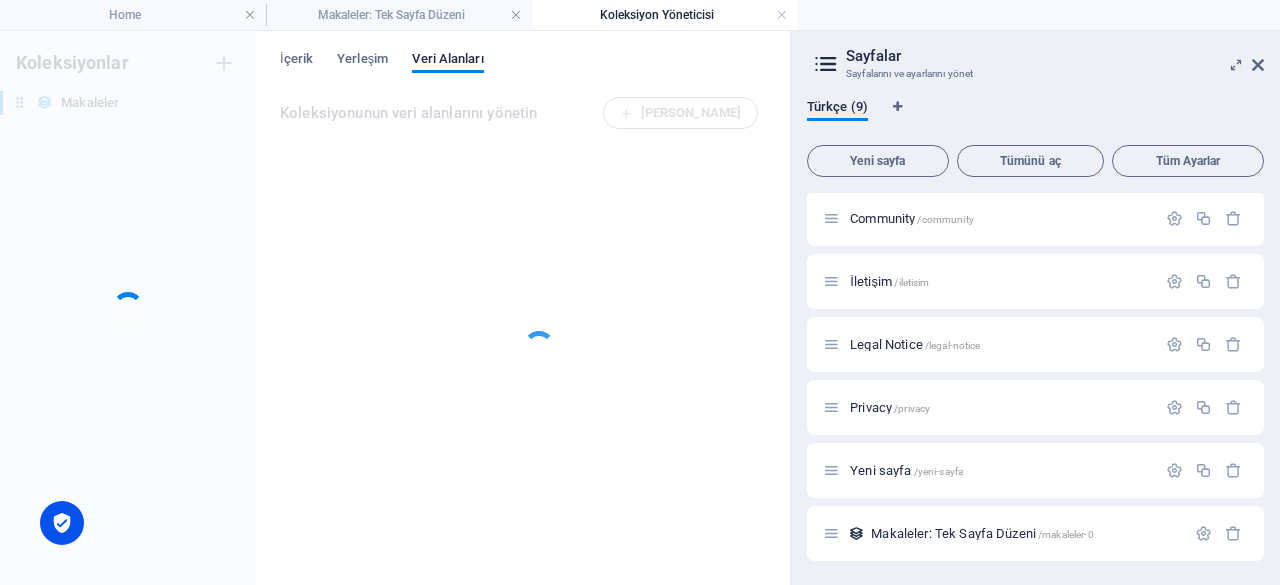 scroll, scrollTop: 190, scrollLeft: 0, axis: vertical 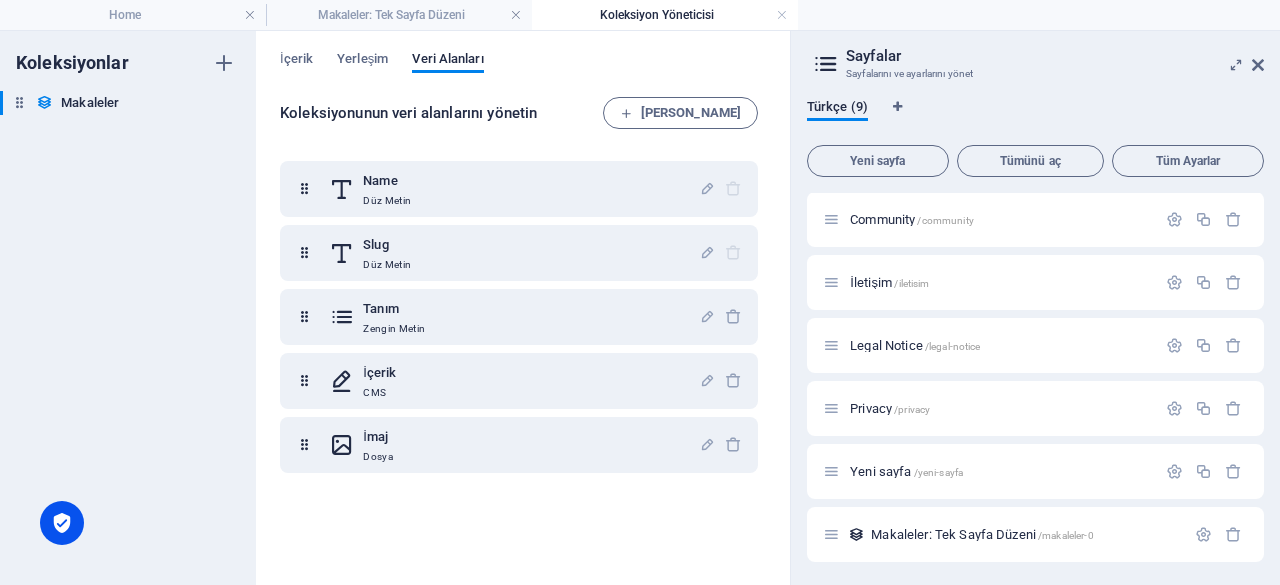 click on "Koleksiyon Yöneticisi" at bounding box center (665, 15) 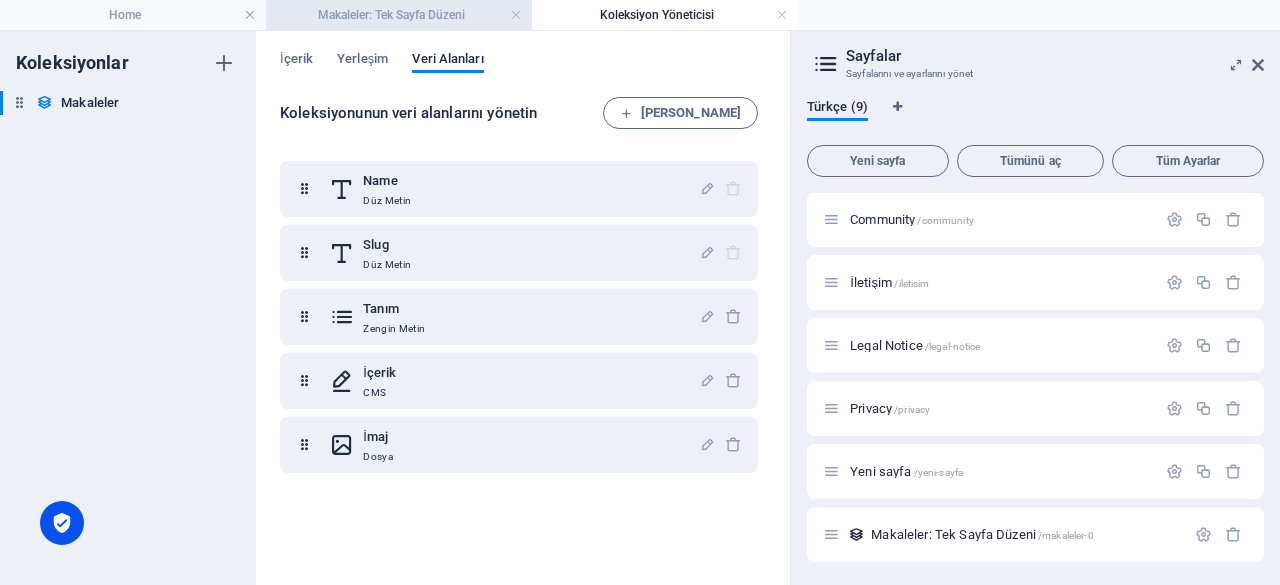 click on "Makaleler: Tek Sayfa Düzeni" at bounding box center [399, 15] 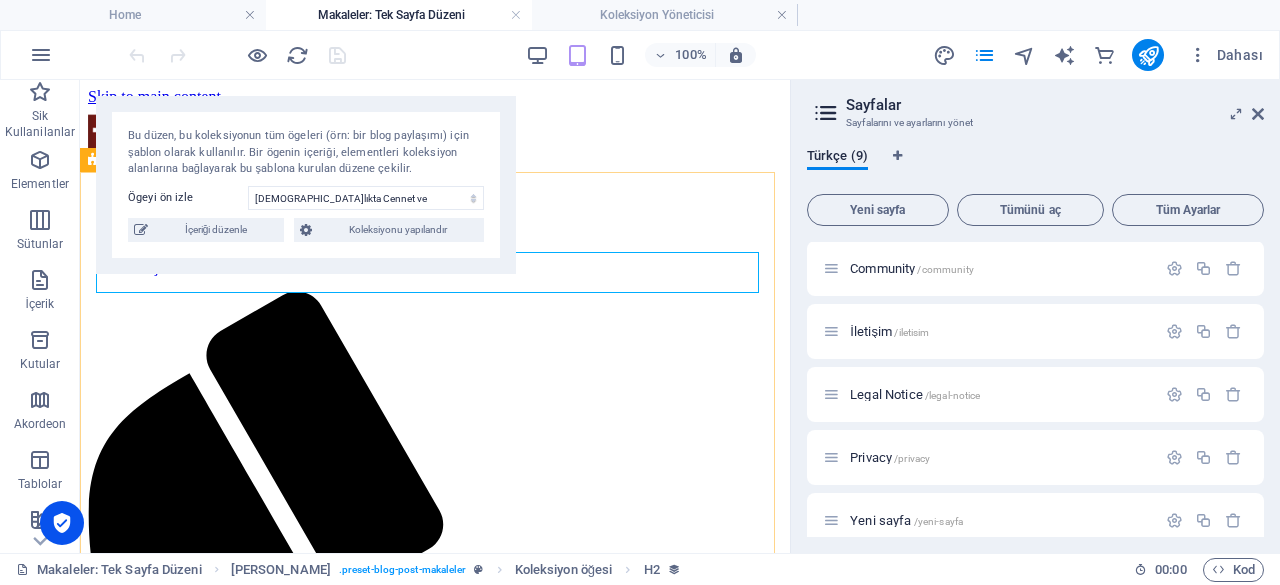 click on "[DEMOGRAPHIC_DATA]lıkta Cennet ve [DEMOGRAPHIC_DATA] en temel unsurlarından biri, ölümden sonra insanın ya cennete ya da cehenneme gideceği inancıdır. Bu iki yer, insanın [DEMOGRAPHIC_DATA] ile olan ilişkisine bağlı olarak şekillenir ve sonsuz bir yaşamın zıt uçlarını temsil eder. [PERSON_NAME], [DEMOGRAPHIC_DATA] huzurunda sonsuz sevinç ve huzur dolu bir yaşamı, cehennem ise [DEMOGRAPHIC_DATA] ayrılmanın getirdiği sonsuz acı ve pişmanlığı ifade eder. Kutsal Kitap'ta cennet ve cehennem hakkında derin açıklamalar bulunur ve bu iki yer, [DEMOGRAPHIC_DATA] inancının merkezinde yer alır.  [DEMOGRAPHIC_DATA]: [DEMOGRAPHIC_DATA] Huzurunda Sonsuzluk Cehennem: [DEMOGRAPHIC_DATA] Sonsuz Ayrılık Yargı Günü: İnsanlığın Son Kararı Sonsuz Yaşam ve Sonsuz Ölüm Sonuç Genel bakışa dön" at bounding box center [435, 2553] 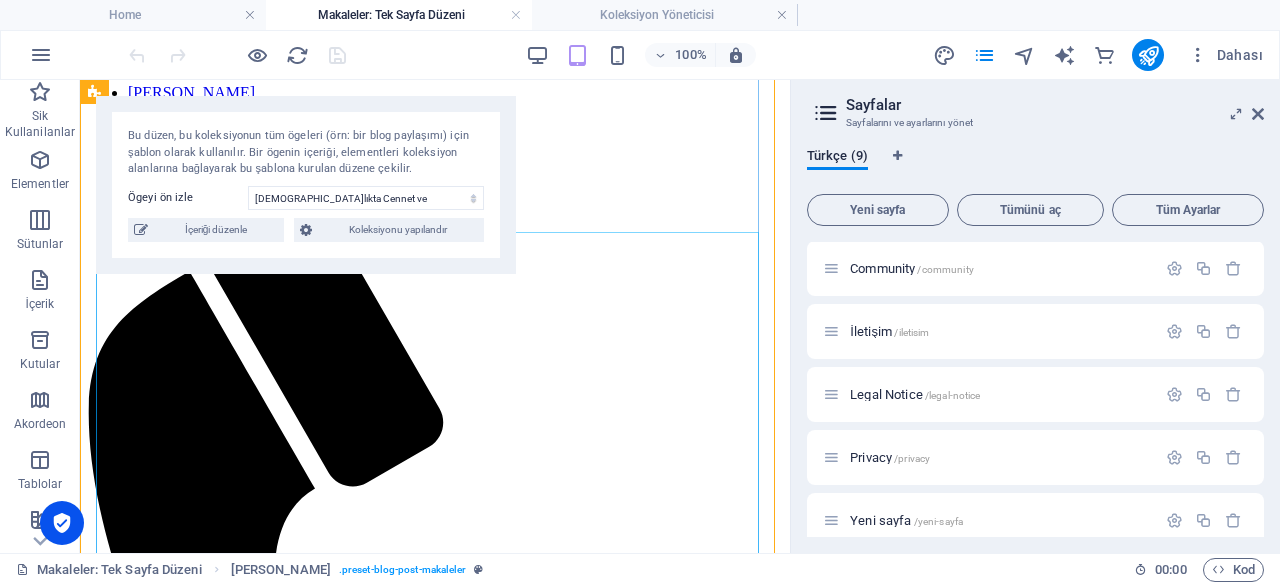 scroll, scrollTop: 400, scrollLeft: 0, axis: vertical 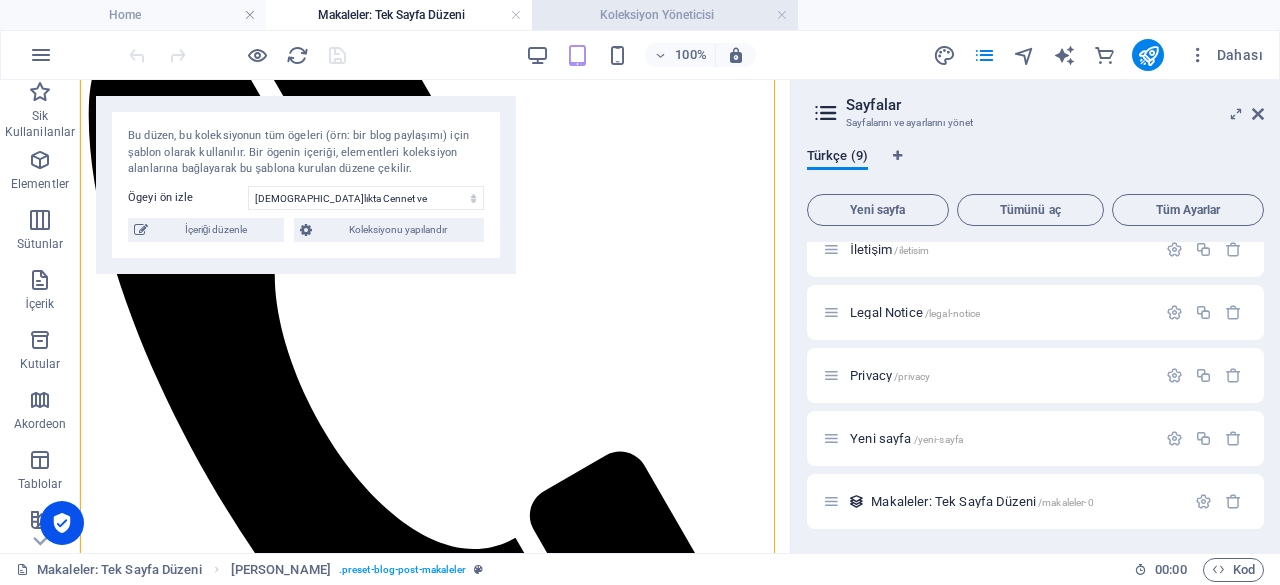 click on "Koleksiyon Yöneticisi" at bounding box center (665, 15) 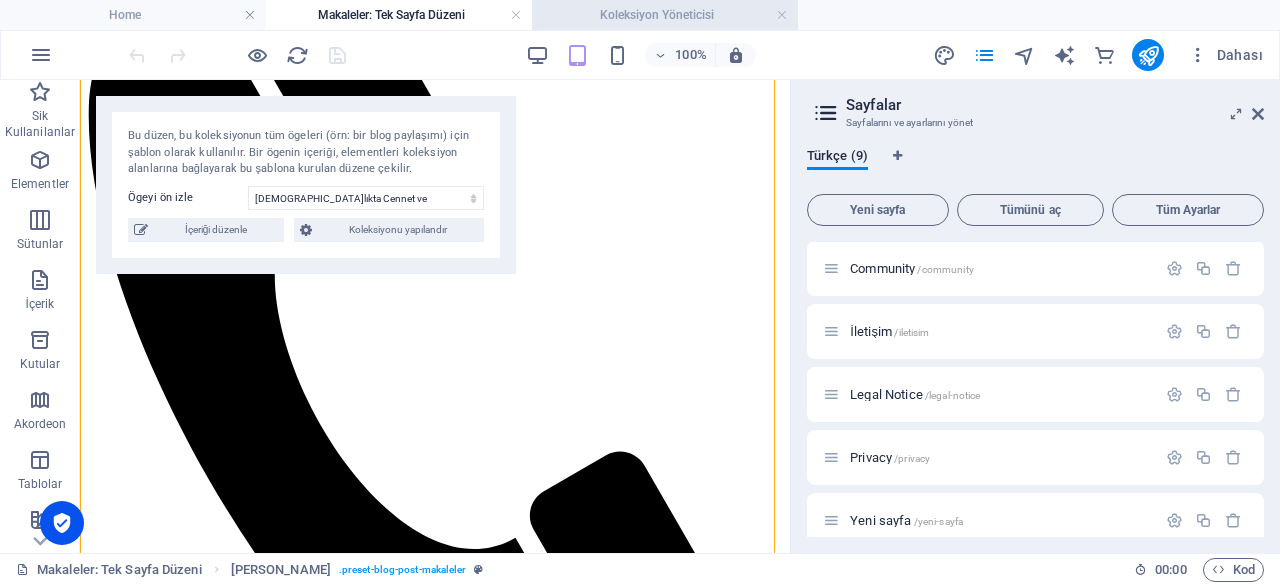 scroll, scrollTop: 0, scrollLeft: 0, axis: both 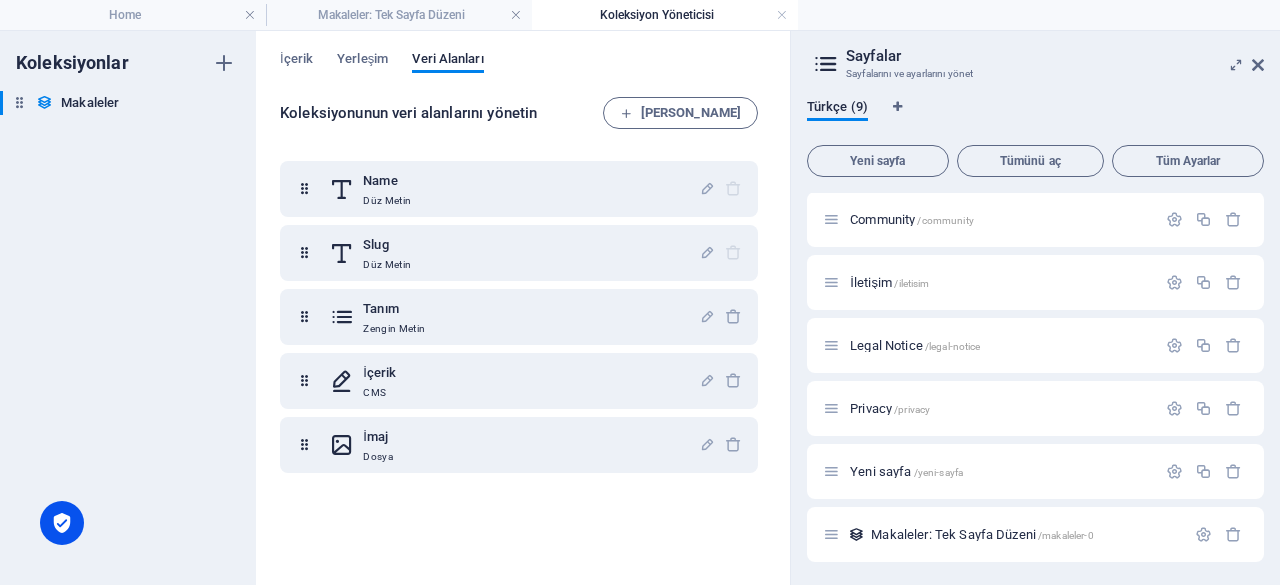 click on "İçerik Yerleşim Veri Alanları" at bounding box center [523, 70] 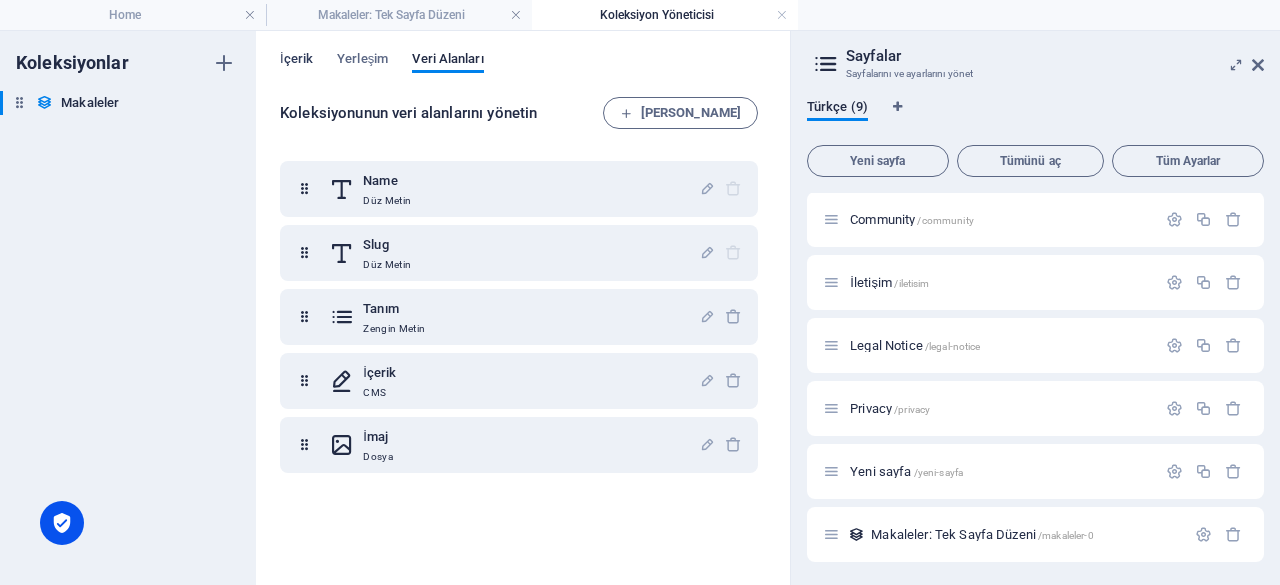 click on "İçerik" at bounding box center (296, 61) 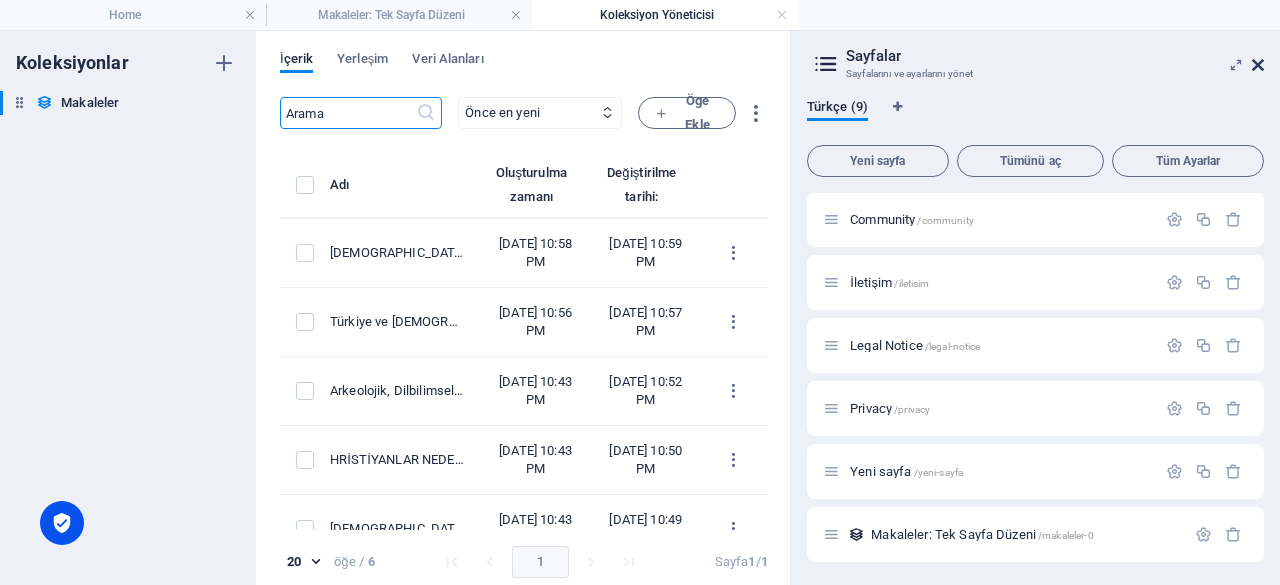click at bounding box center [1258, 65] 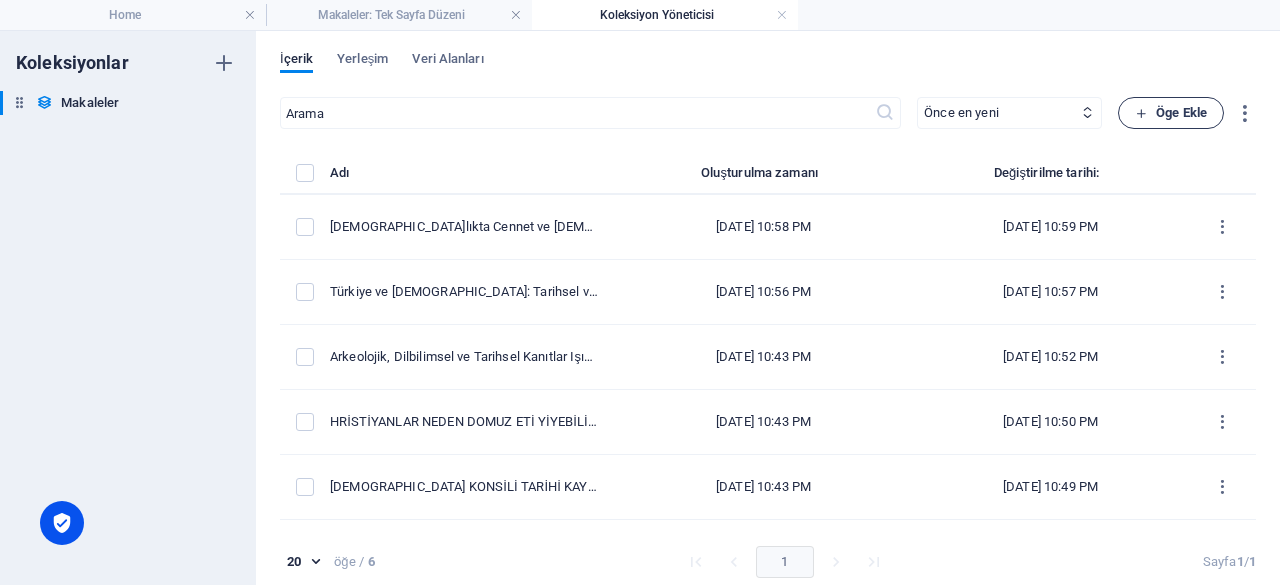 click on "Öge Ekle" at bounding box center (1171, 113) 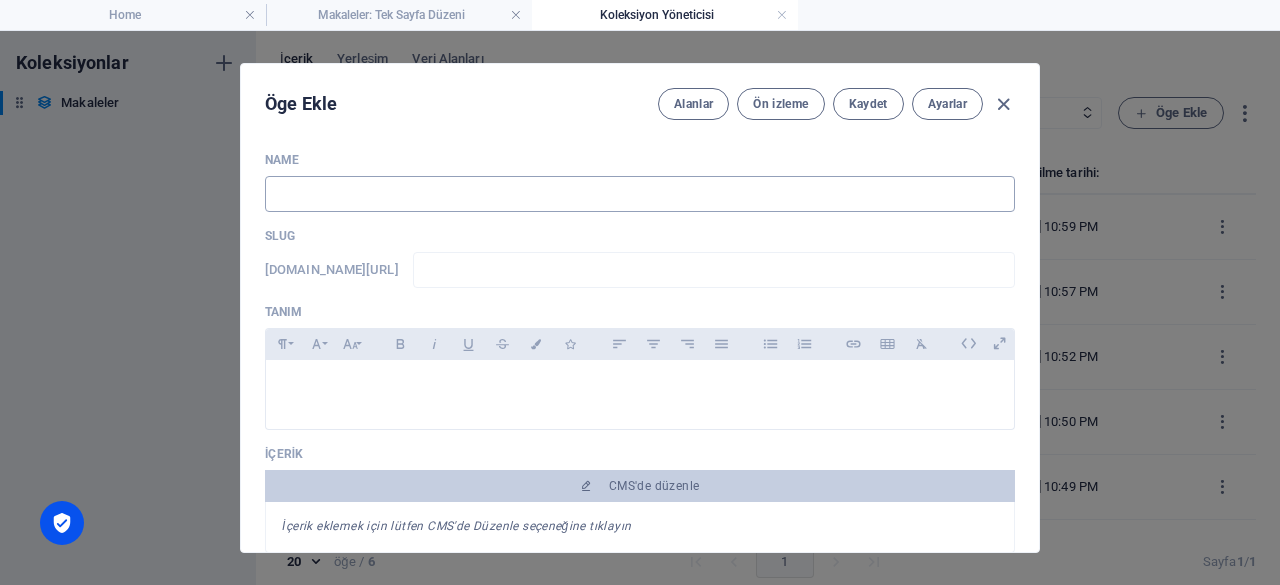 click at bounding box center (640, 194) 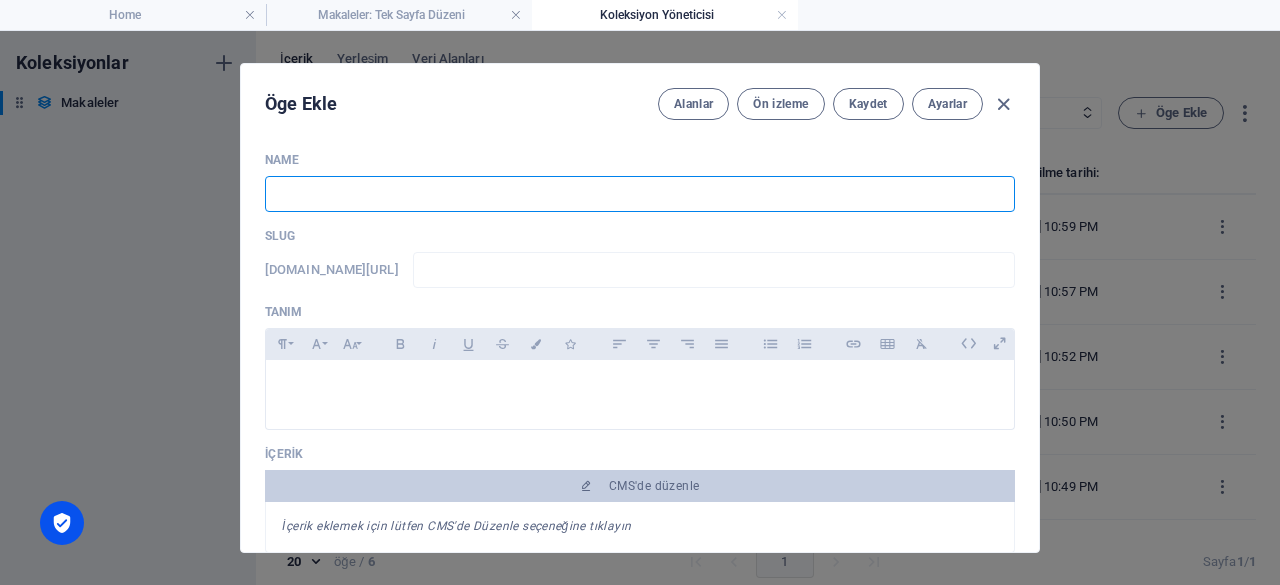 paste on "Kefaret: [PERSON_NAME]" 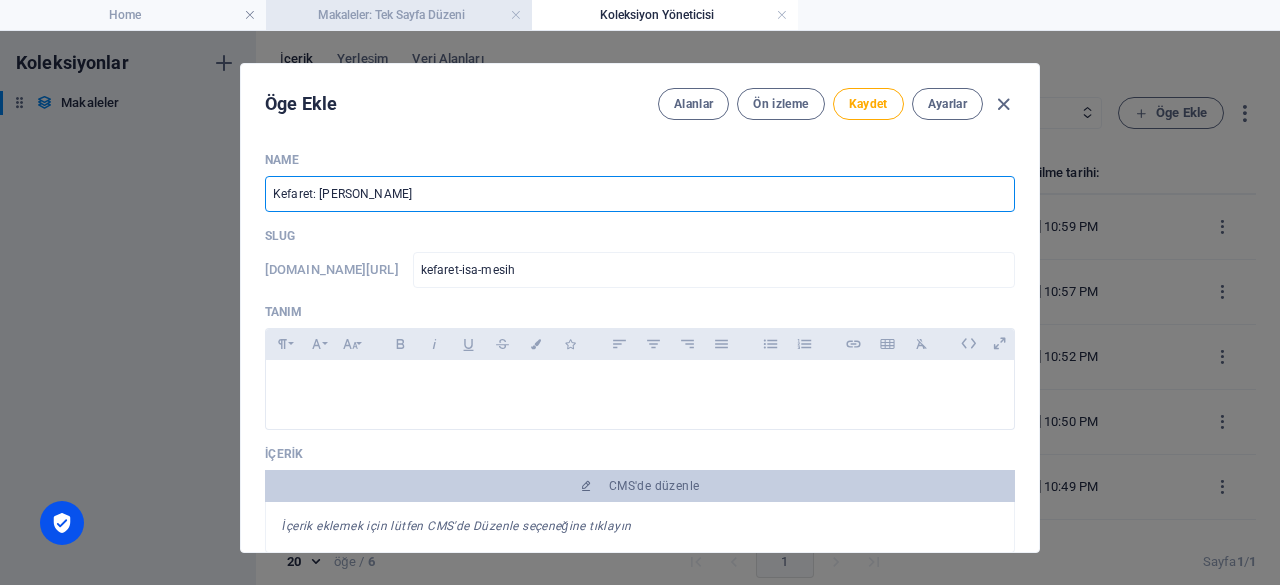 type on "Kefaret: [PERSON_NAME]" 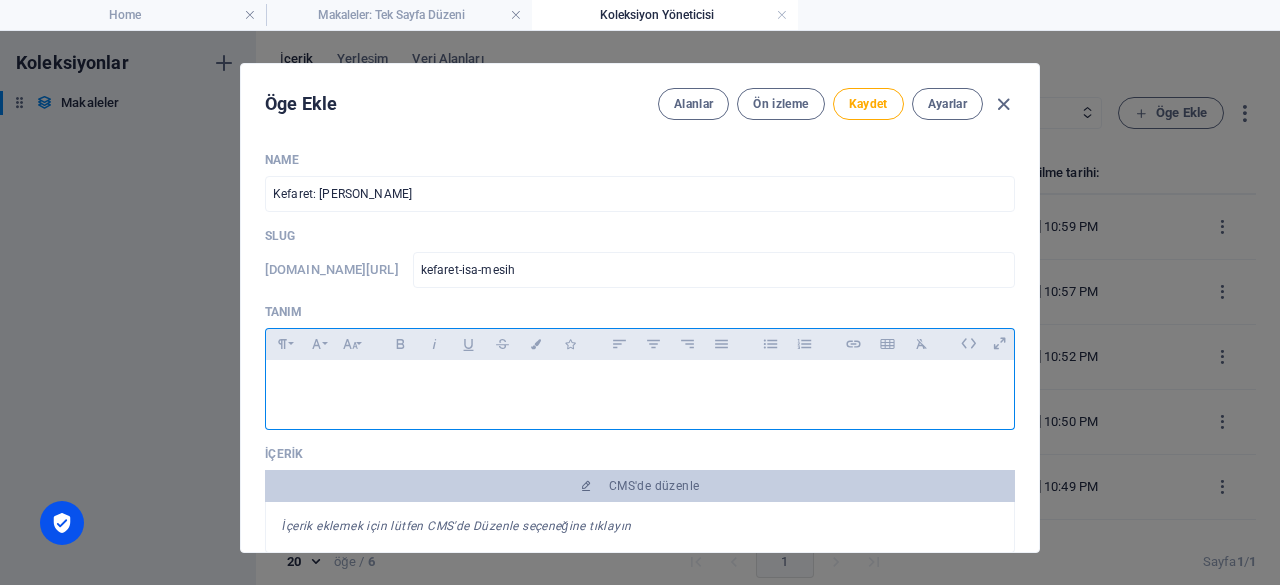 click at bounding box center (640, 390) 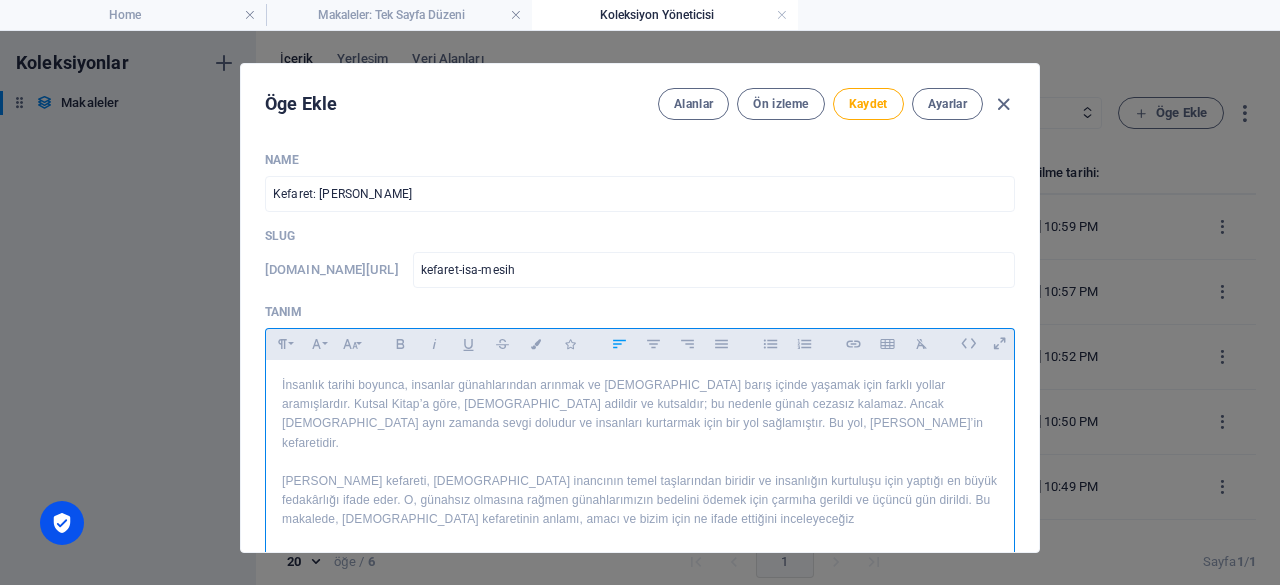 scroll, scrollTop: 9859, scrollLeft: 5, axis: both 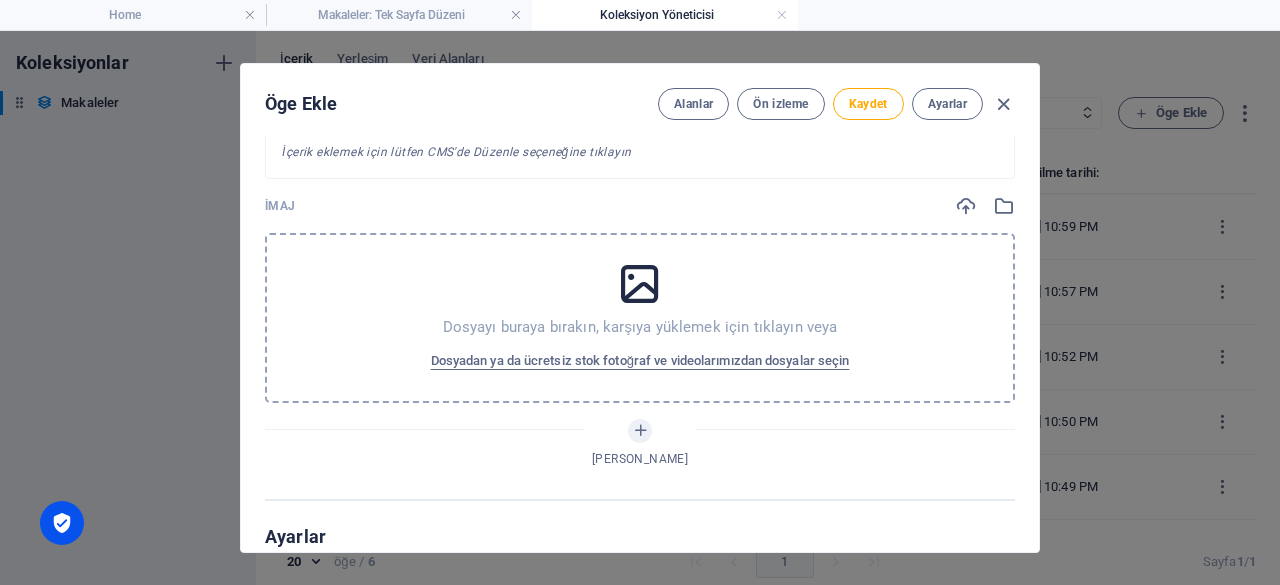 click at bounding box center (640, 284) 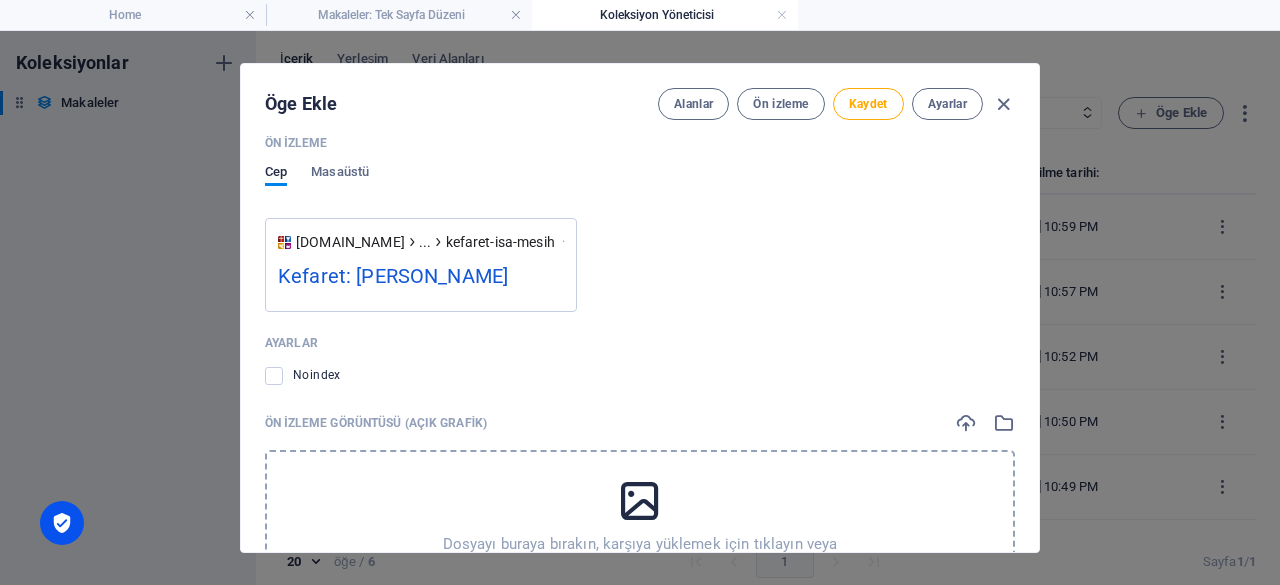 scroll, scrollTop: 1554, scrollLeft: 0, axis: vertical 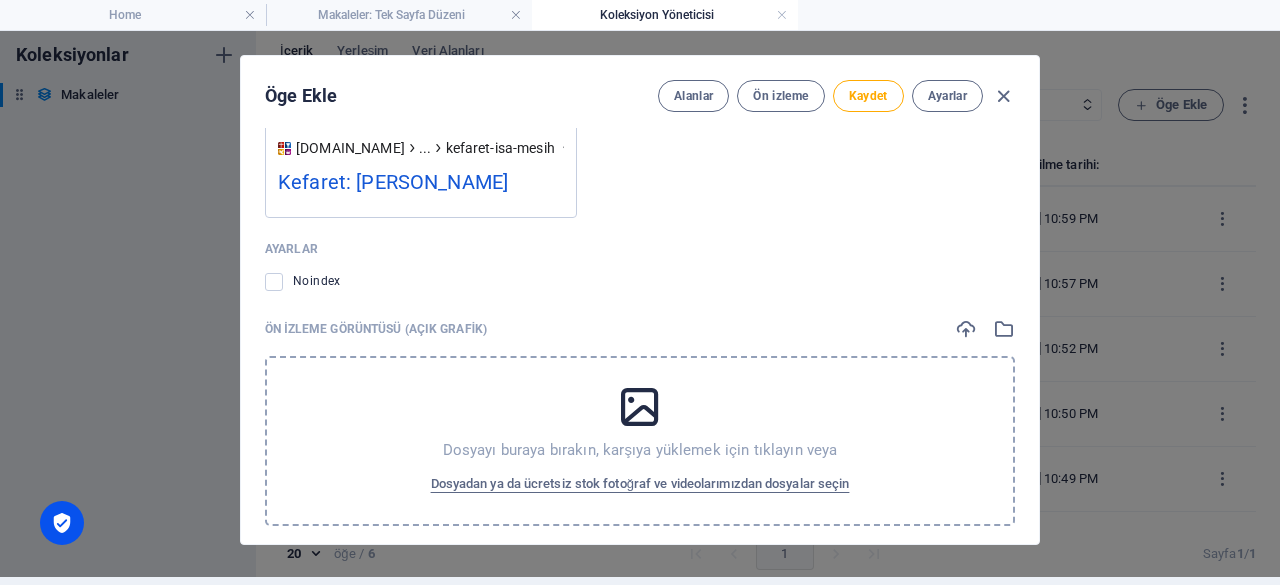 click on "Dosyayı buraya bırakın, karşıya yüklemek için tıklayın veya Dosyadan ya da ücretsiz stok fotoğraf ve videolarımızdan dosyalar seçin" at bounding box center (640, 441) 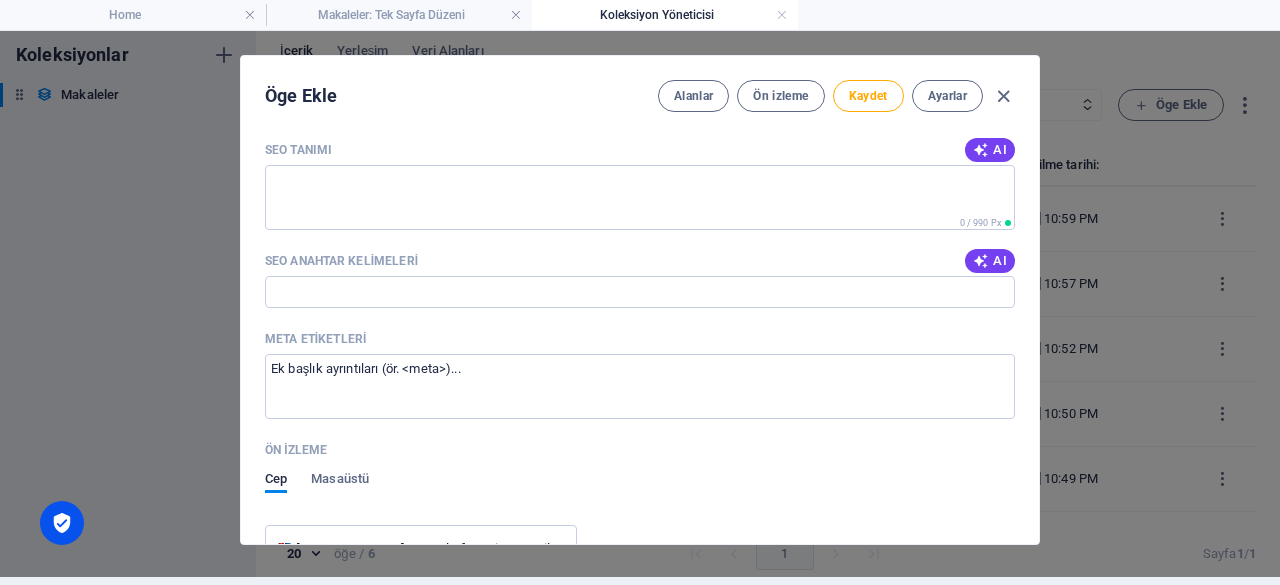 scroll, scrollTop: 1054, scrollLeft: 0, axis: vertical 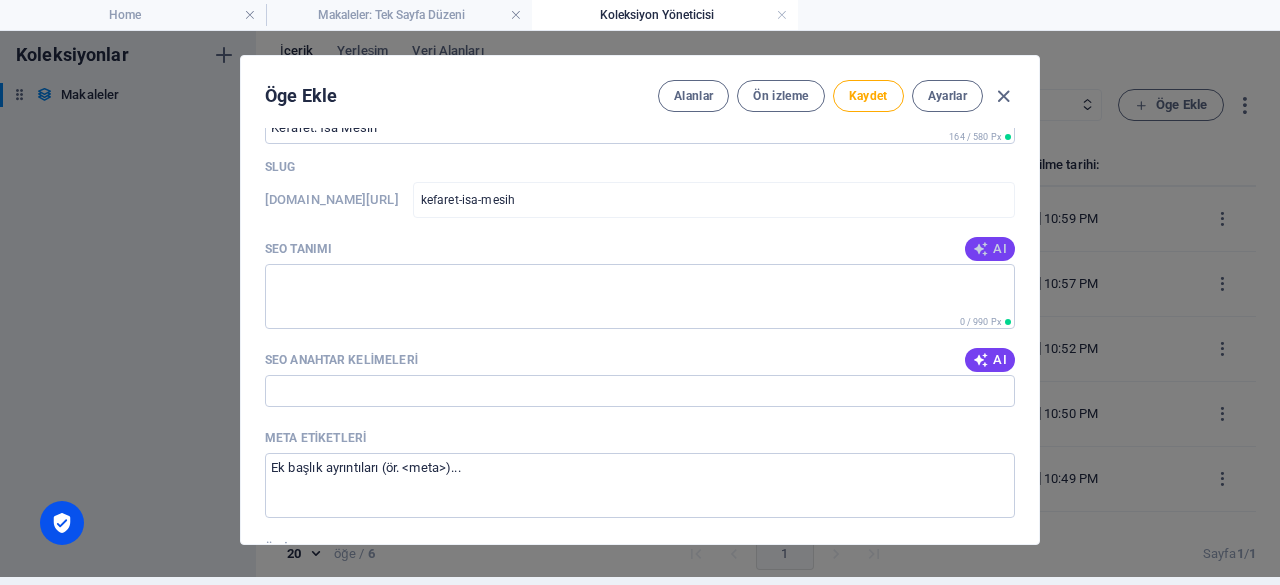 click on "AI" at bounding box center (990, 249) 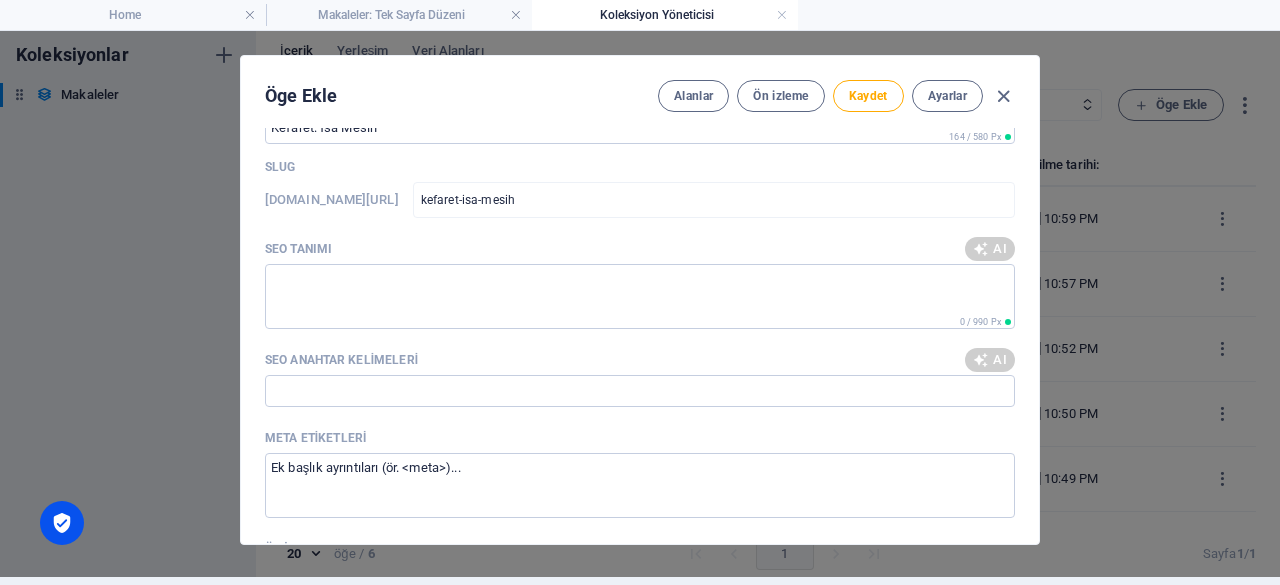 type on "Keşfedin [PERSON_NAME] kefaretinin derin anlamını ve insanlığın kurtuluşundaki rolünü. Sevgi ve adaletin birleşimi." 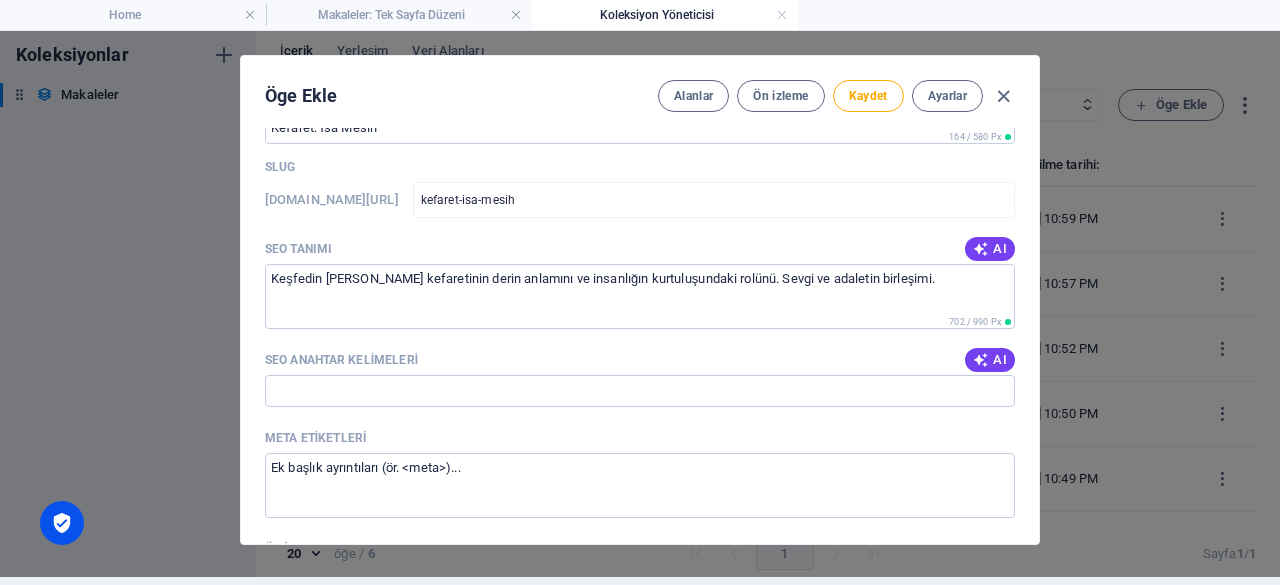 click on "AI" at bounding box center (990, 360) 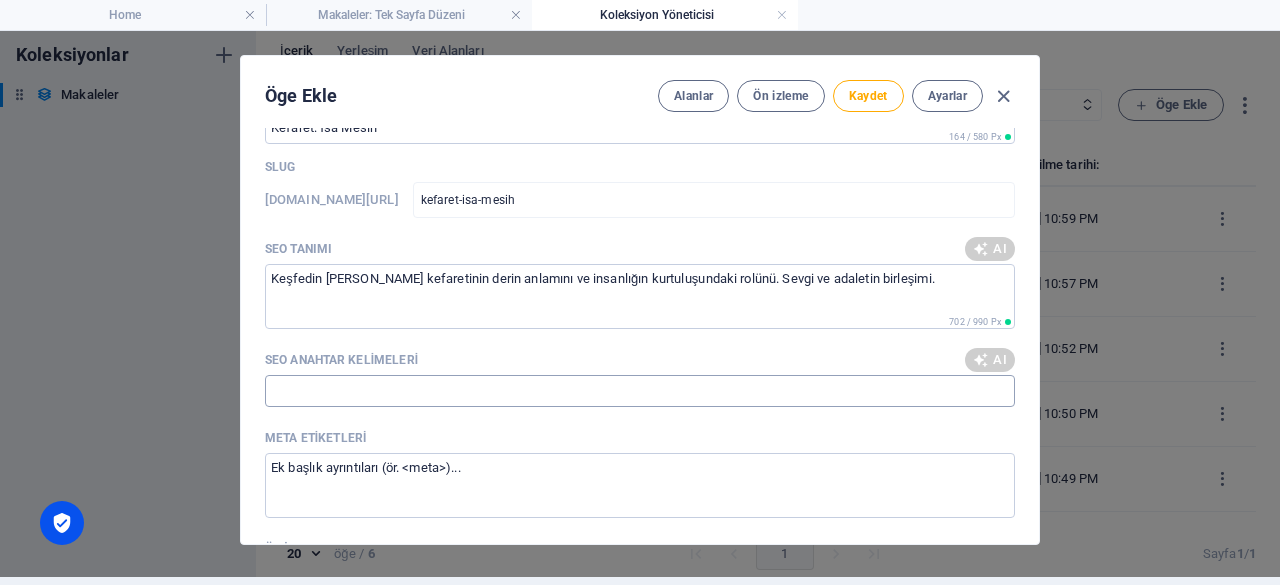type on "[DEMOGRAPHIC_DATA][PERSON_NAME] kefareti, [DEMOGRAPHIC_DATA] inancı, günahların affı, kurtuluş inancı, çarmıha gerilme, [DEMOGRAPHIC_DATA] sevgisi" 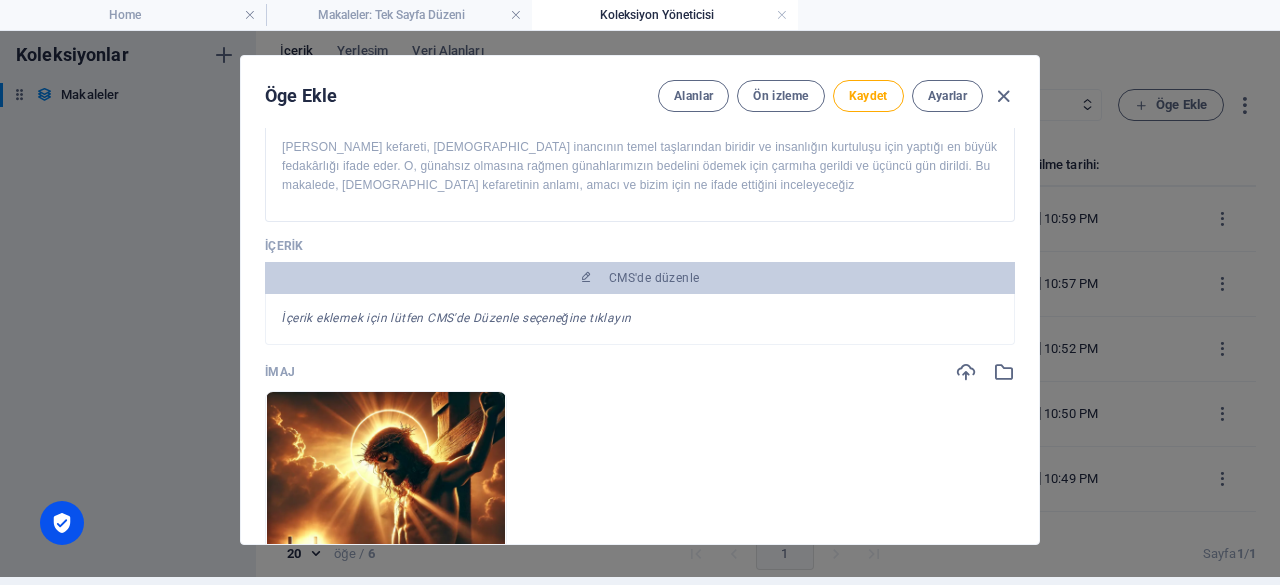 scroll, scrollTop: 254, scrollLeft: 0, axis: vertical 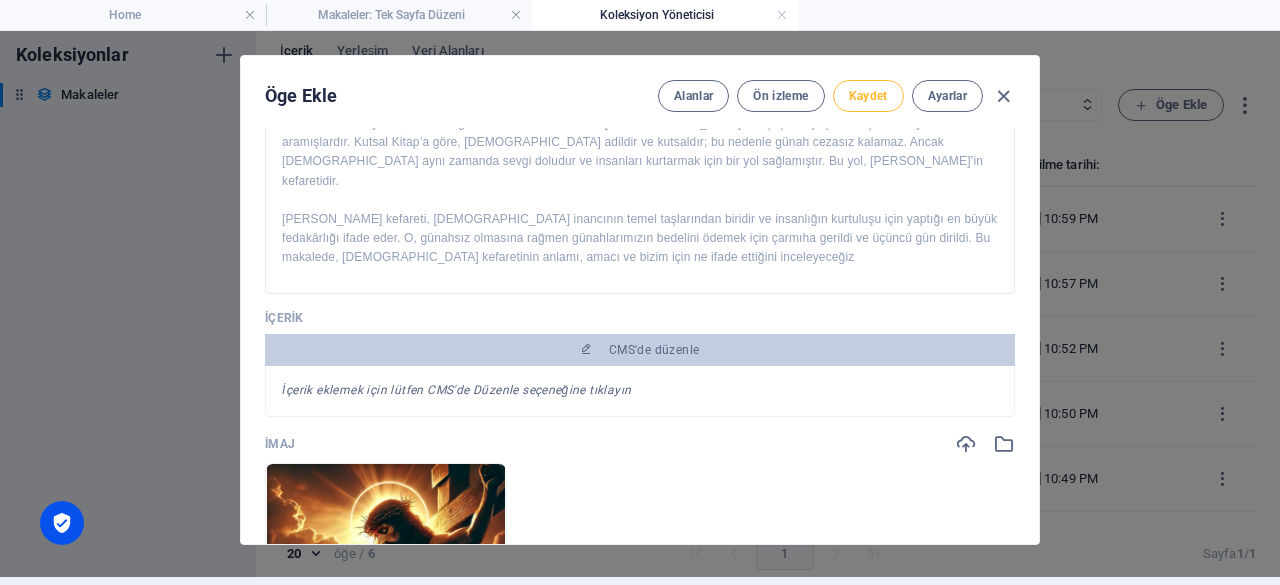 click on "Kaydet" at bounding box center (868, 96) 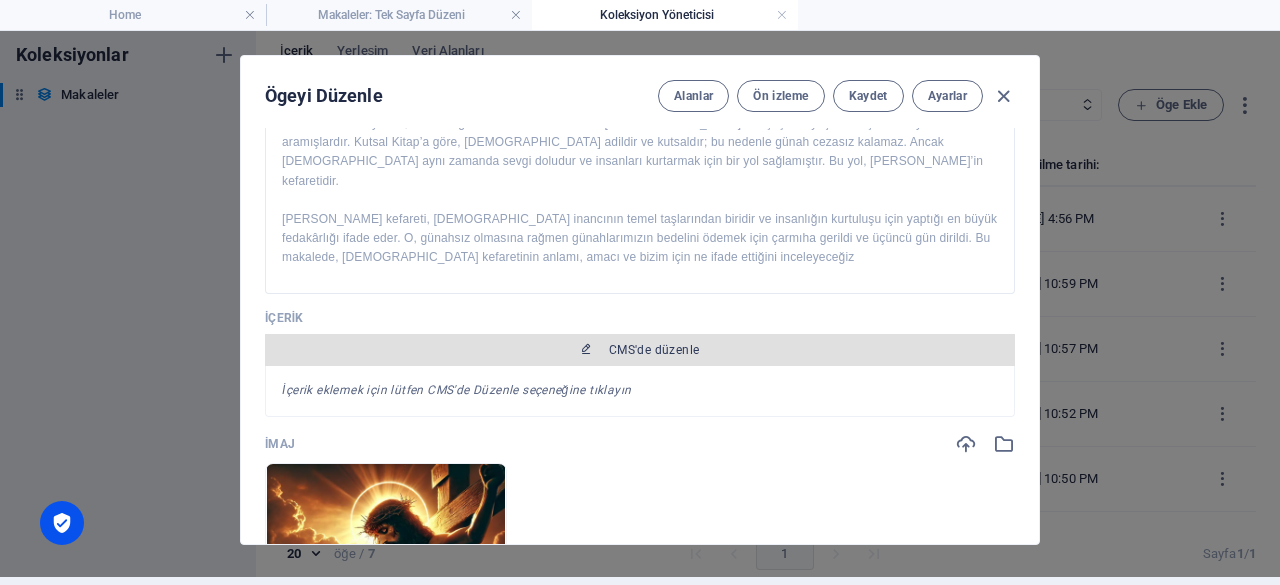click on "CMS'de düzenle" at bounding box center [640, 350] 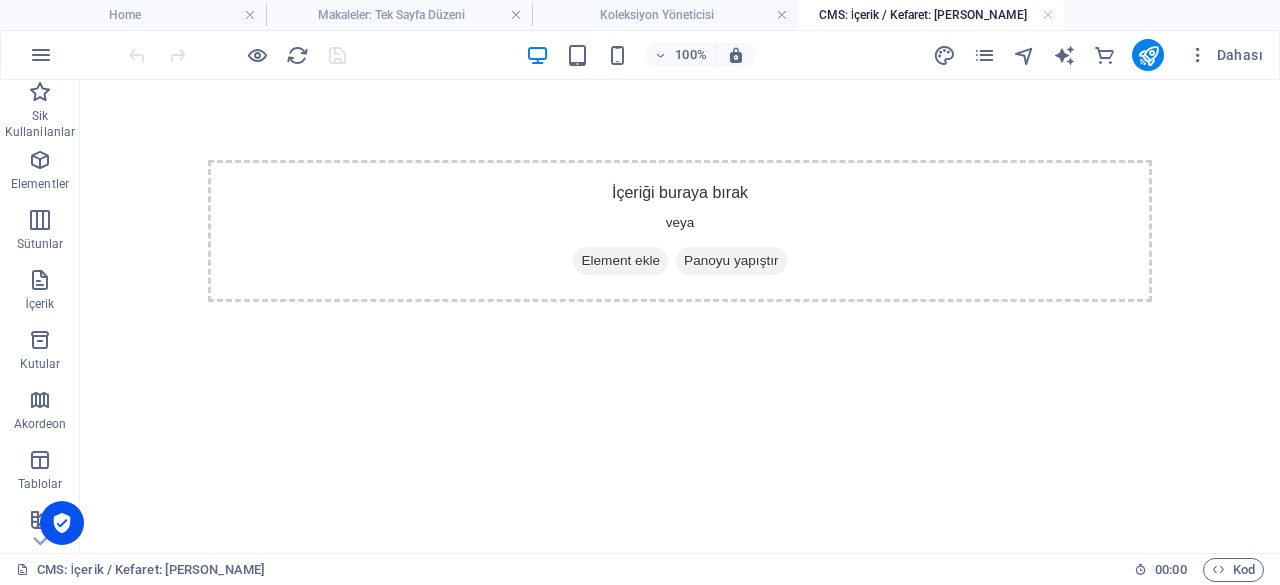 scroll, scrollTop: 0, scrollLeft: 0, axis: both 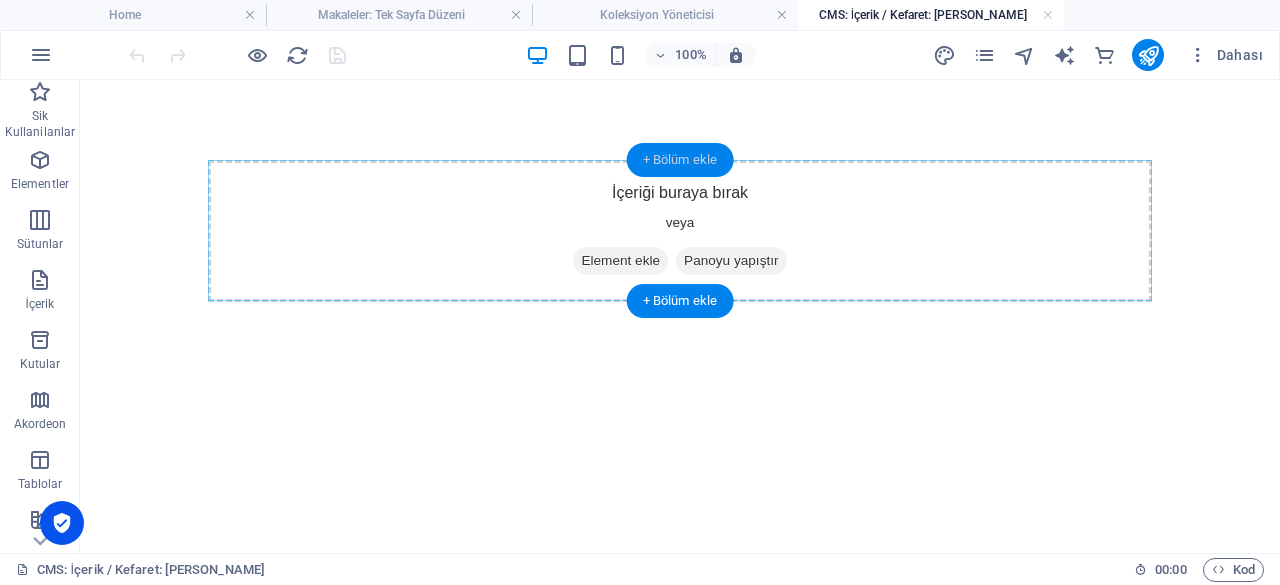 click on "+ Bölüm ekle" at bounding box center [680, 160] 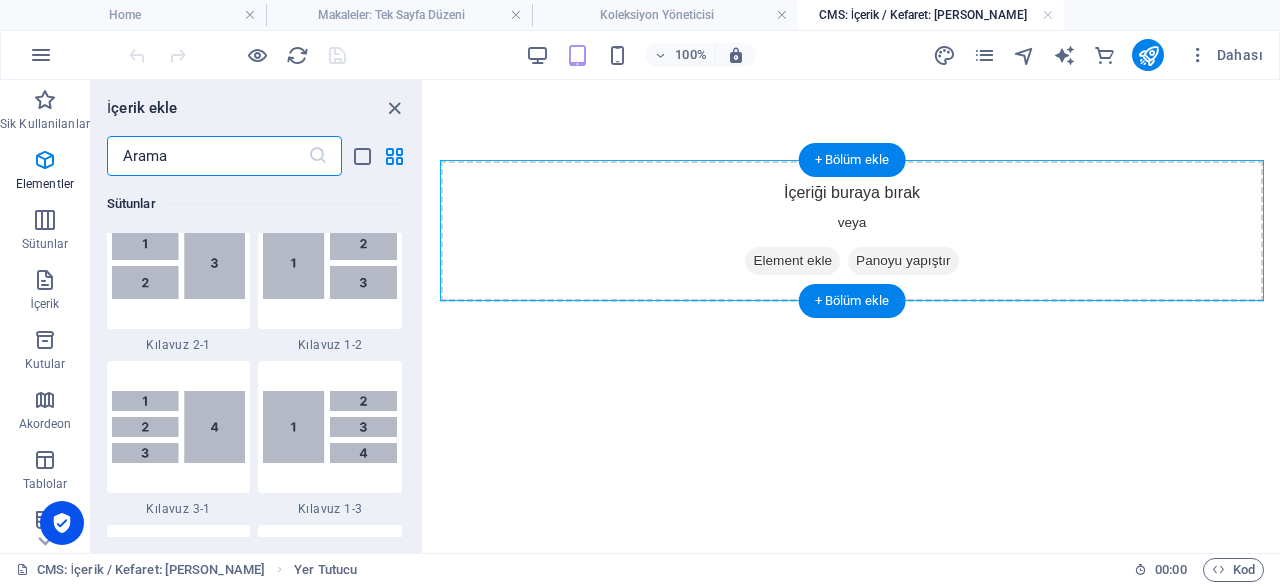 scroll, scrollTop: 3499, scrollLeft: 0, axis: vertical 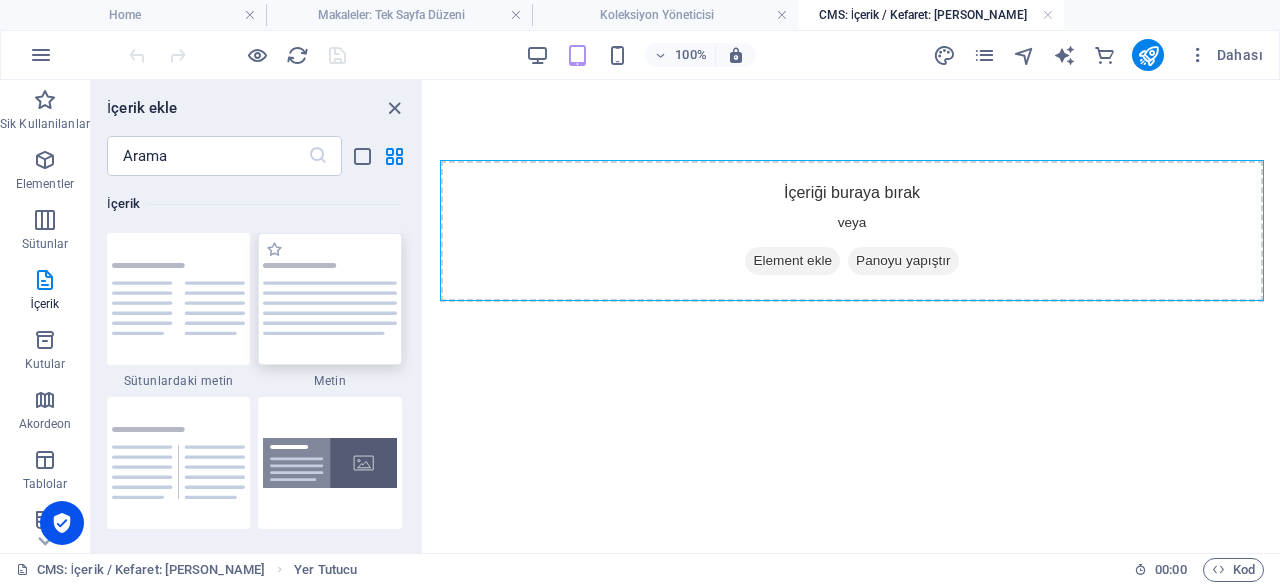 click at bounding box center (330, 298) 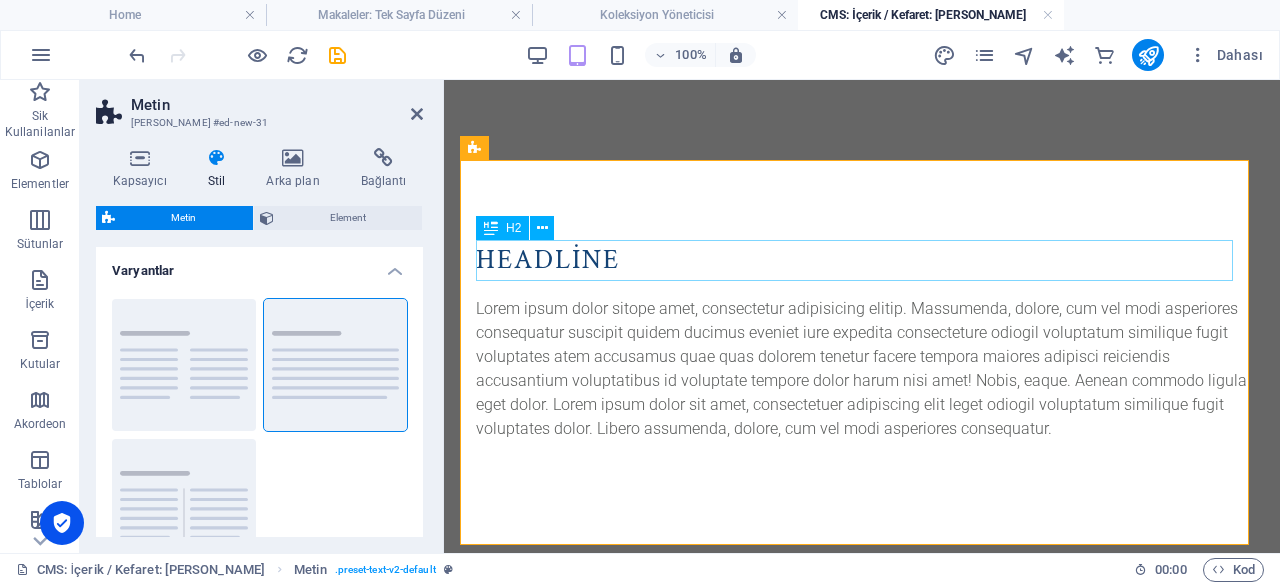 click on "Headline" at bounding box center (862, 260) 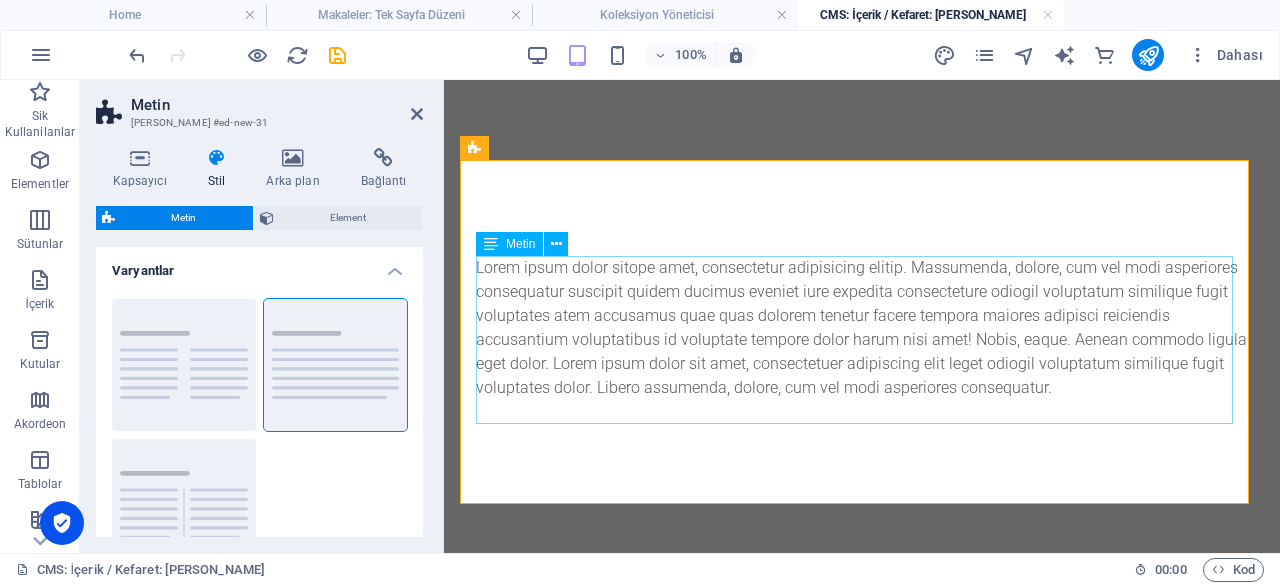 click on "Lorem ipsum dolor sitope amet, consectetur adipisicing elitip. Massumenda, dolore, cum vel modi asperiores consequatur suscipit quidem ducimus eveniet iure expedita consecteture odiogil voluptatum similique fugit voluptates atem accusamus quae quas dolorem tenetur facere tempora maiores adipisci reiciendis accusantium voluptatibus id voluptate tempore dolor harum nisi amet! Nobis, eaque. Aenean commodo ligula eget dolor. Lorem ipsum dolor sit amet, consectetuer adipiscing elit leget odiogil voluptatum similique fugit voluptates dolor. Libero assumenda, dolore, cum vel modi asperiores consequatur." at bounding box center (862, 328) 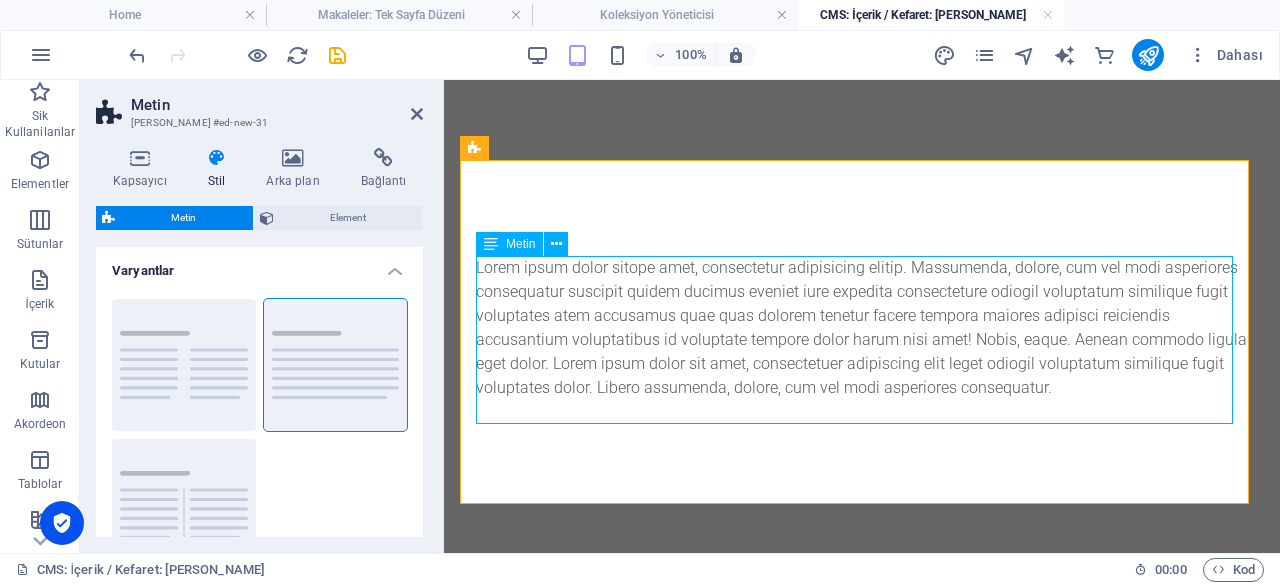 click on "Lorem ipsum dolor sitope amet, consectetur adipisicing elitip. Massumenda, dolore, cum vel modi asperiores consequatur suscipit quidem ducimus eveniet iure expedita consecteture odiogil voluptatum similique fugit voluptates atem accusamus quae quas dolorem tenetur facere tempora maiores adipisci reiciendis accusantium voluptatibus id voluptate tempore dolor harum nisi amet! Nobis, eaque. Aenean commodo ligula eget dolor. Lorem ipsum dolor sit amet, consectetuer adipiscing elit leget odiogil voluptatum similique fugit voluptates dolor. Libero assumenda, dolore, cum vel modi asperiores consequatur." at bounding box center (862, 328) 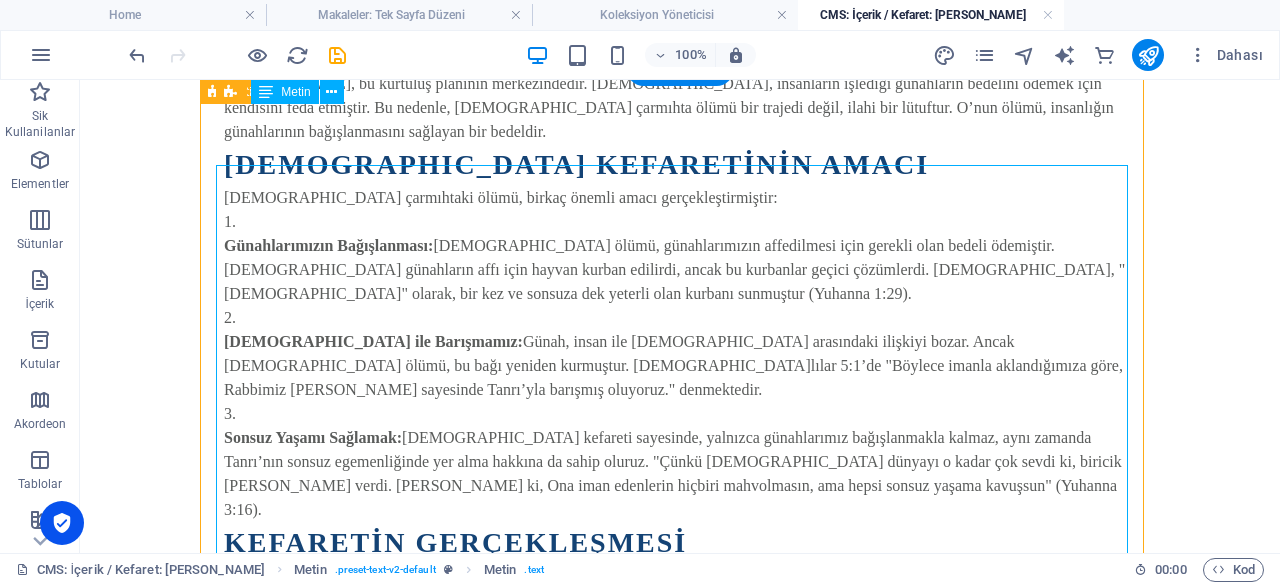 scroll, scrollTop: 0, scrollLeft: 0, axis: both 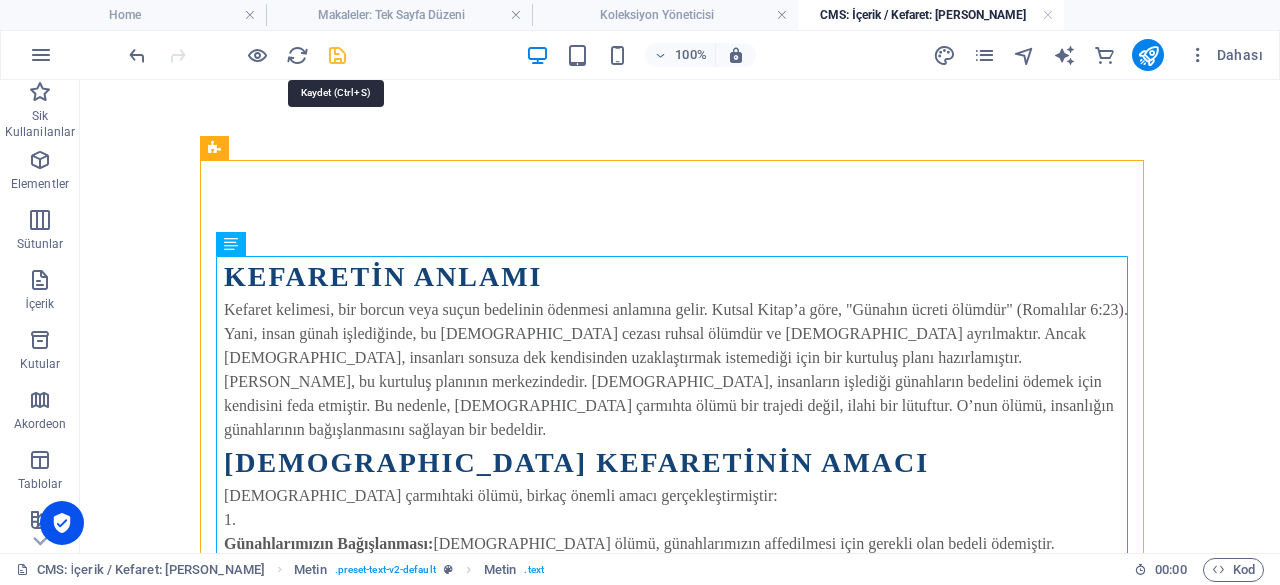 click at bounding box center (337, 55) 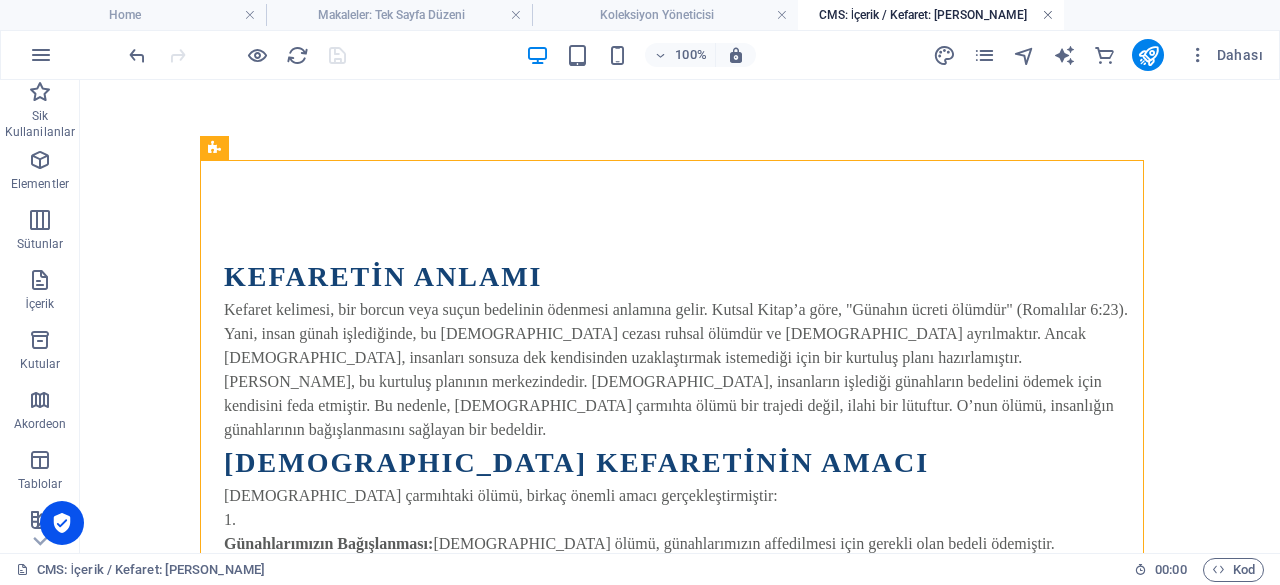 click at bounding box center (1048, 15) 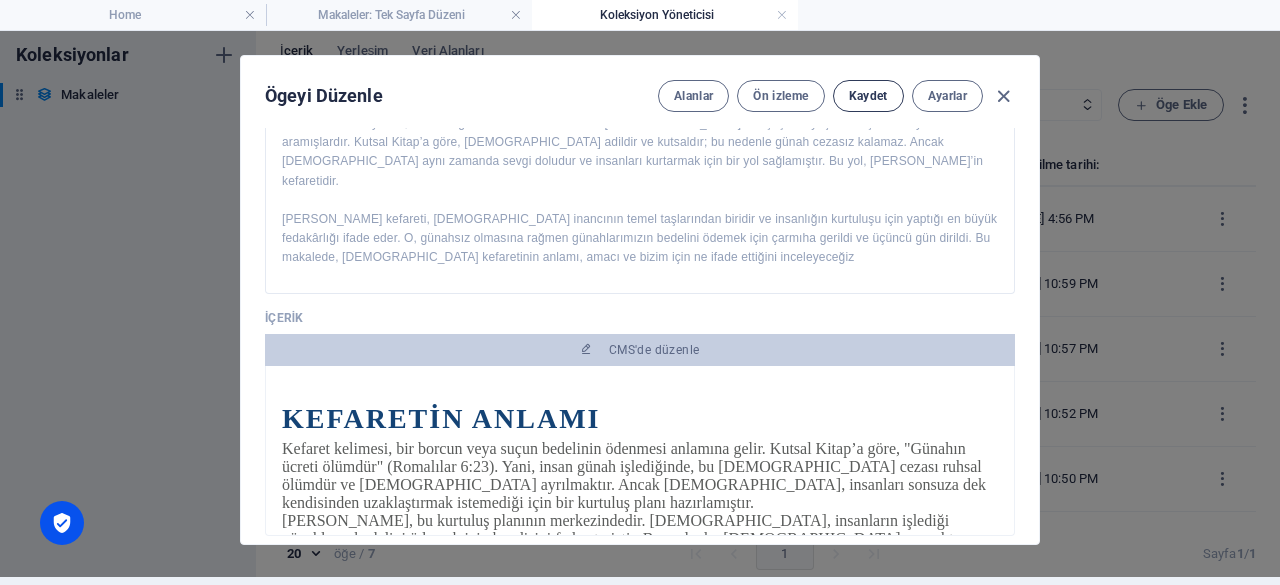 click on "Kaydet" at bounding box center [868, 96] 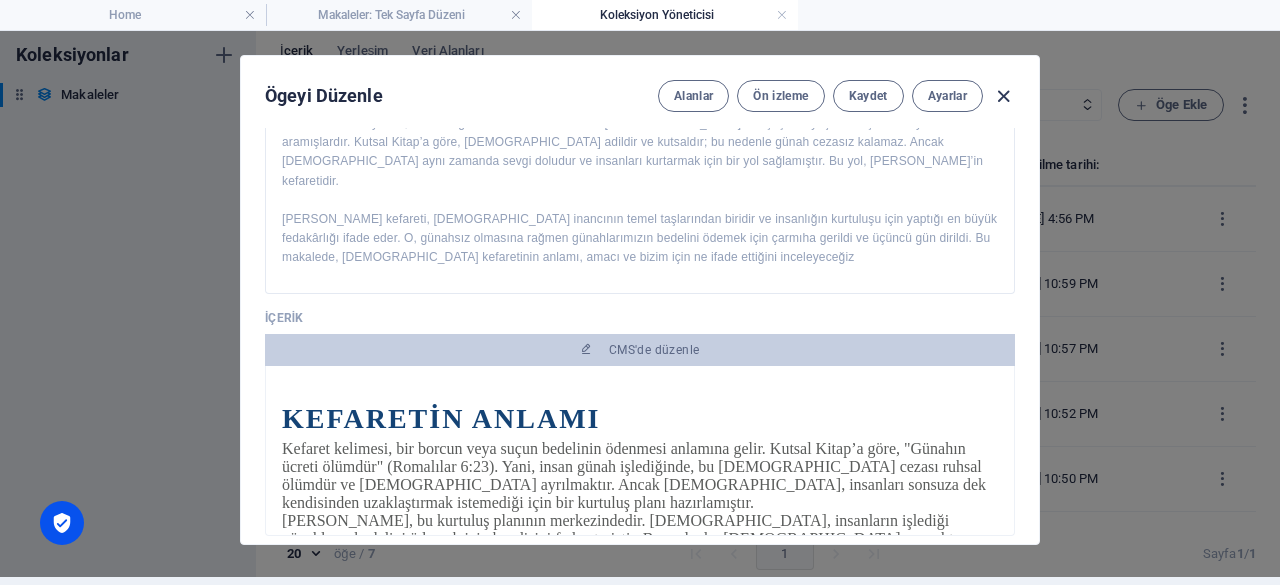 click at bounding box center [1003, 96] 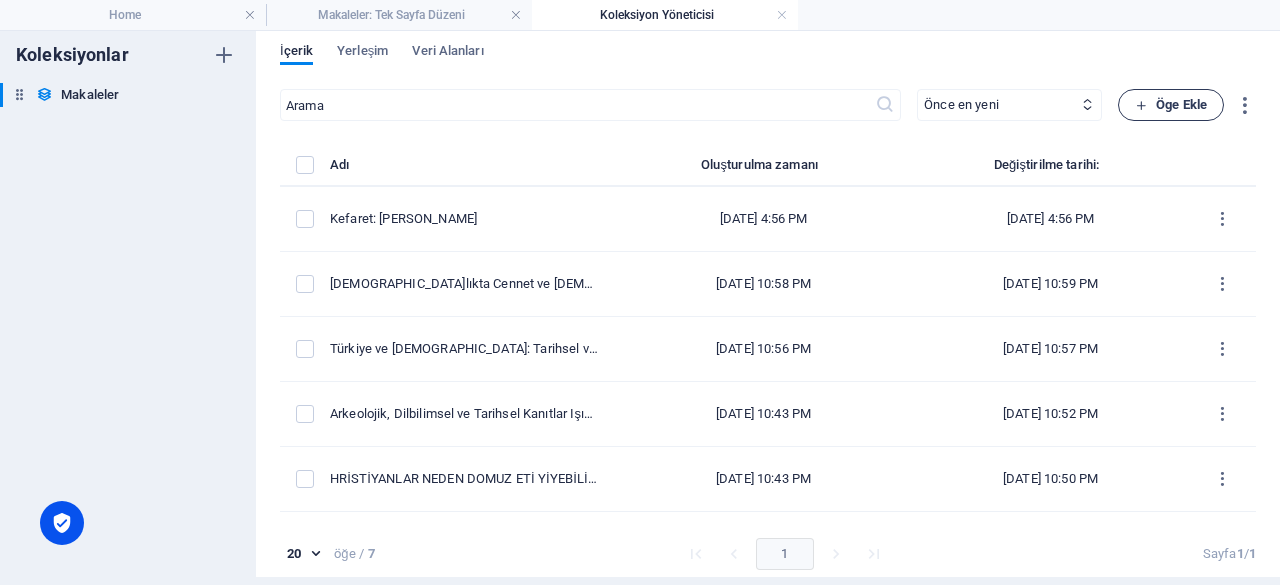 click on "Öge Ekle" at bounding box center (1171, 105) 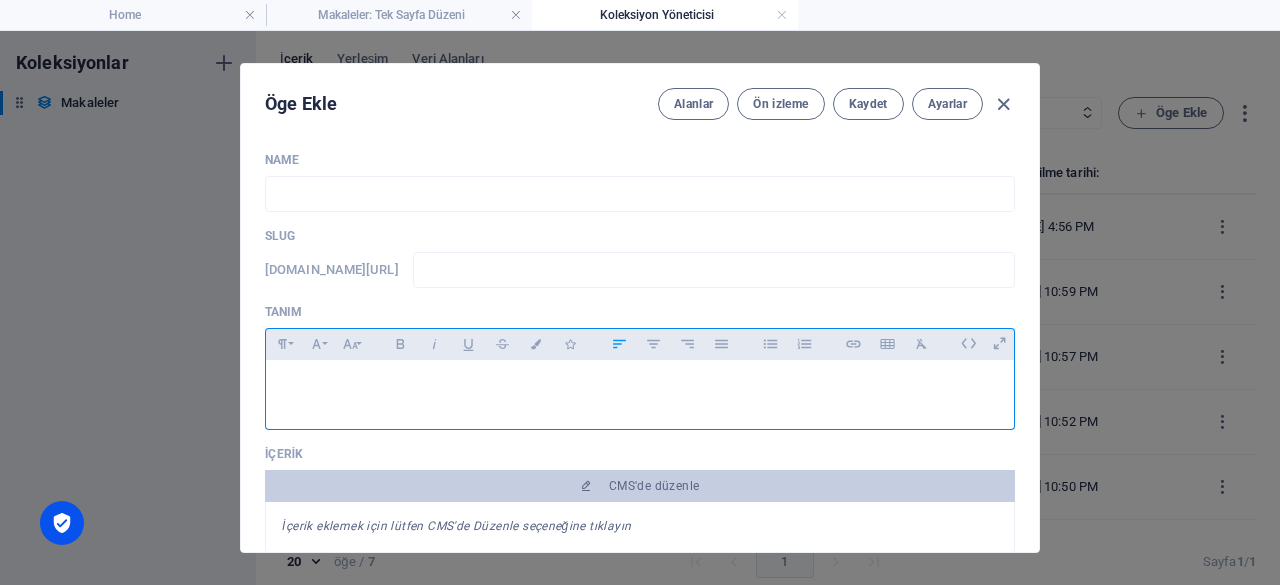 click at bounding box center [640, 390] 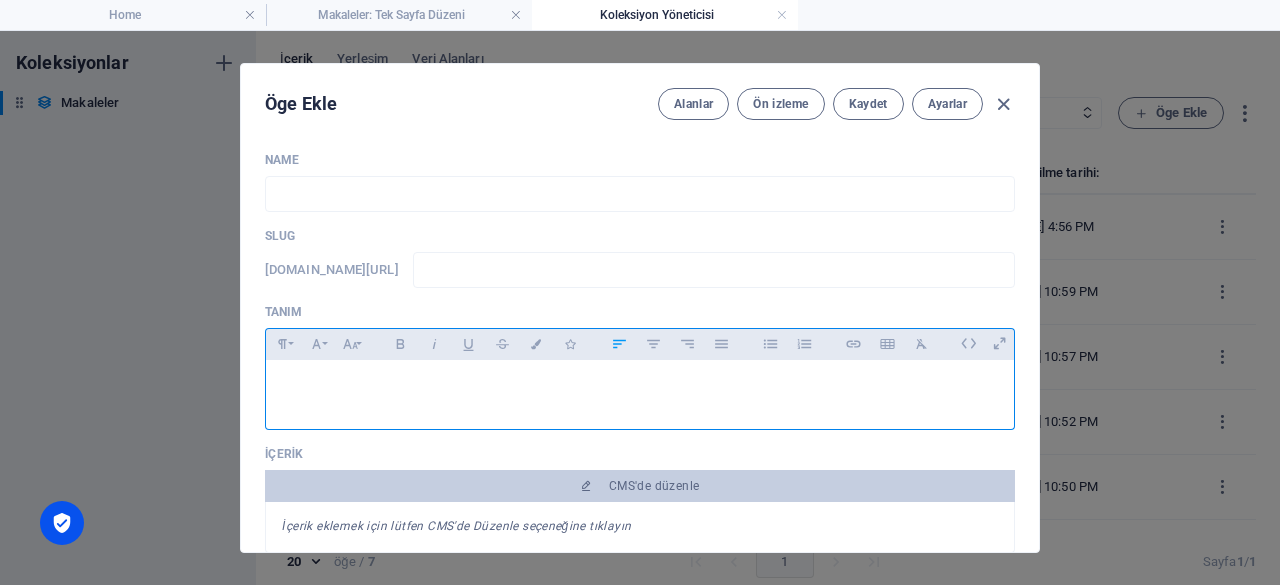 click on "Name ​ Slug [DOMAIN_NAME][URL] ​ Tanım Paragraph Format Normal Heading 1 Heading 2 Heading 3 Heading 4 Heading 5 Heading 6 Code Font Family Arial [US_STATE] Impact Tahoma Times New Roman Verdana Crimson Text Roboto Font Size 8 9 10 11 12 14 18 24 30 36 48 60 72 96 Bold Italic Underline Strikethrough Colors Icons Align Left Align Center Align Right Align Justify Unordered List Ordered List Insert Link Insert Table Clear Formatting İçerik CMS'de düzenle İçerik eklemek için lütfen CMS'de Düzenle seçeneğine tıklayın İmaj Dosyayı buraya bırakın, karşıya yüklemek için tıklayın veya Dosyadan ya da ücretsiz stok fotoğraf ve videolarımızdan dosyalar seçin [PERSON_NAME]" at bounding box center [640, 512] 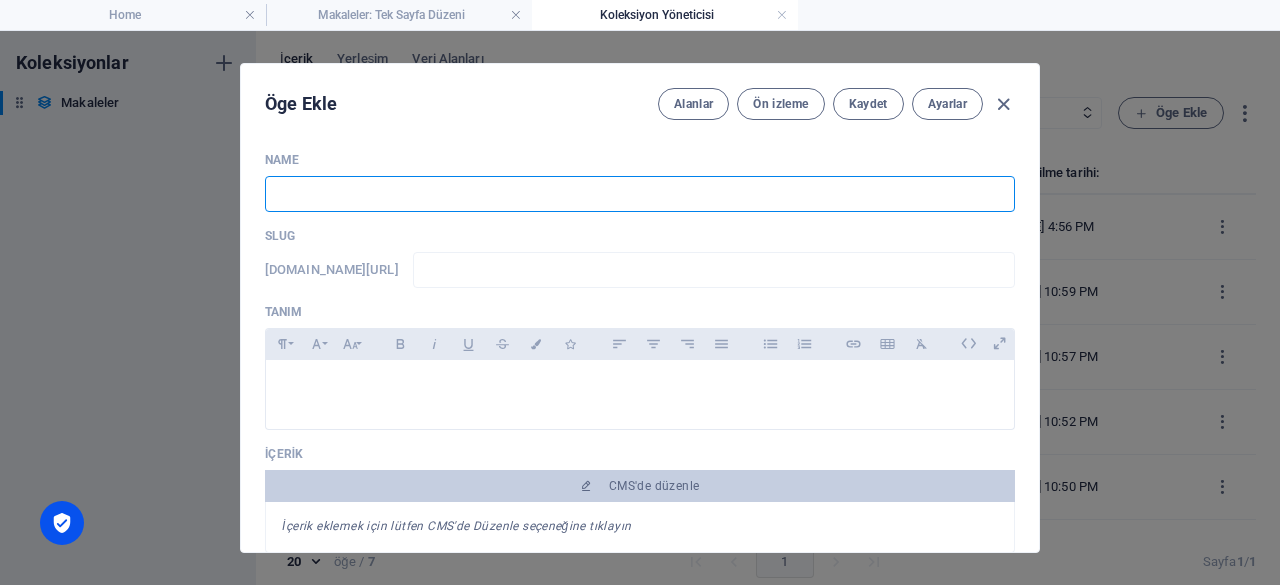 click at bounding box center [640, 194] 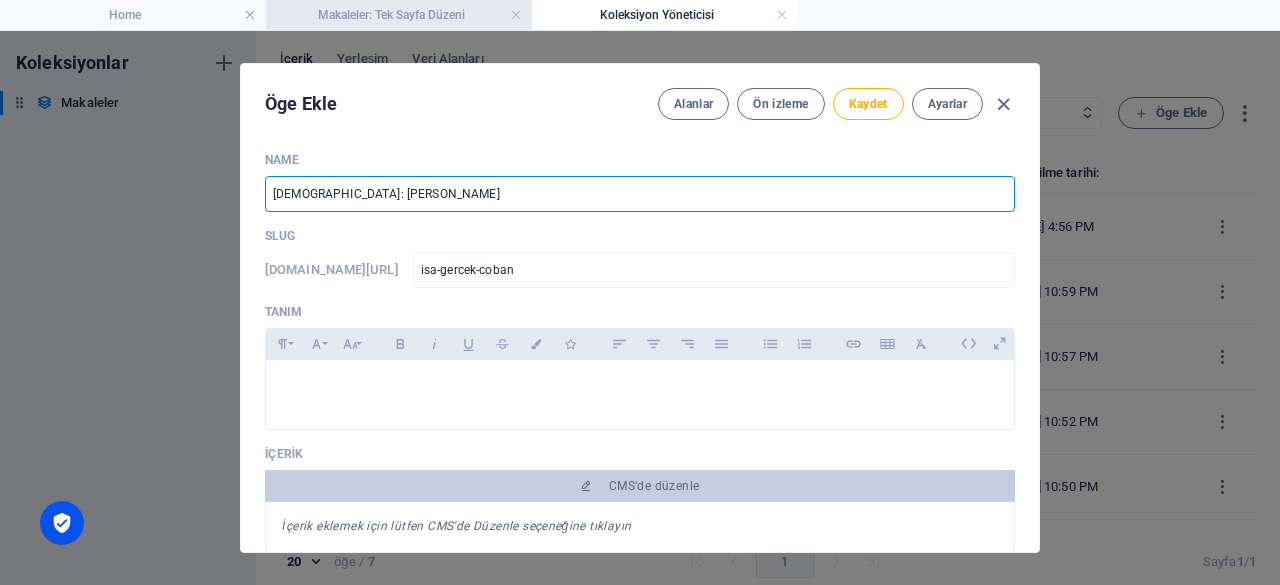 type on "[DEMOGRAPHIC_DATA]: [PERSON_NAME]" 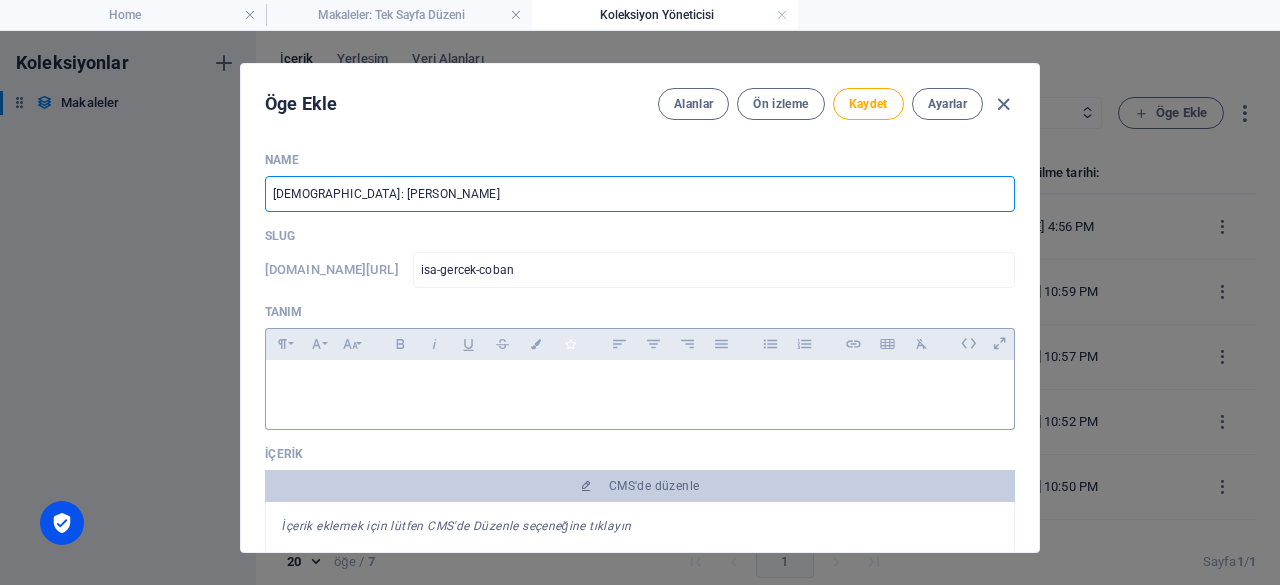 click on "Icons" at bounding box center (570, 344) 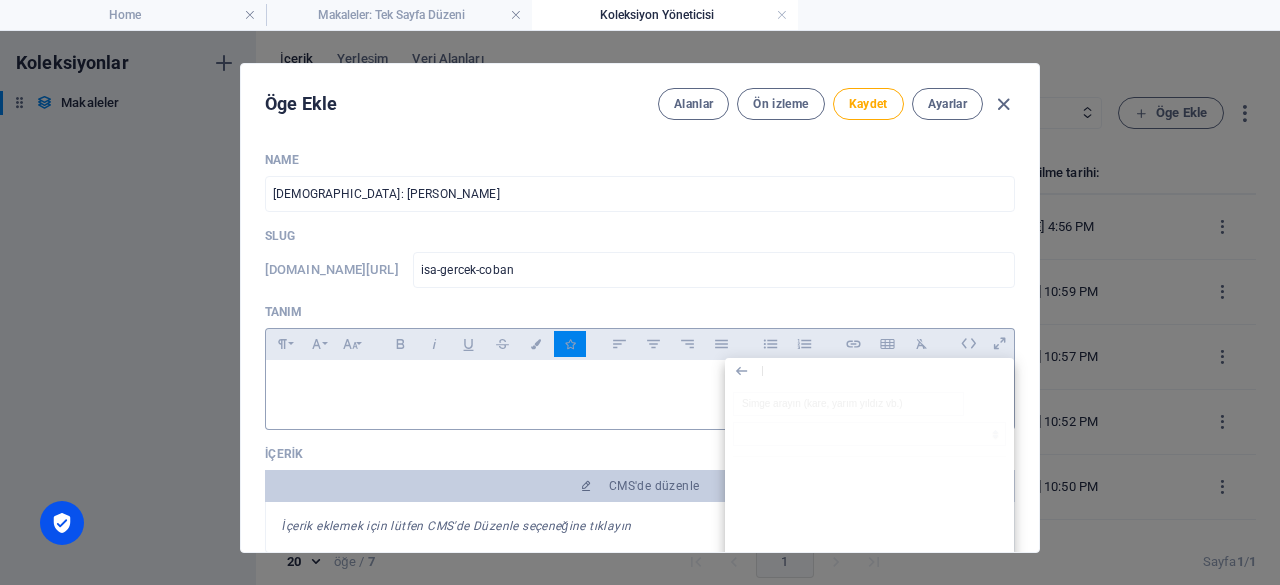 click on "​ ​" at bounding box center [640, 385] 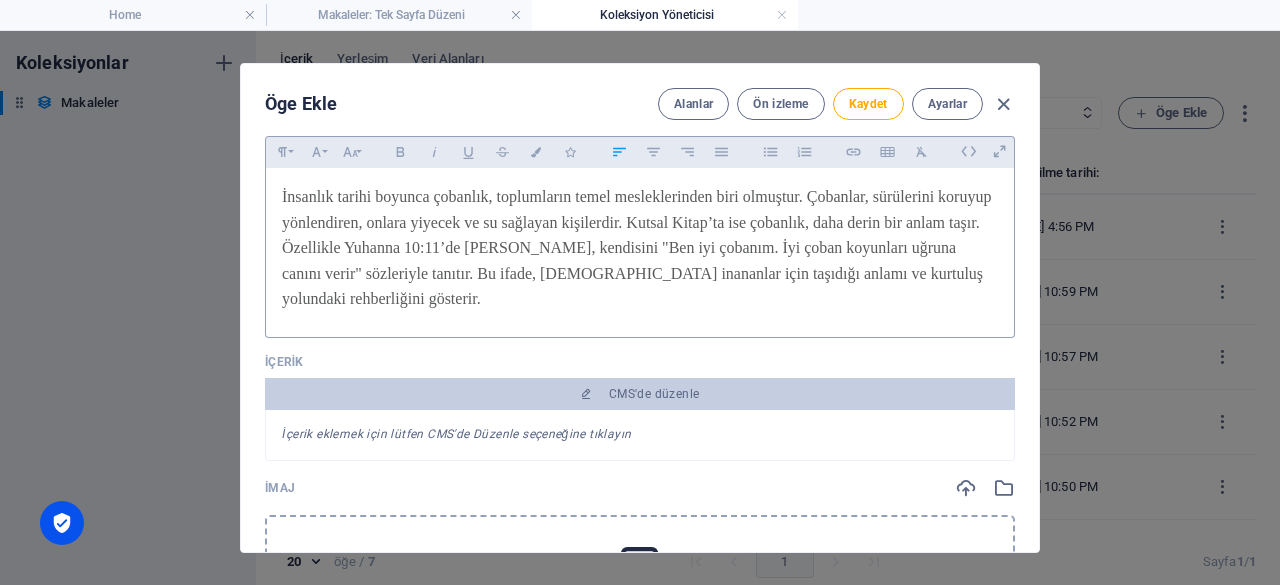 scroll, scrollTop: 200, scrollLeft: 0, axis: vertical 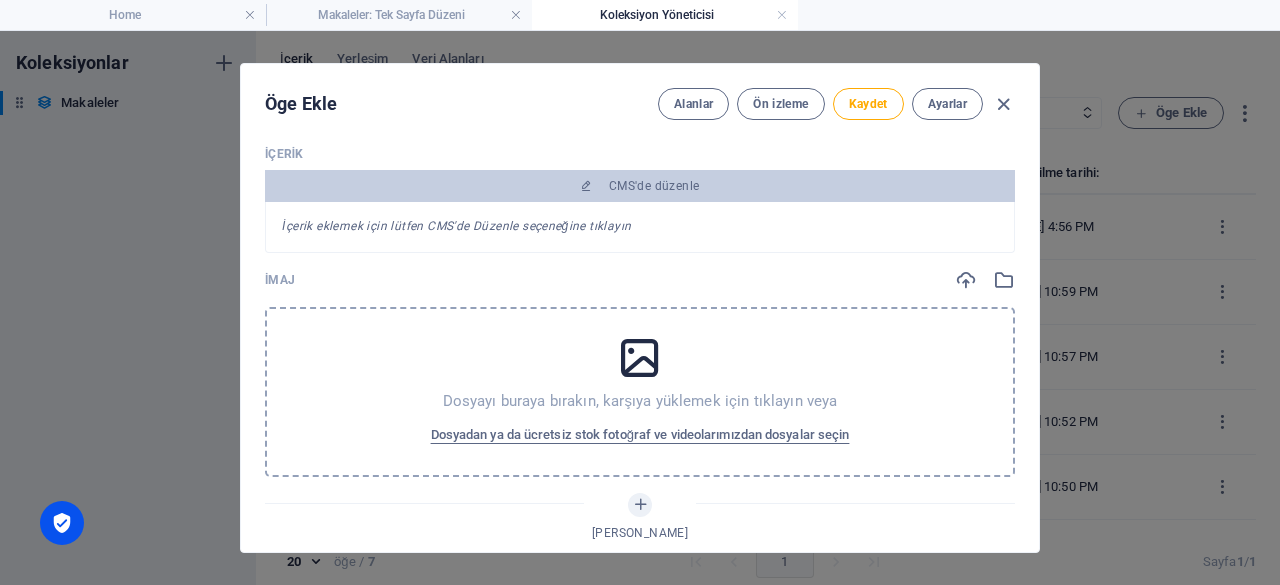 click on "Dosyayı buraya bırakın, karşıya yüklemek için tıklayın veya Dosyadan ya da ücretsiz stok fotoğraf ve videolarımızdan dosyalar seçin" at bounding box center [640, 392] 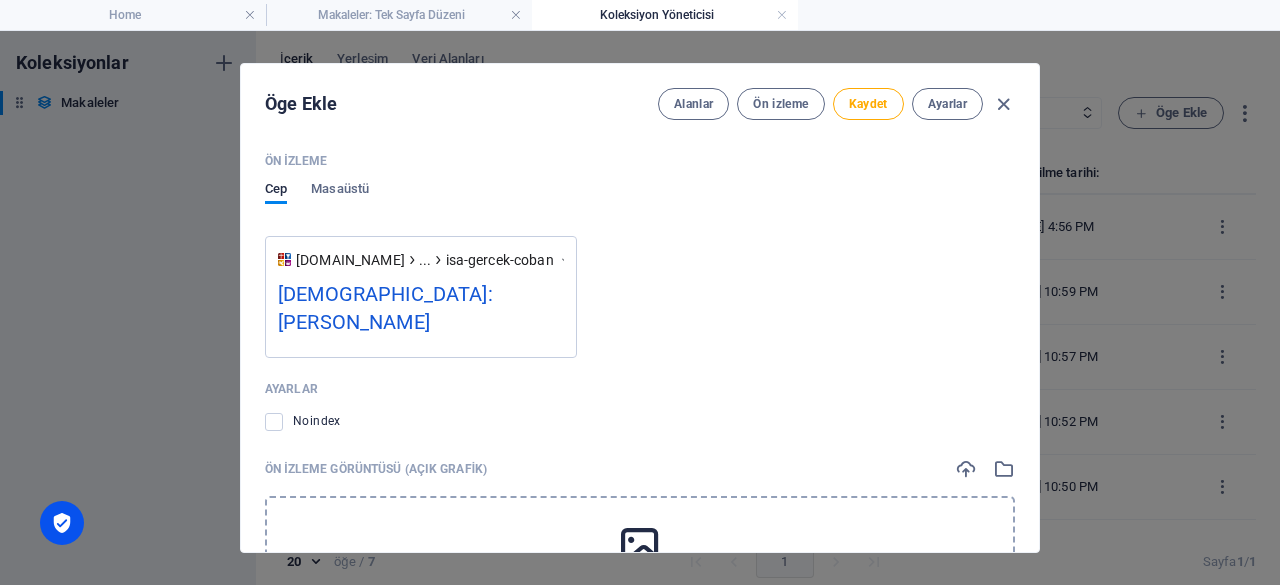 scroll, scrollTop: 1522, scrollLeft: 0, axis: vertical 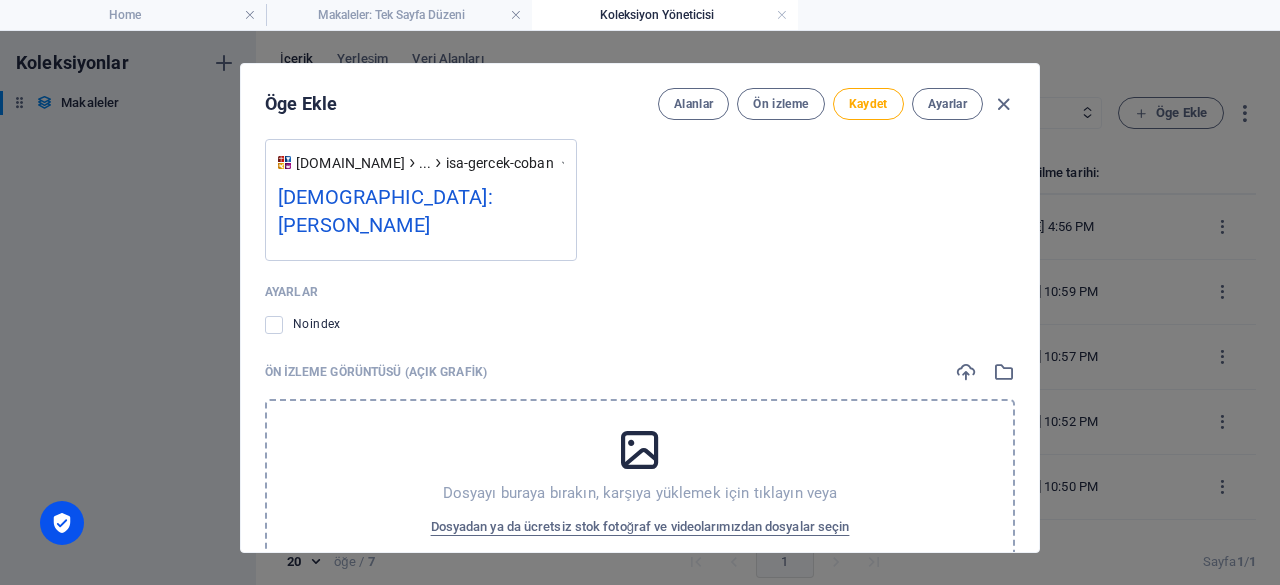 click at bounding box center [640, 450] 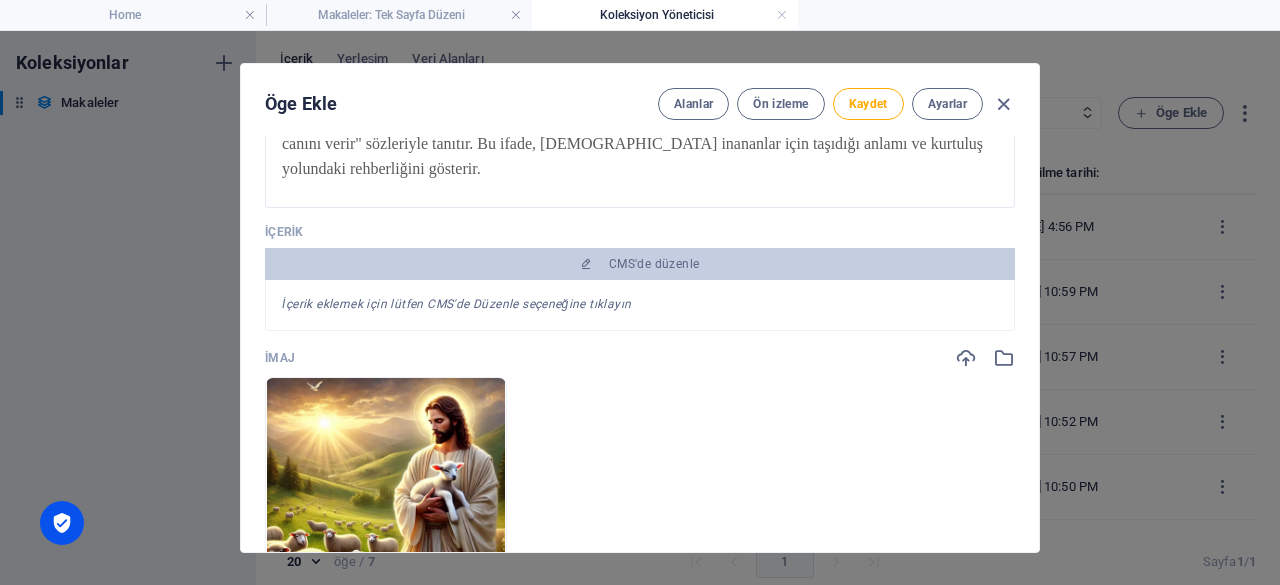 scroll, scrollTop: 222, scrollLeft: 0, axis: vertical 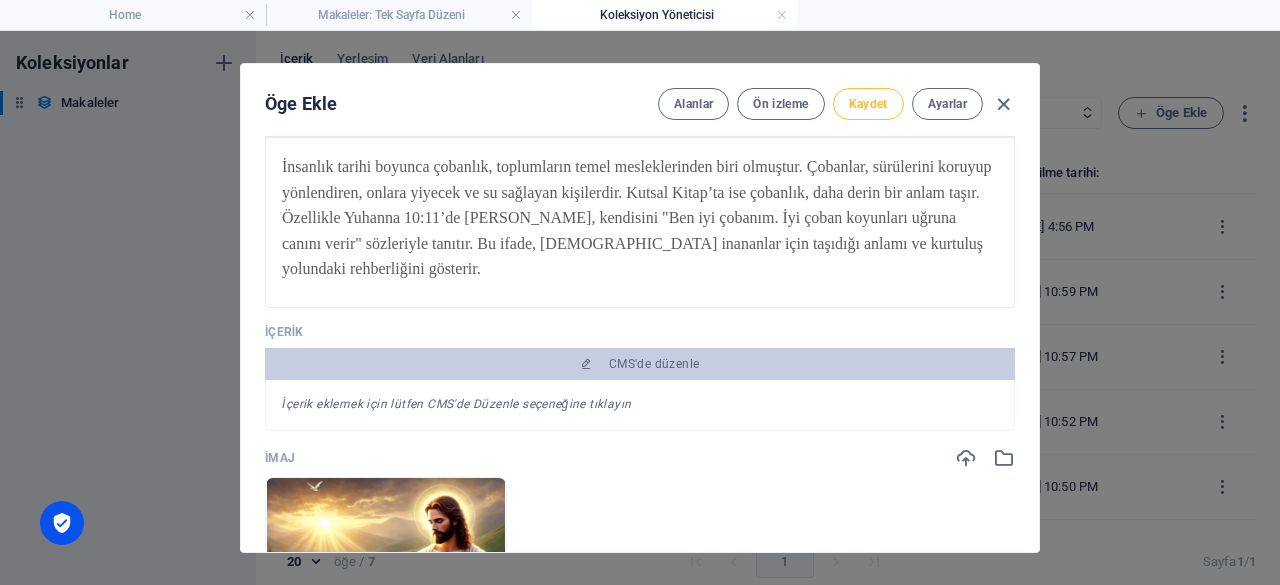 click on "Kaydet" at bounding box center [868, 104] 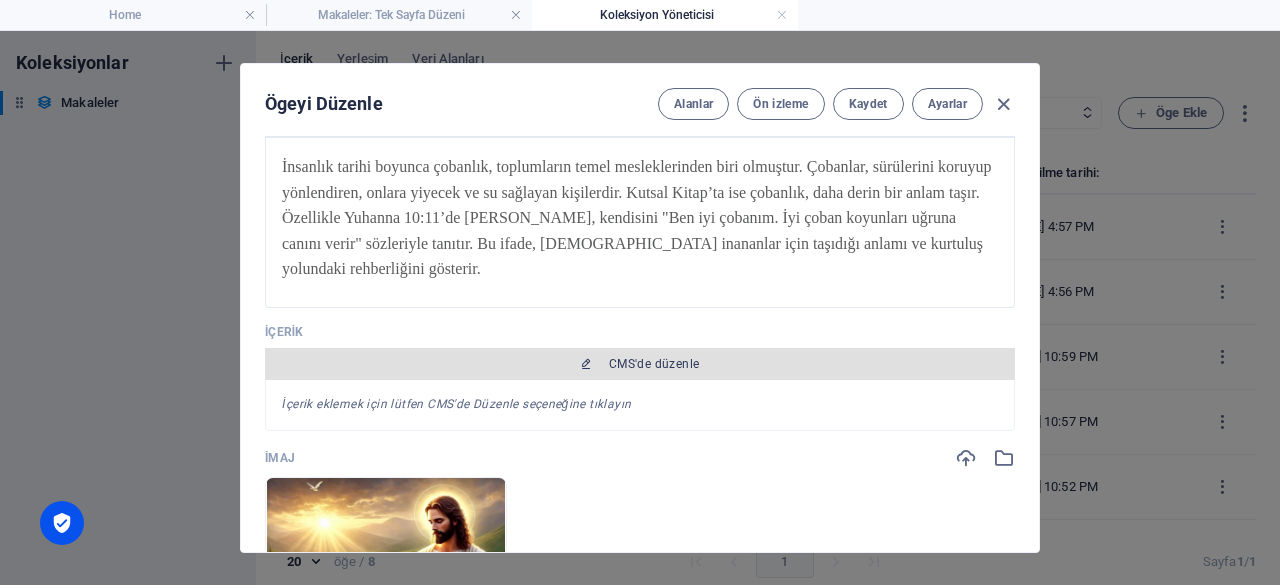 click on "CMS'de düzenle" at bounding box center (654, 364) 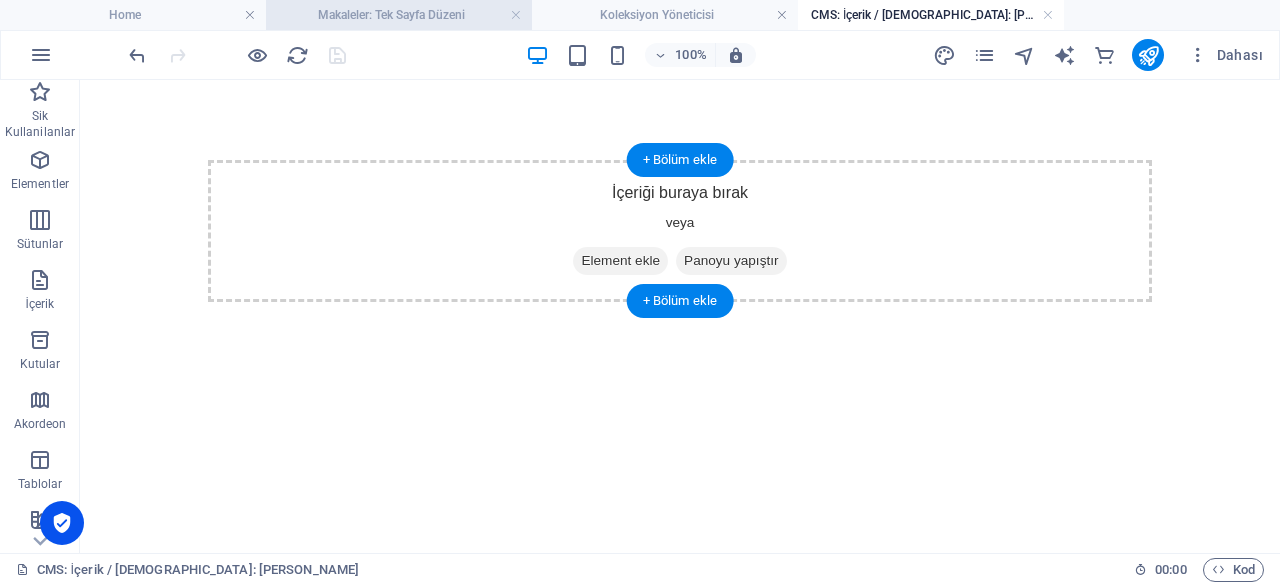 scroll, scrollTop: 0, scrollLeft: 0, axis: both 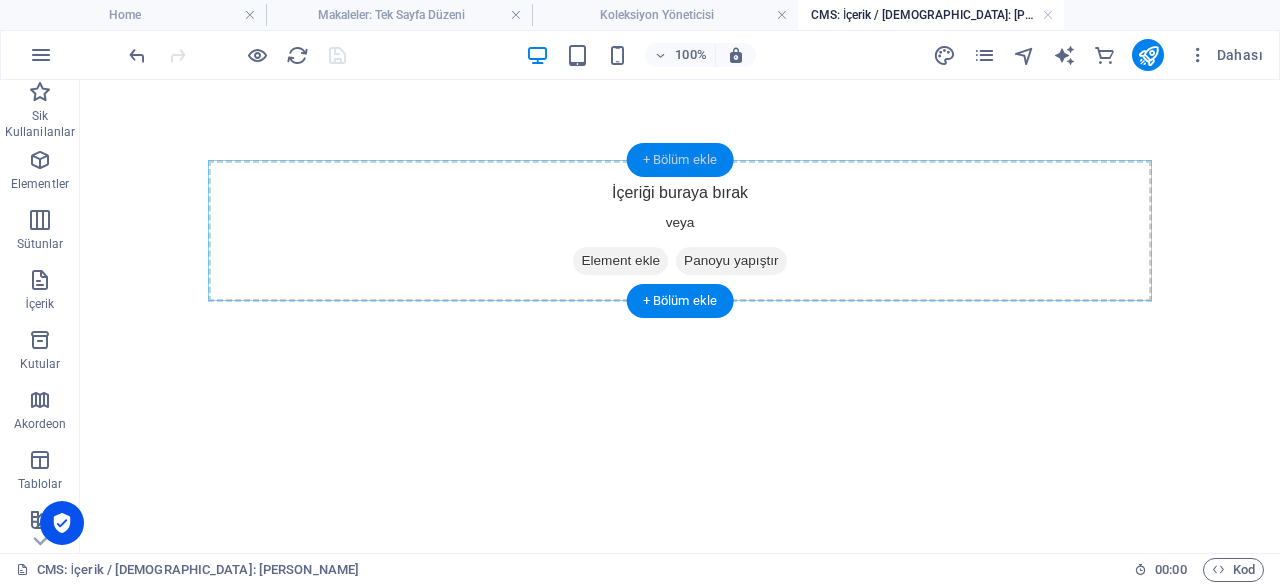 click on "+ Bölüm ekle" at bounding box center [680, 160] 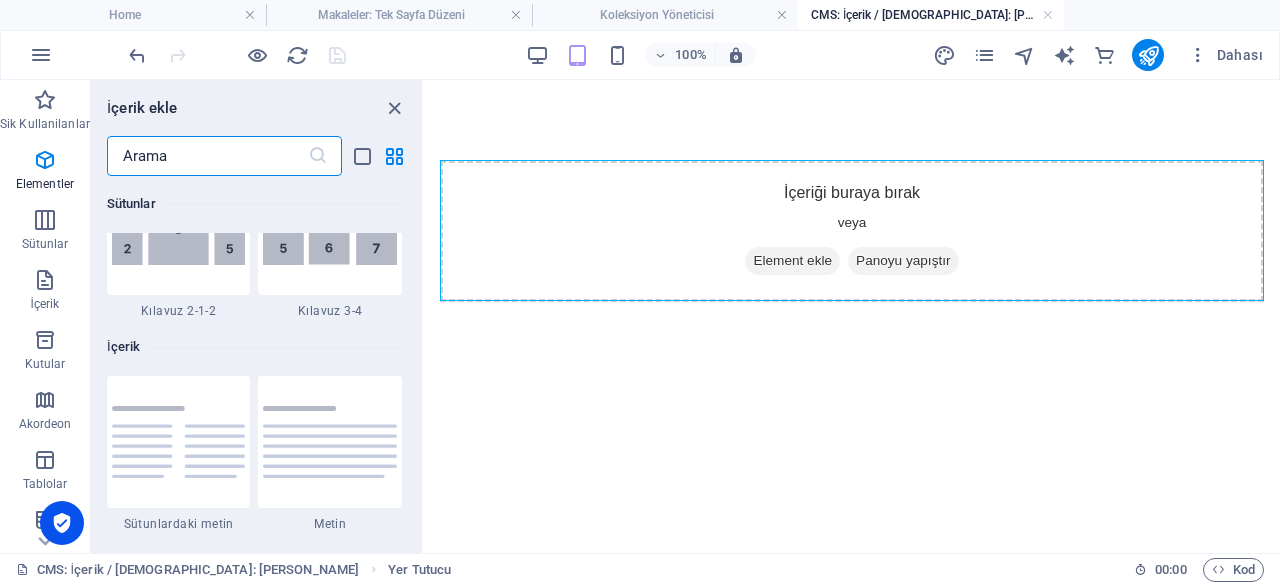 scroll, scrollTop: 3499, scrollLeft: 0, axis: vertical 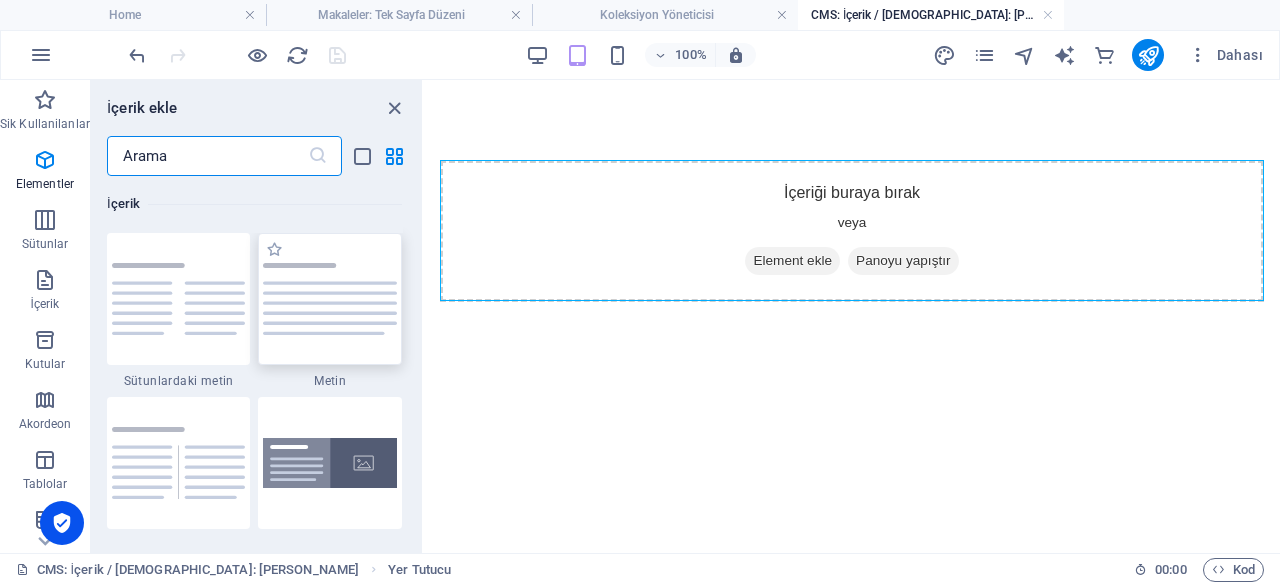 click at bounding box center (330, 298) 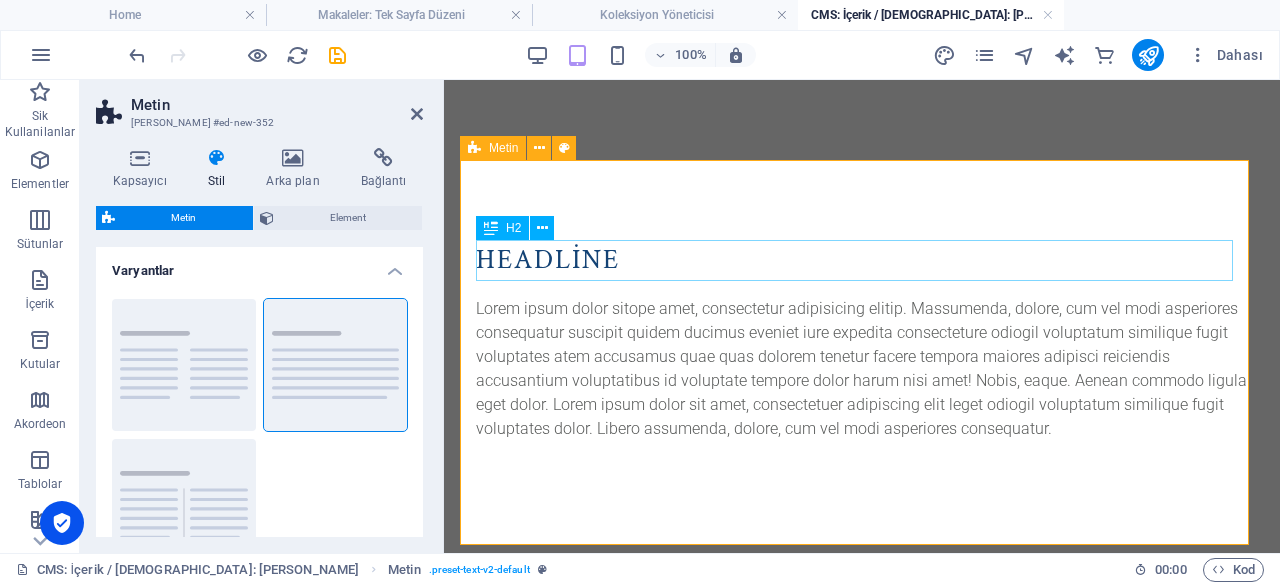 click on "Headline" at bounding box center [862, 260] 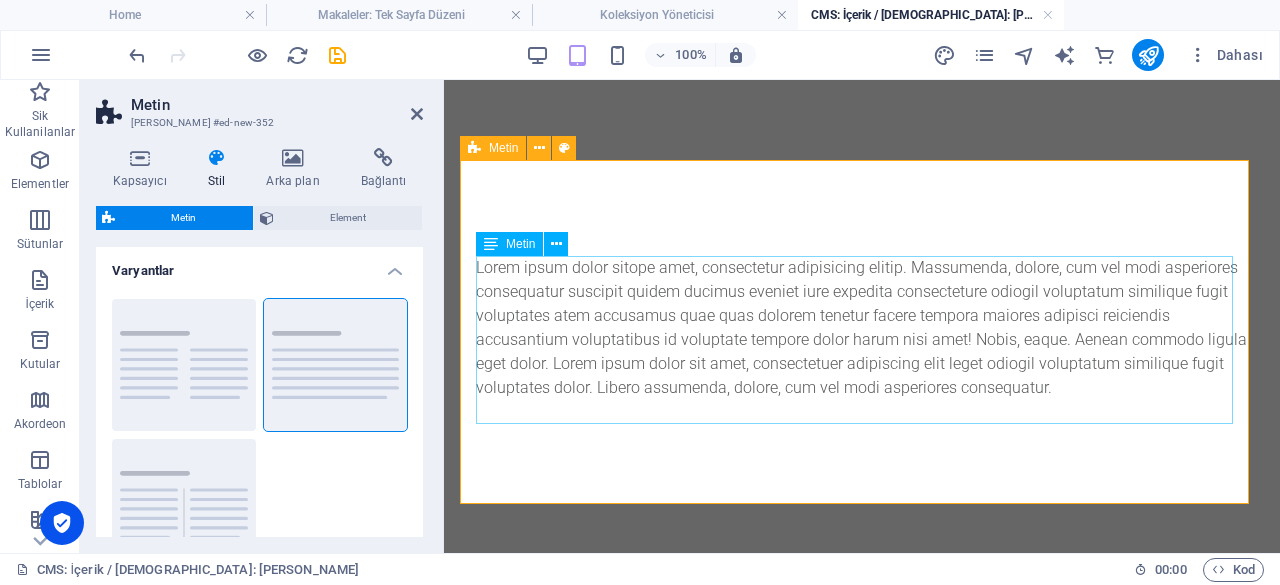 click on "Lorem ipsum dolor sitope amet, consectetur adipisicing elitip. Massumenda, dolore, cum vel modi asperiores consequatur suscipit quidem ducimus eveniet iure expedita consecteture odiogil voluptatum similique fugit voluptates atem accusamus quae quas dolorem tenetur facere tempora maiores adipisci reiciendis accusantium voluptatibus id voluptate tempore dolor harum nisi amet! Nobis, eaque. Aenean commodo ligula eget dolor. Lorem ipsum dolor sit amet, consectetuer adipiscing elit leget odiogil voluptatum similique fugit voluptates dolor. Libero assumenda, dolore, cum vel modi asperiores consequatur." at bounding box center (862, 328) 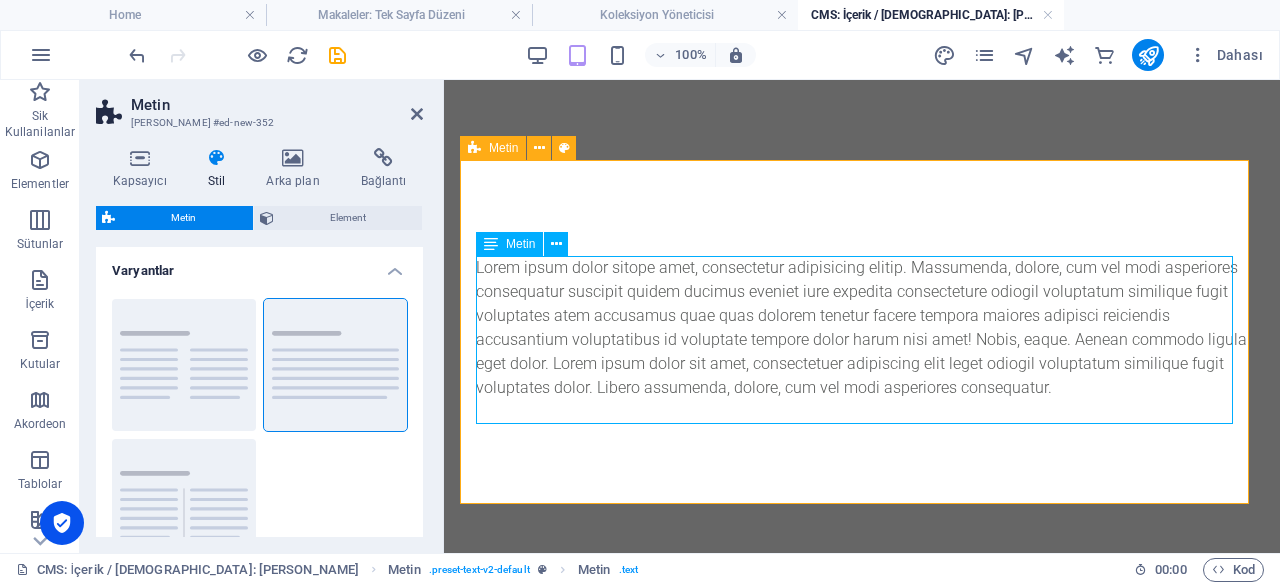 click on "Lorem ipsum dolor sitope amet, consectetur adipisicing elitip. Massumenda, dolore, cum vel modi asperiores consequatur suscipit quidem ducimus eveniet iure expedita consecteture odiogil voluptatum similique fugit voluptates atem accusamus quae quas dolorem tenetur facere tempora maiores adipisci reiciendis accusantium voluptatibus id voluptate tempore dolor harum nisi amet! Nobis, eaque. Aenean commodo ligula eget dolor. Lorem ipsum dolor sit amet, consectetuer adipiscing elit leget odiogil voluptatum similique fugit voluptates dolor. Libero assumenda, dolore, cum vel modi asperiores consequatur." at bounding box center [862, 328] 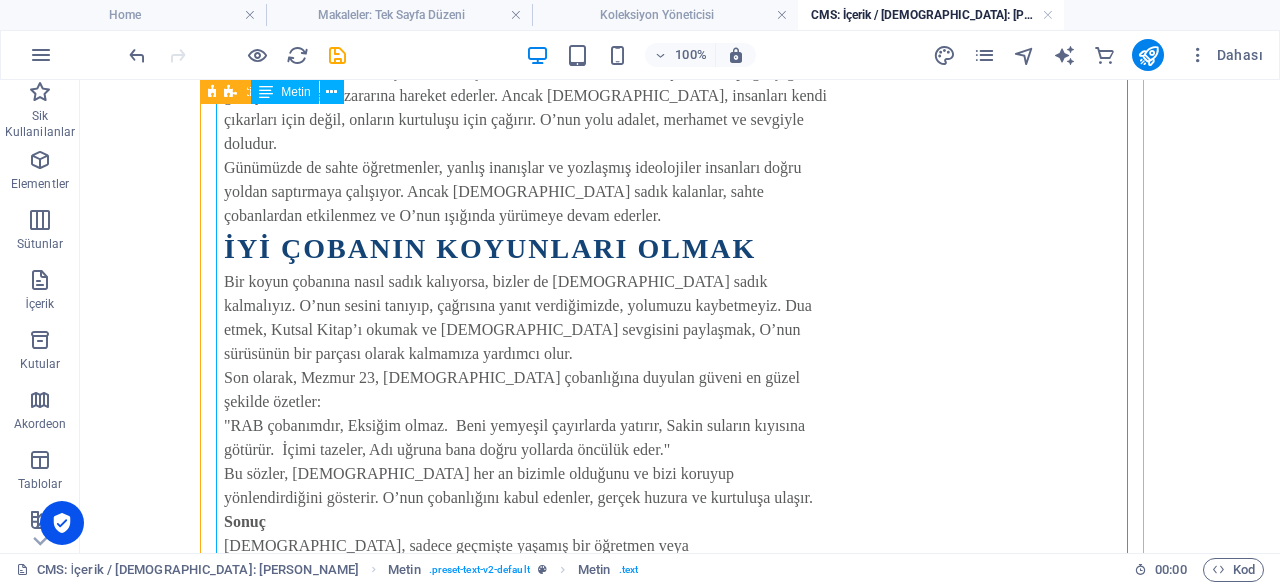 scroll, scrollTop: 1302, scrollLeft: 0, axis: vertical 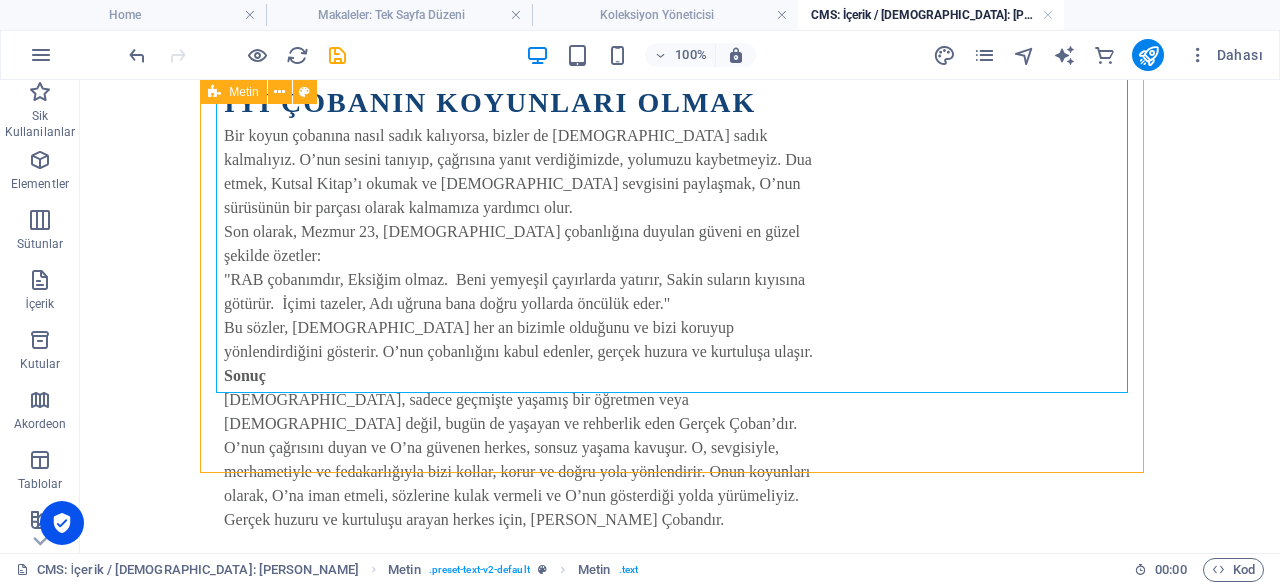 click on "CMS: İçerik / [DEMOGRAPHIC_DATA]: [PERSON_NAME]" at bounding box center (931, 15) 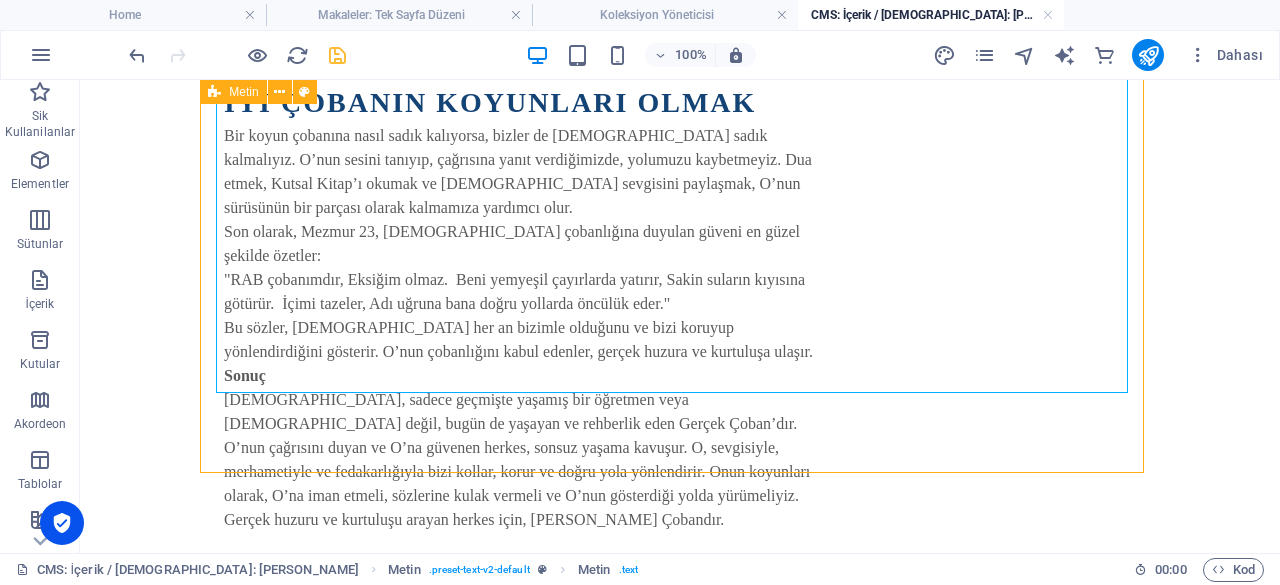 click at bounding box center [337, 55] 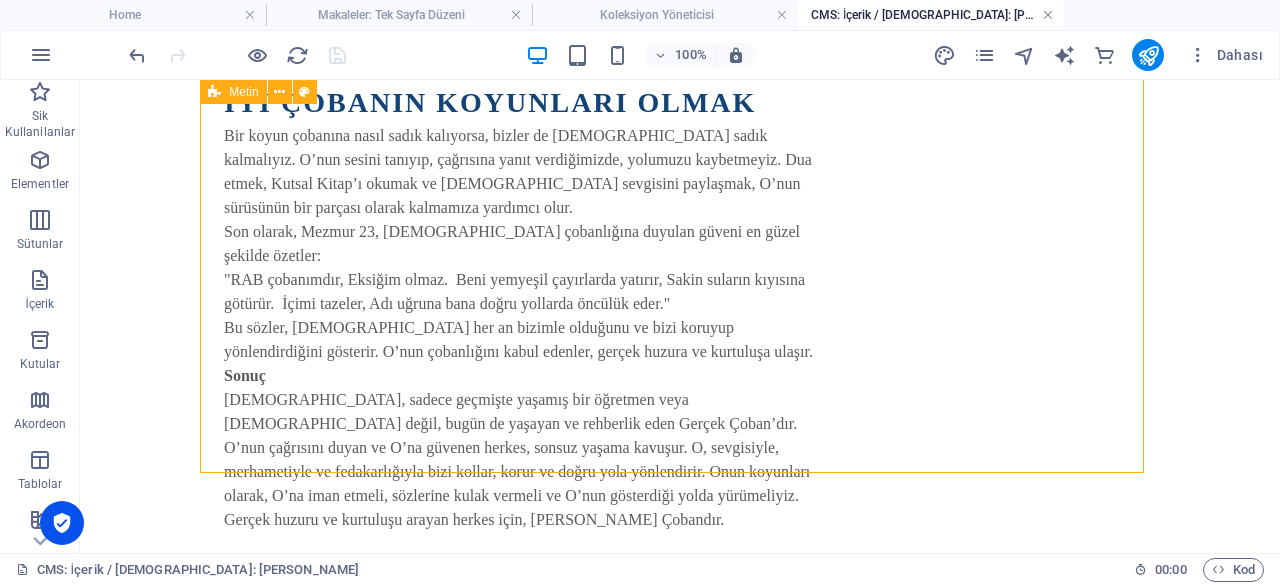 click at bounding box center [1048, 15] 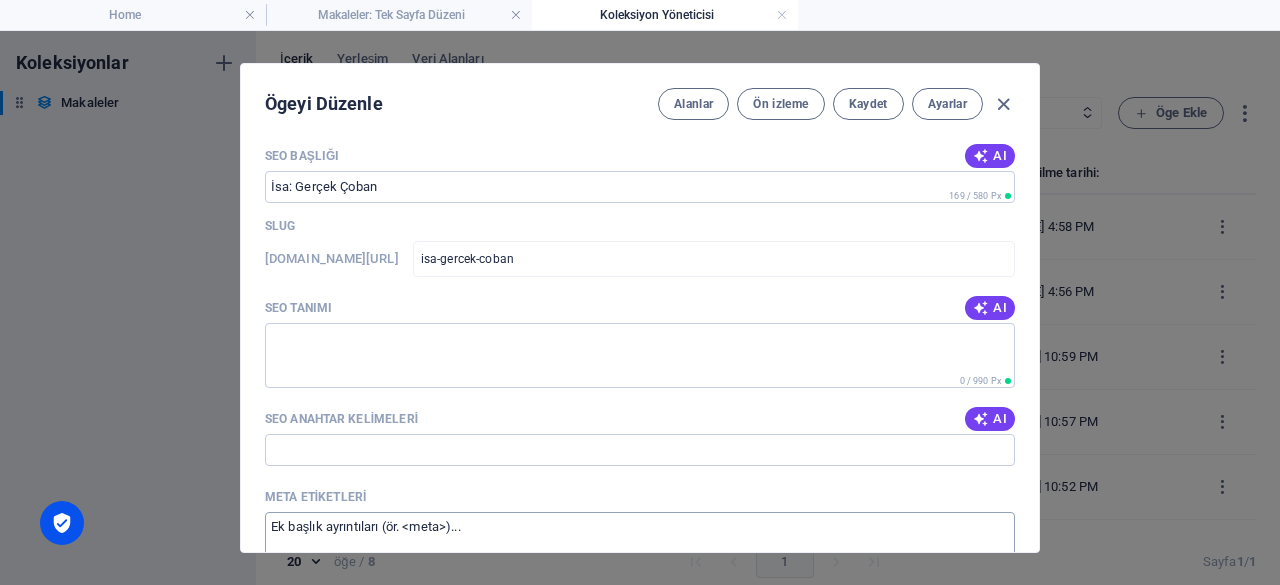 scroll, scrollTop: 1222, scrollLeft: 0, axis: vertical 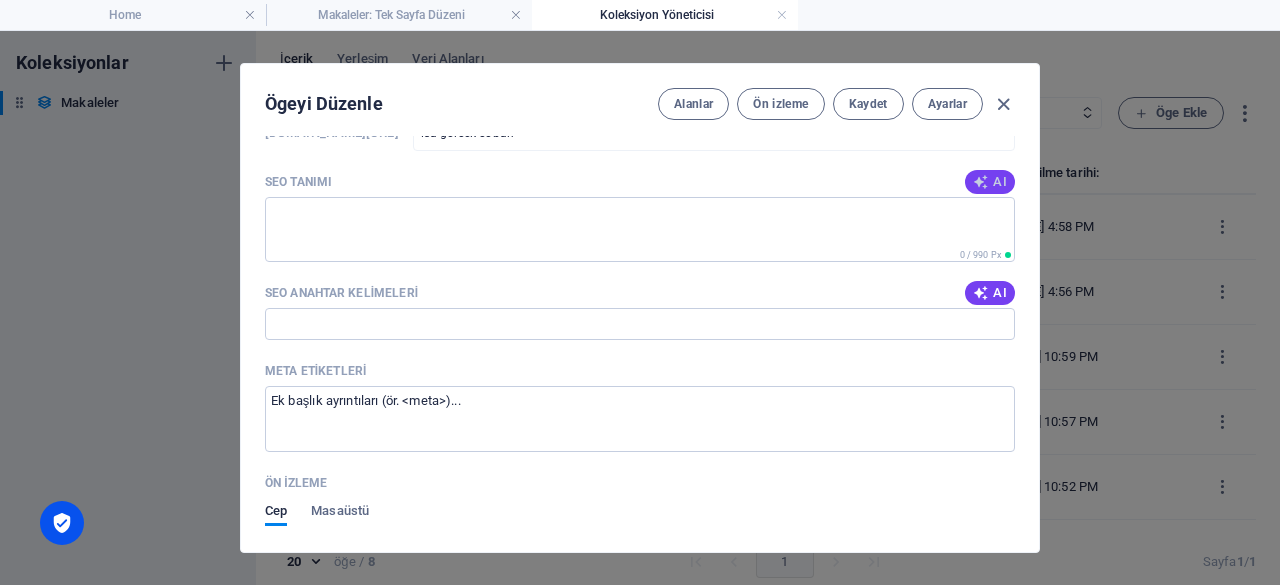 click on "AI" at bounding box center [990, 182] 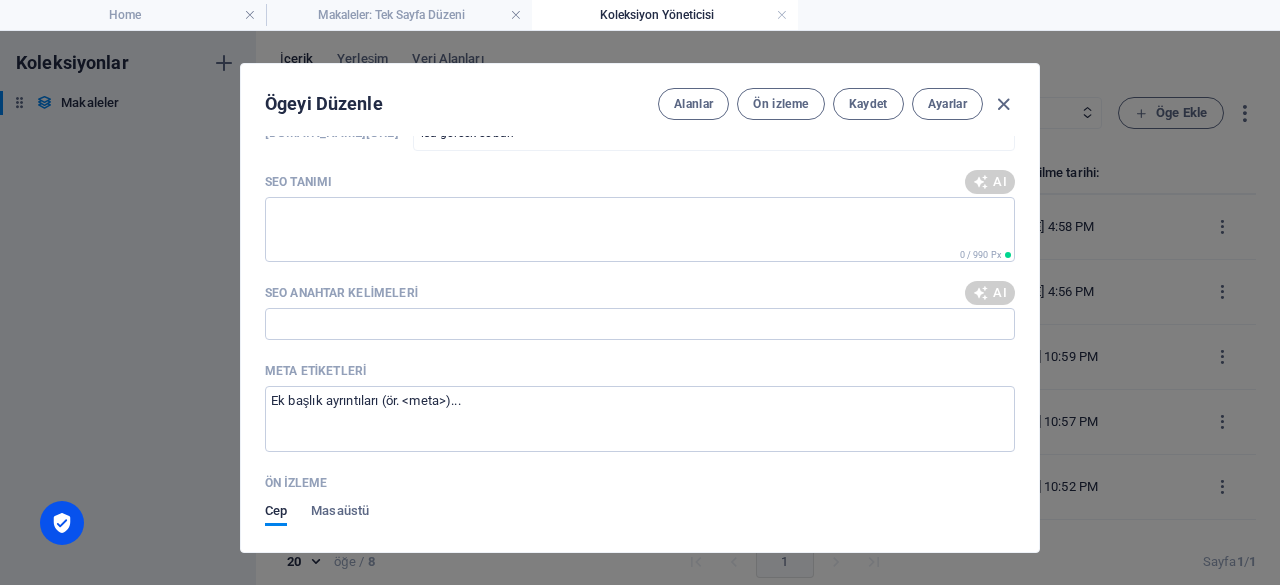 type on "[DEMOGRAPHIC_DATA], gerçek çoban olarak inananları sevgiyle korur ve rehberlik eder. Onun yolunda huzur ve kurtuluş bulabilirsiniz." 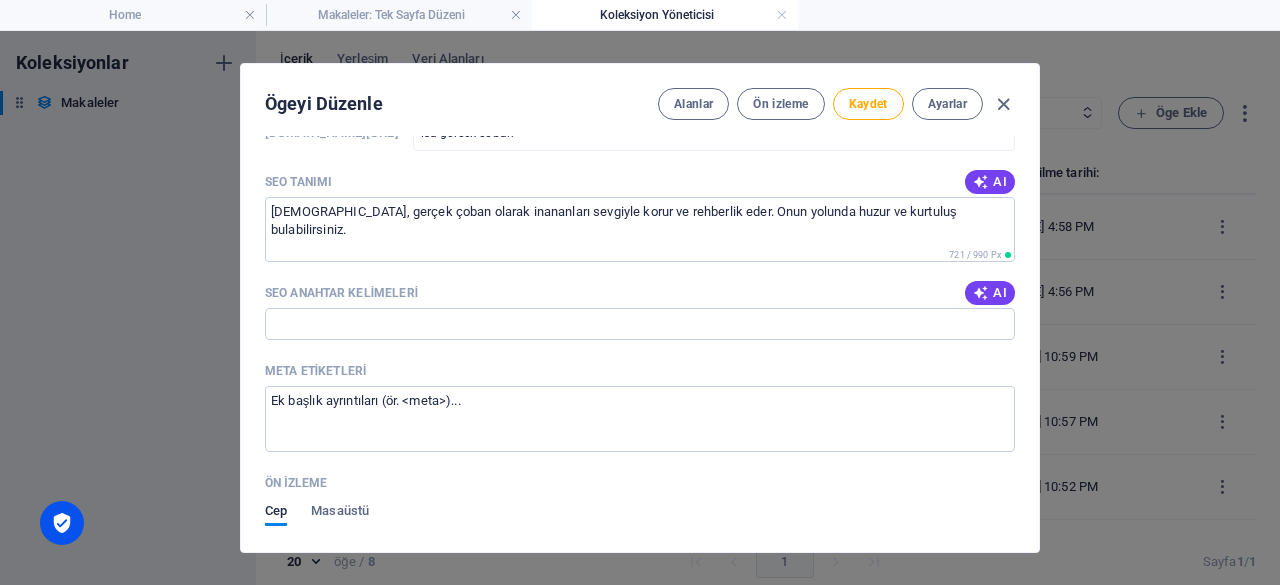 click on "AI" at bounding box center [990, 293] 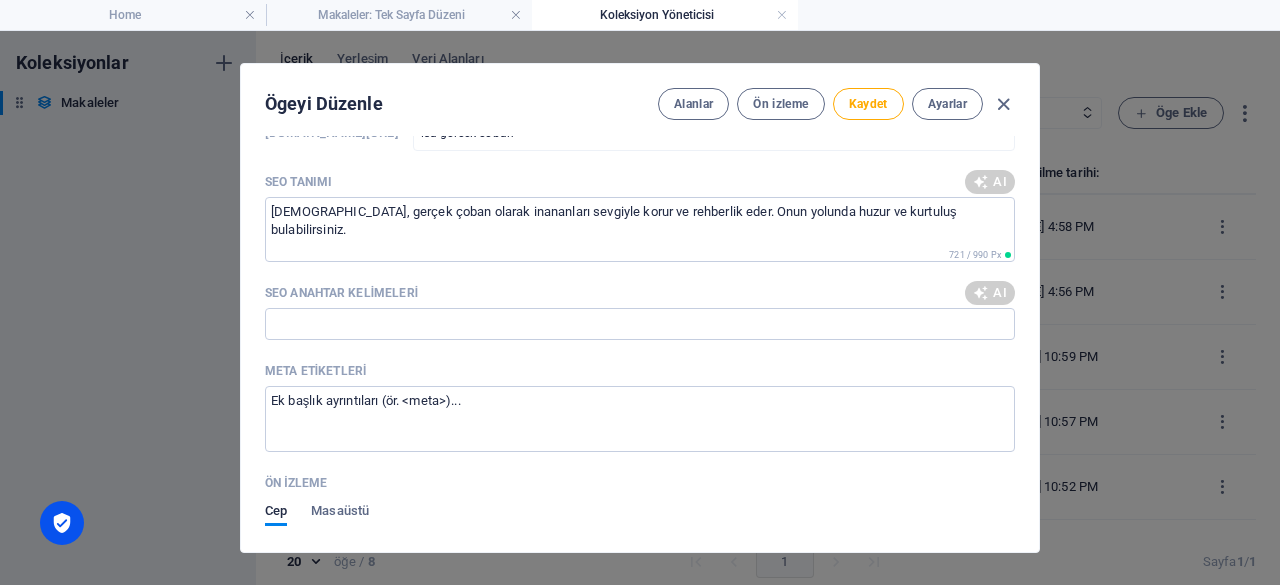 type on "[DEMOGRAPHIC_DATA][PERSON_NAME] Çoban, iyi çoban, çobanlık, Yuhanna 10:11, [PERSON_NAME], sahte çobanlar" 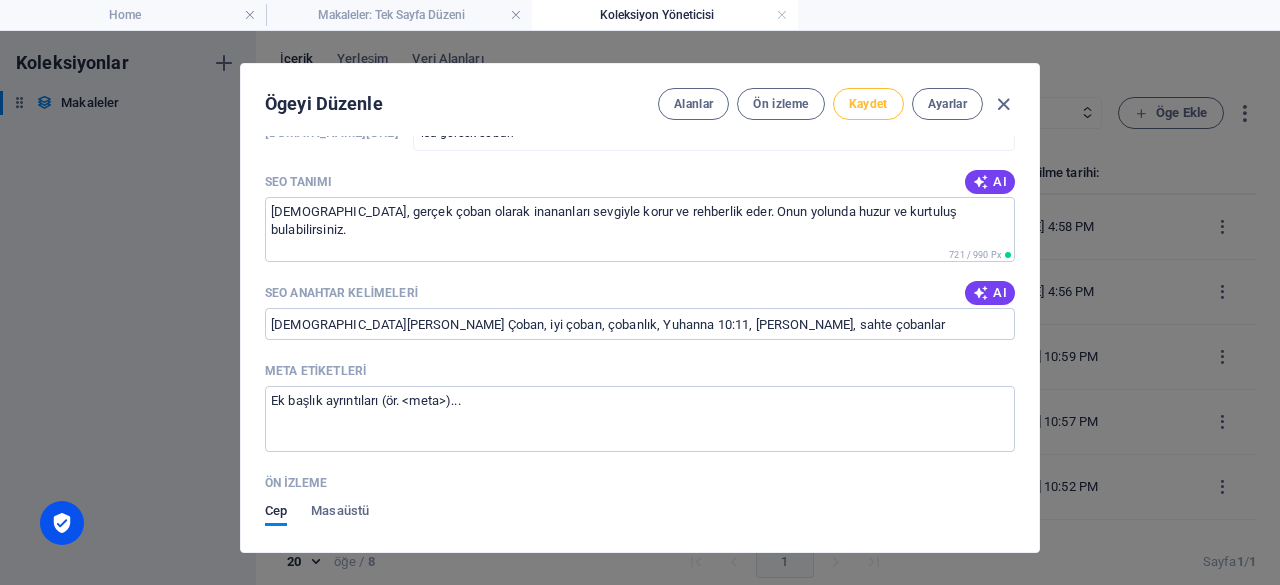 click on "Kaydet" at bounding box center [868, 104] 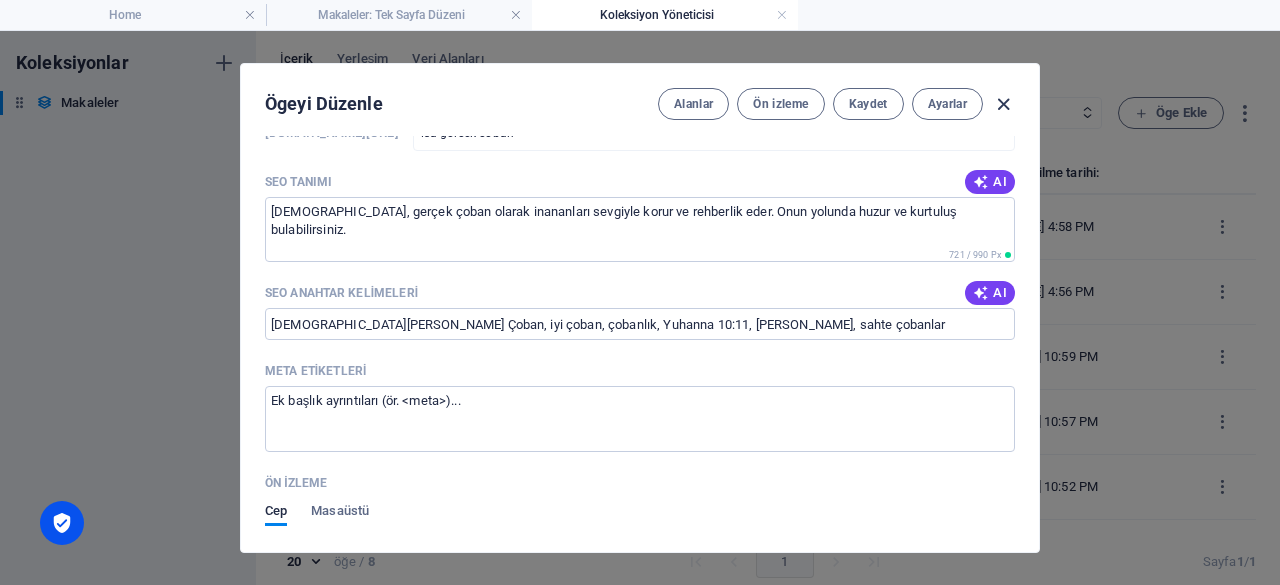 click at bounding box center [1003, 104] 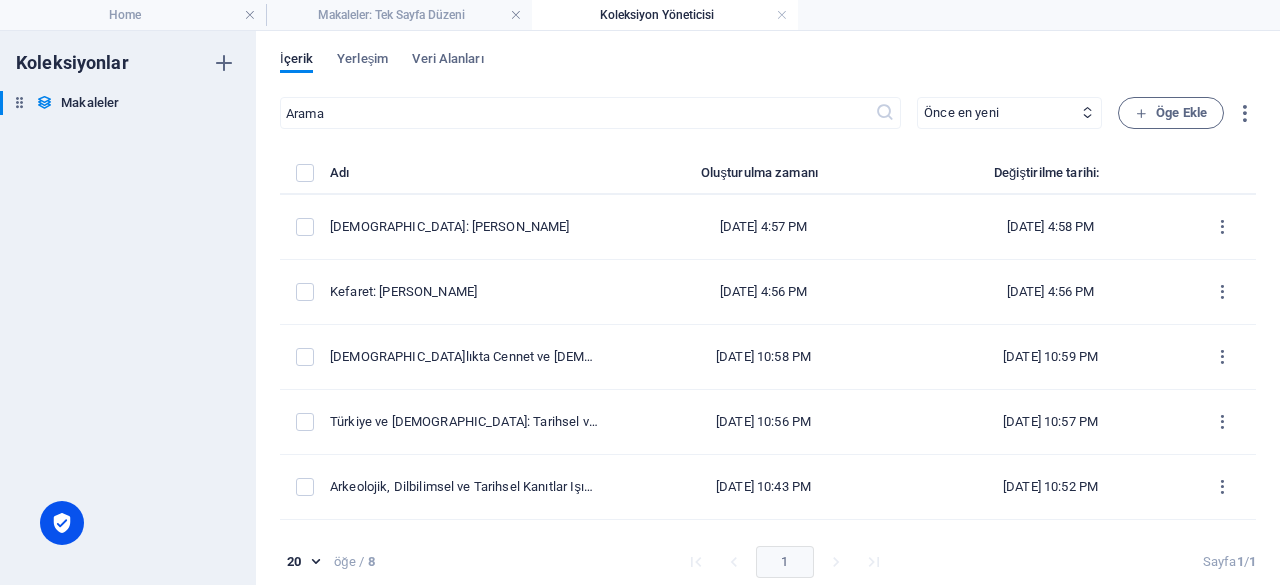 scroll, scrollTop: 1024, scrollLeft: 0, axis: vertical 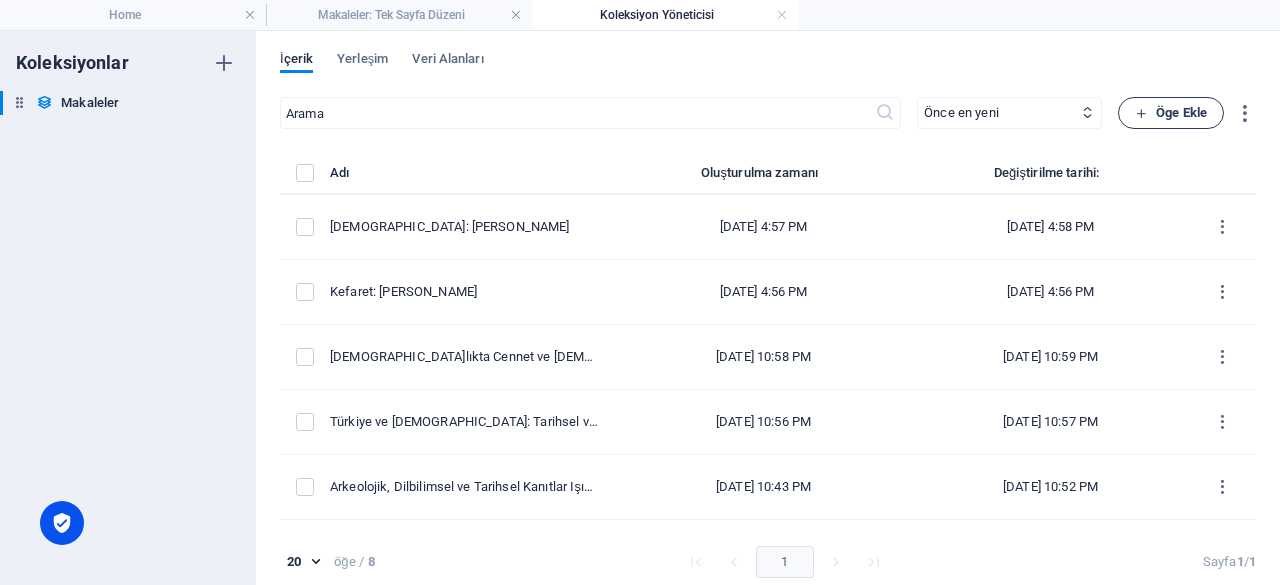 click on "Öge Ekle" at bounding box center (1171, 113) 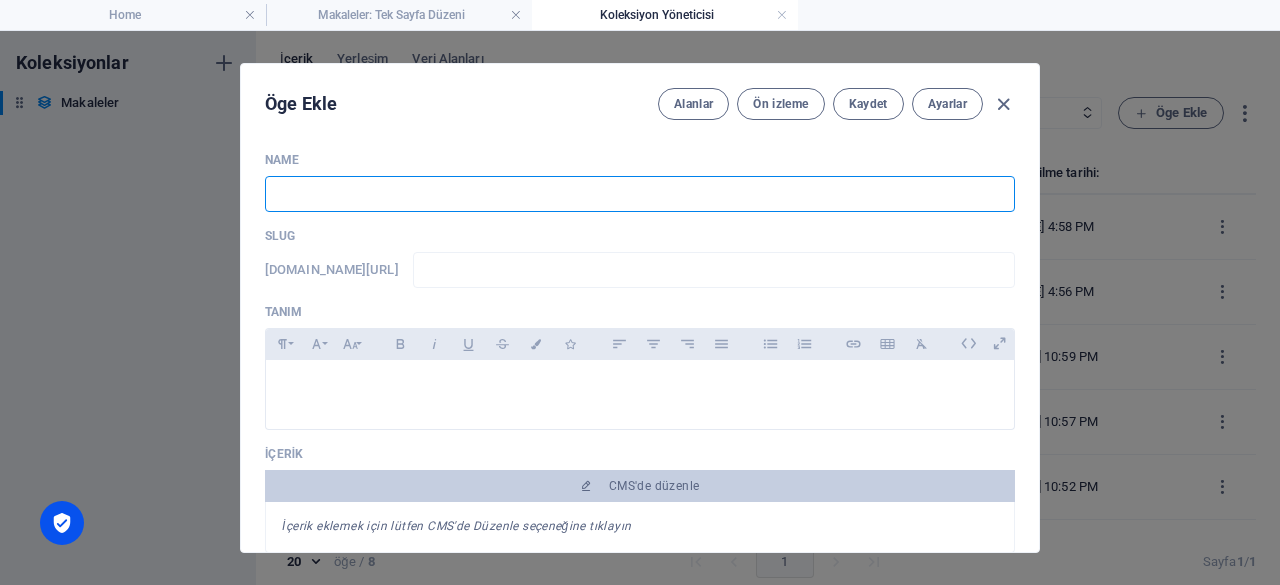 click at bounding box center (640, 194) 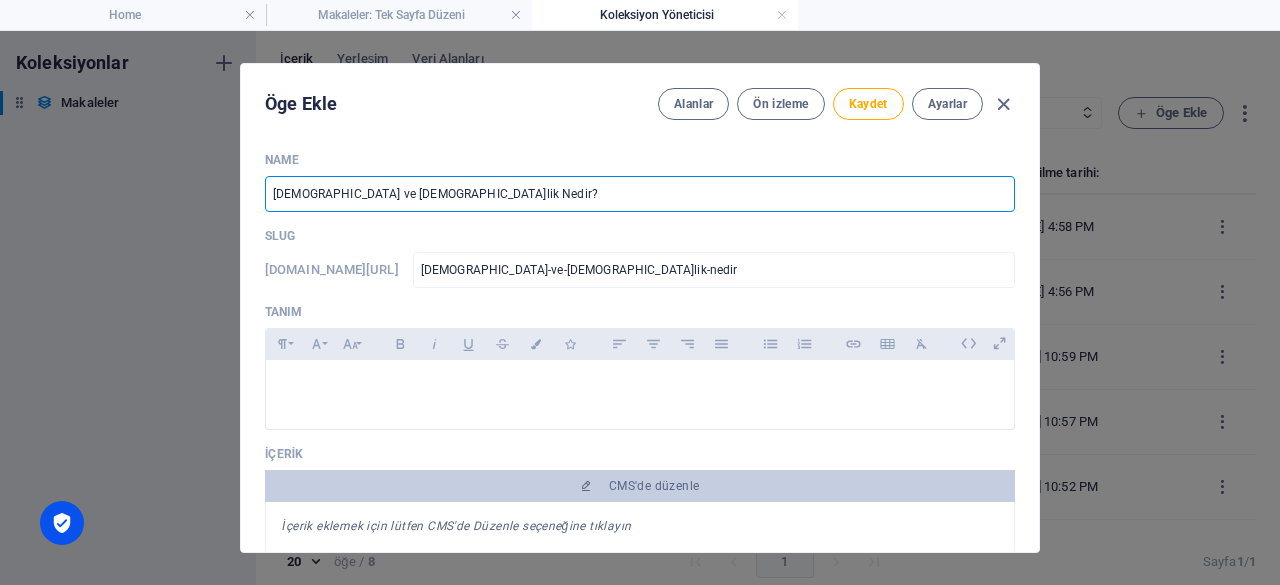 type on "[DEMOGRAPHIC_DATA] ve [DEMOGRAPHIC_DATA]lik Nedir?" 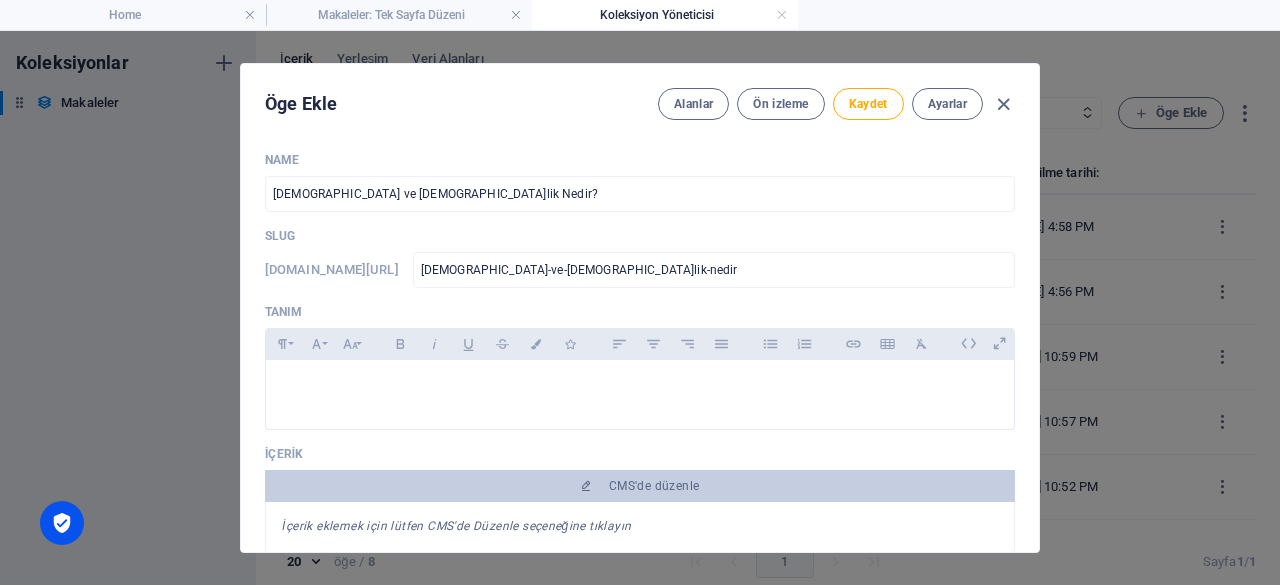 click on "İçerik" at bounding box center (640, 454) 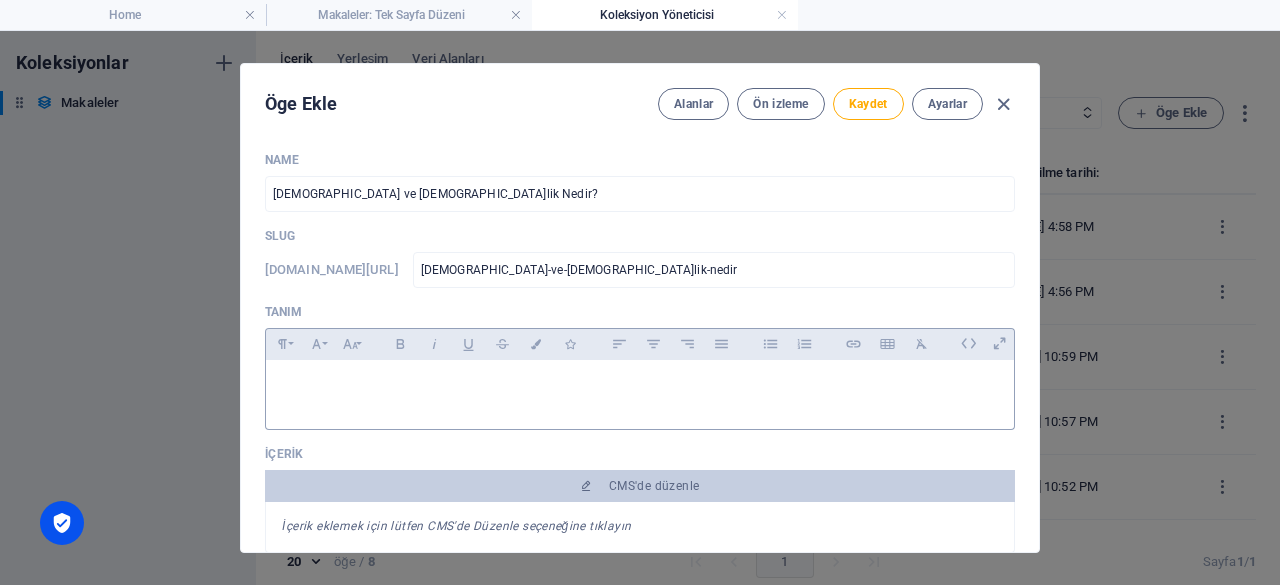 click at bounding box center (640, 385) 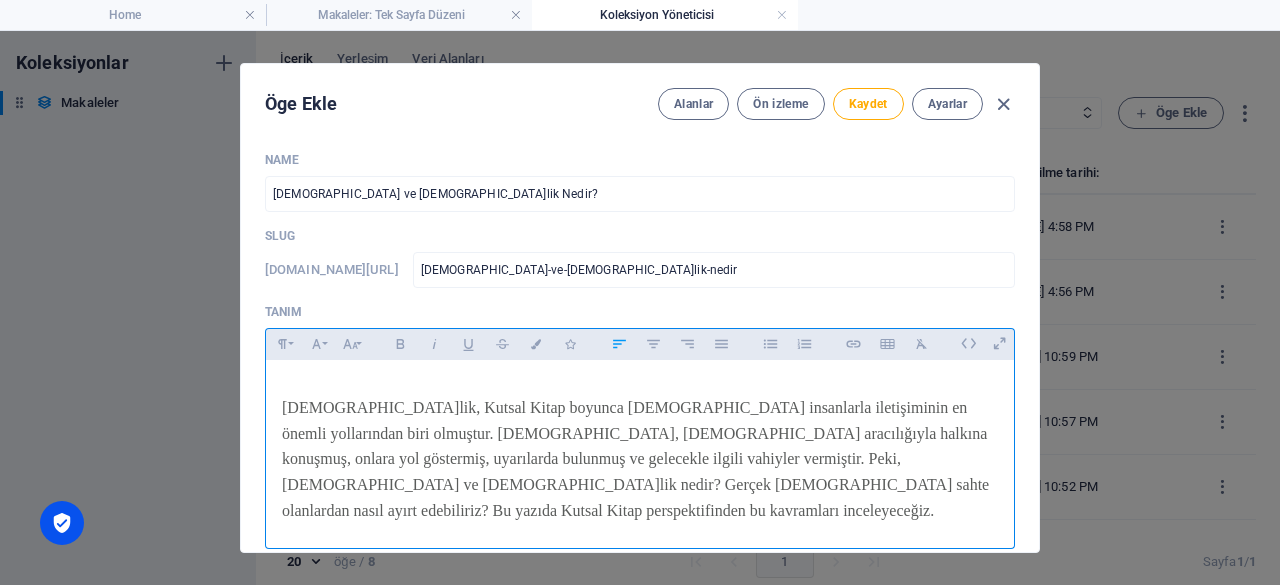 click on "[DEMOGRAPHIC_DATA]lik, Kutsal Kitap boyunca [DEMOGRAPHIC_DATA] insanlarla iletişiminin en önemli yollarından biri olmuştur. [DEMOGRAPHIC_DATA], [DEMOGRAPHIC_DATA] aracılığıyla halkına konuşmuş, onlara yol göstermiş, uyarılarda bulunmuş ve gelecekle ilgili vahiyler vermiştir. Peki, [DEMOGRAPHIC_DATA] ve [DEMOGRAPHIC_DATA]lik nedir? Gerçek [DEMOGRAPHIC_DATA] sahte olanlardan nasıl ayırt edebiliriz? Bu yazıda Kutsal Kitap perspektifinden bu kavramları inceleyeceğiz." at bounding box center [640, 449] 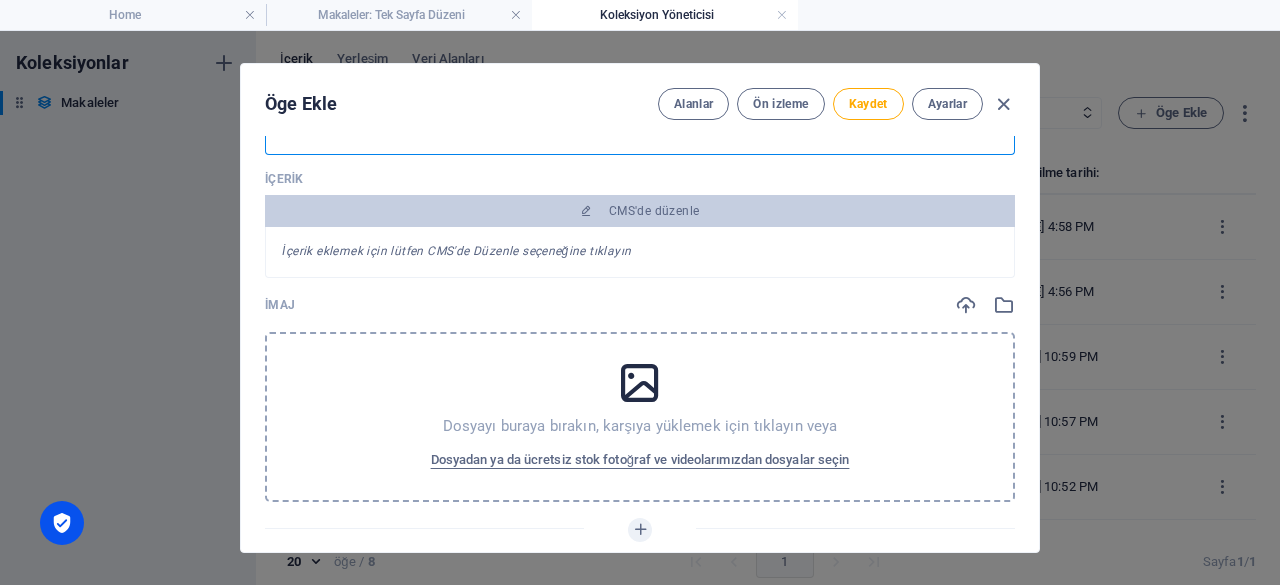 scroll, scrollTop: 400, scrollLeft: 0, axis: vertical 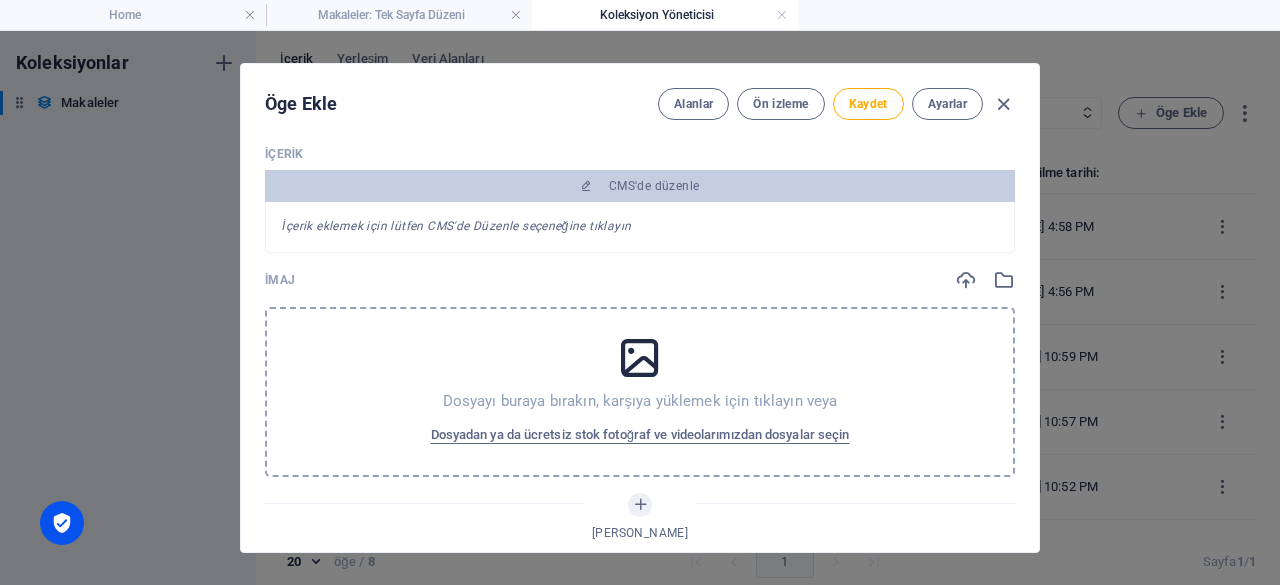 click at bounding box center [640, 358] 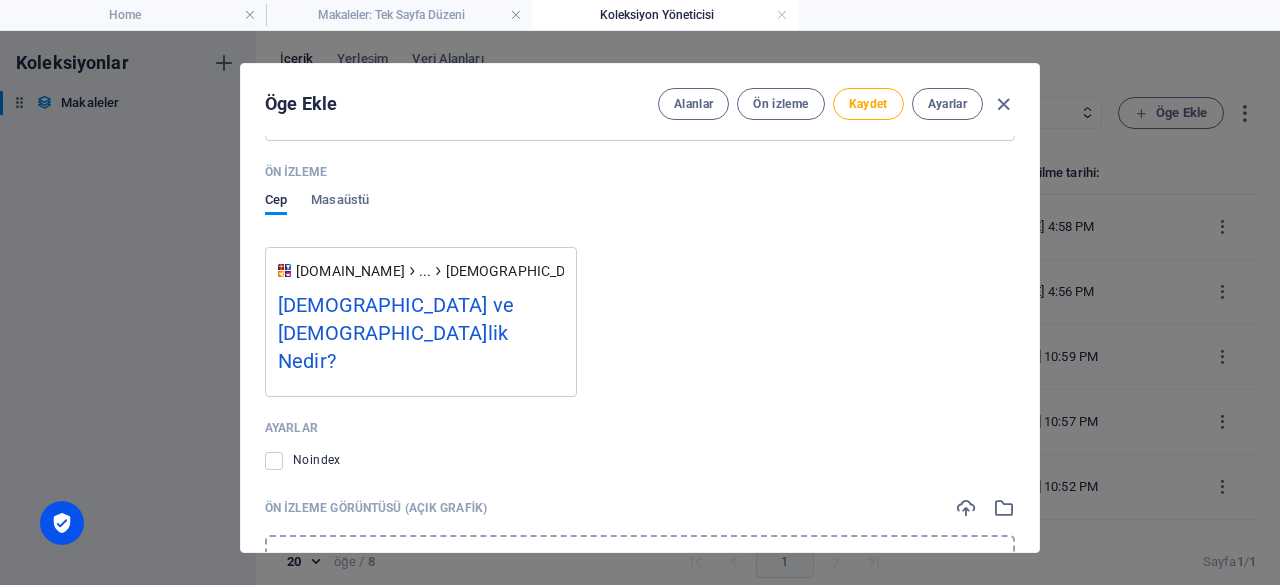 scroll, scrollTop: 1500, scrollLeft: 0, axis: vertical 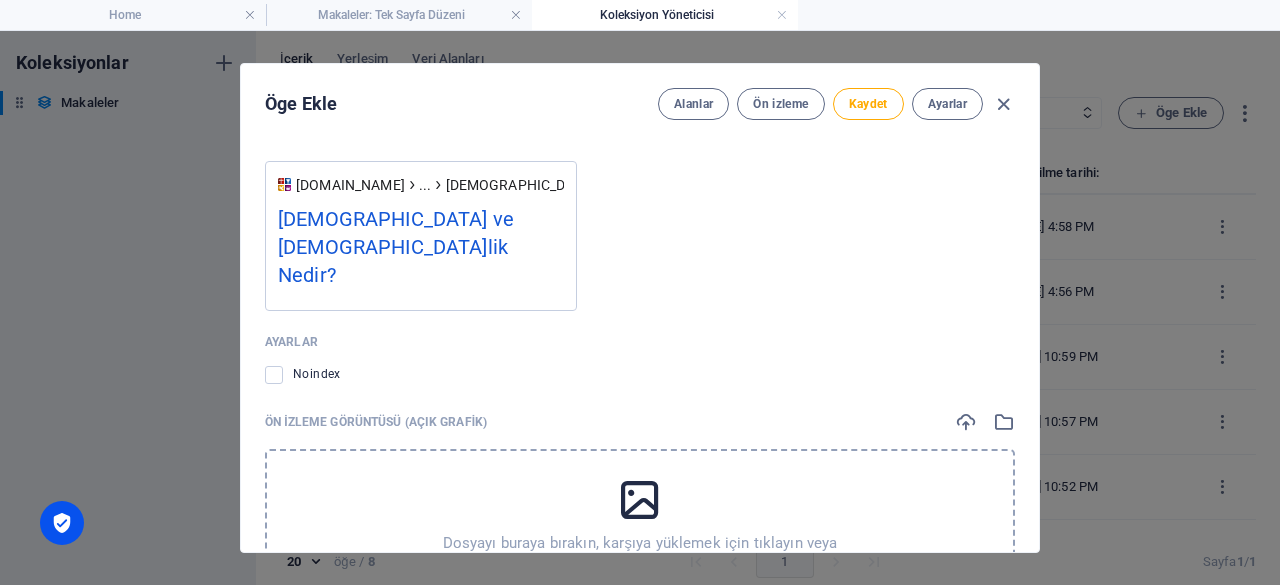 click at bounding box center [640, 500] 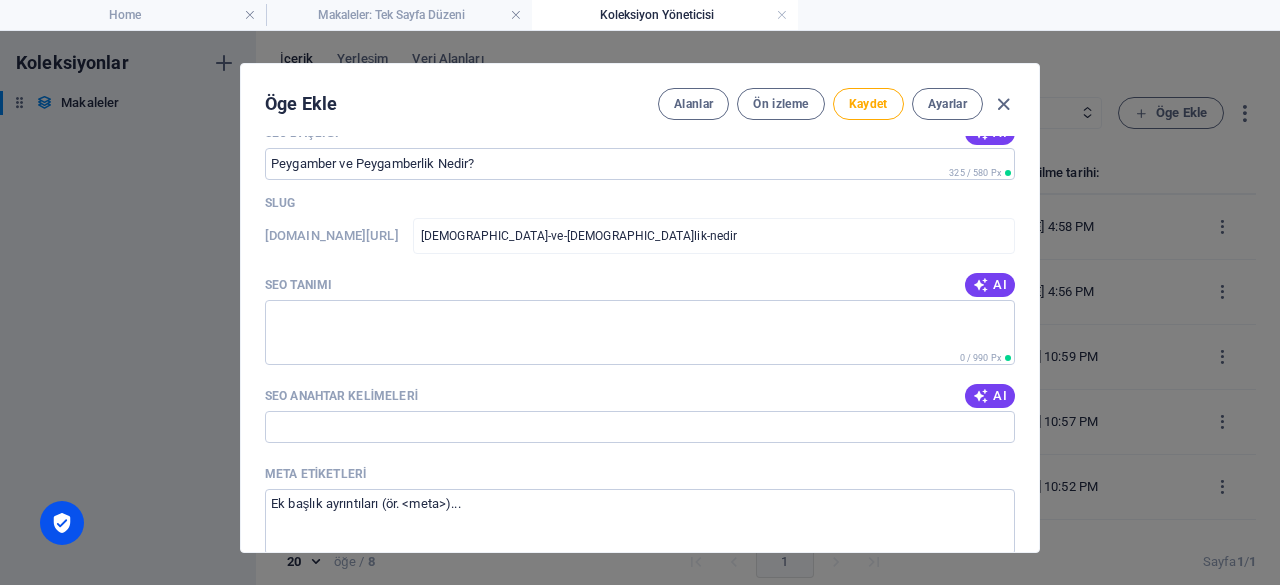 scroll, scrollTop: 800, scrollLeft: 0, axis: vertical 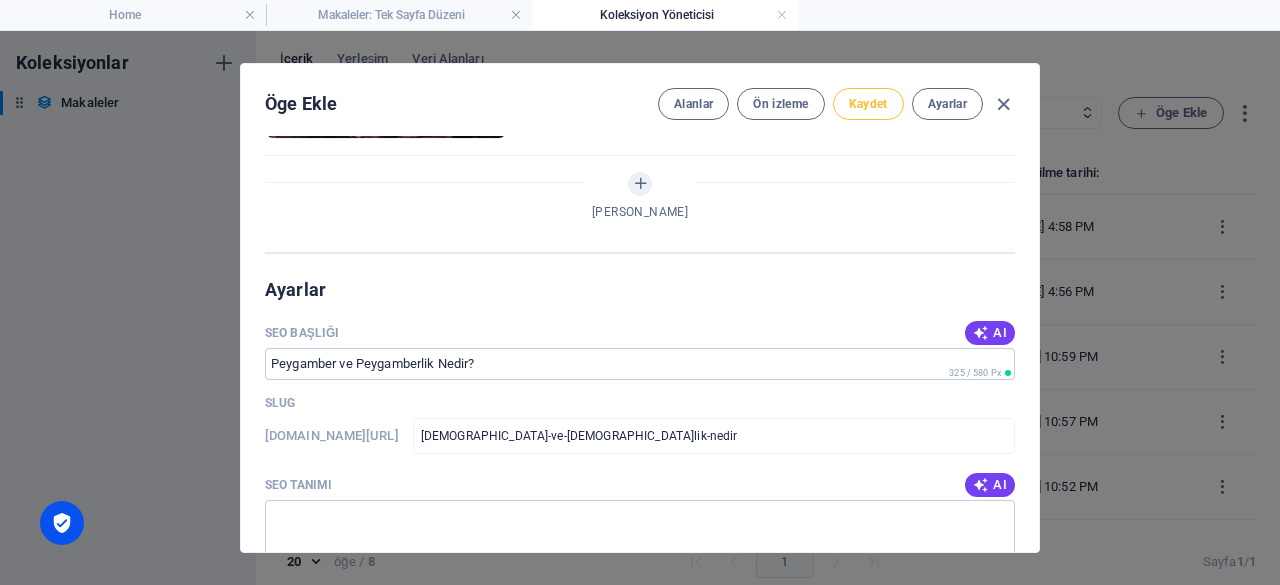 click on "Kaydet" at bounding box center (868, 104) 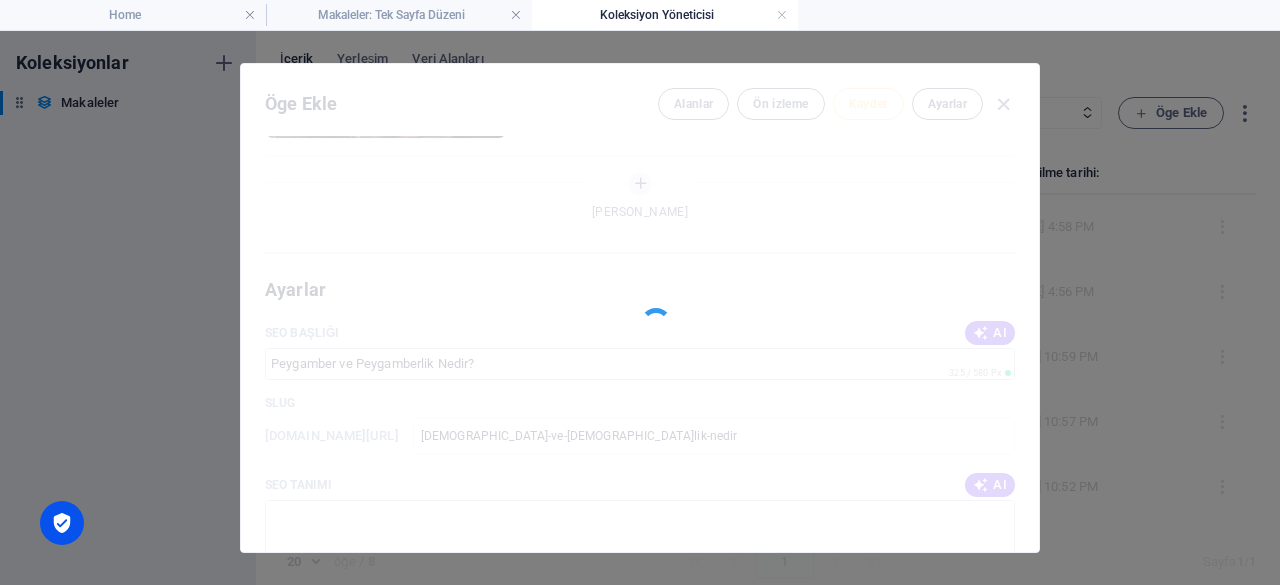 type on "[DEMOGRAPHIC_DATA]-ve-[DEMOGRAPHIC_DATA]lik-nedir" 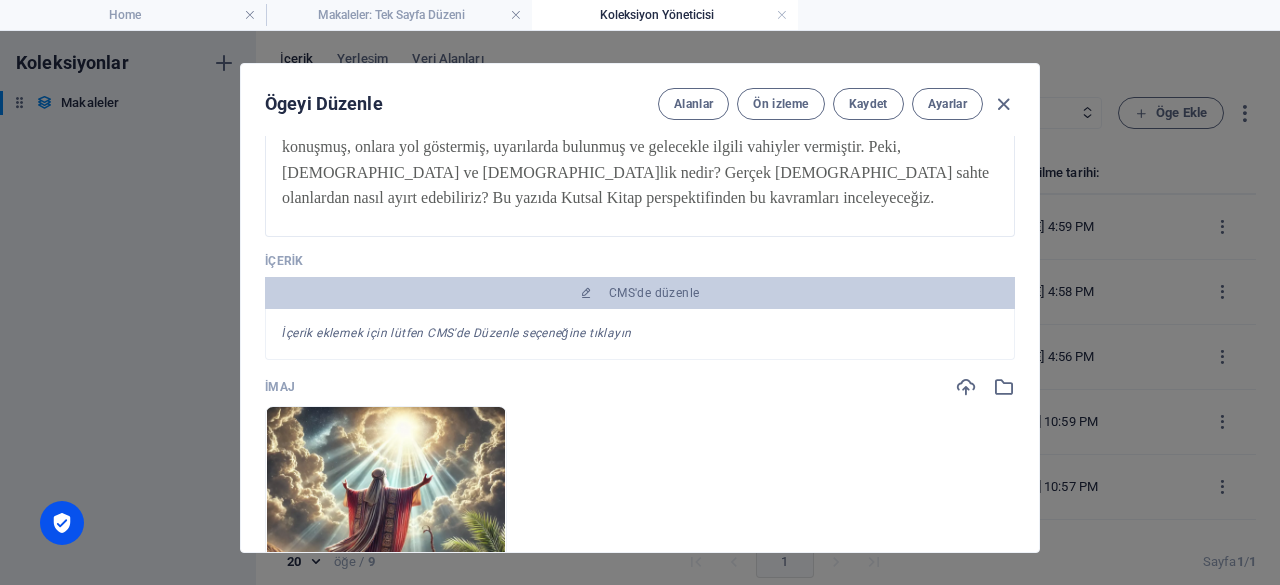 scroll, scrollTop: 200, scrollLeft: 0, axis: vertical 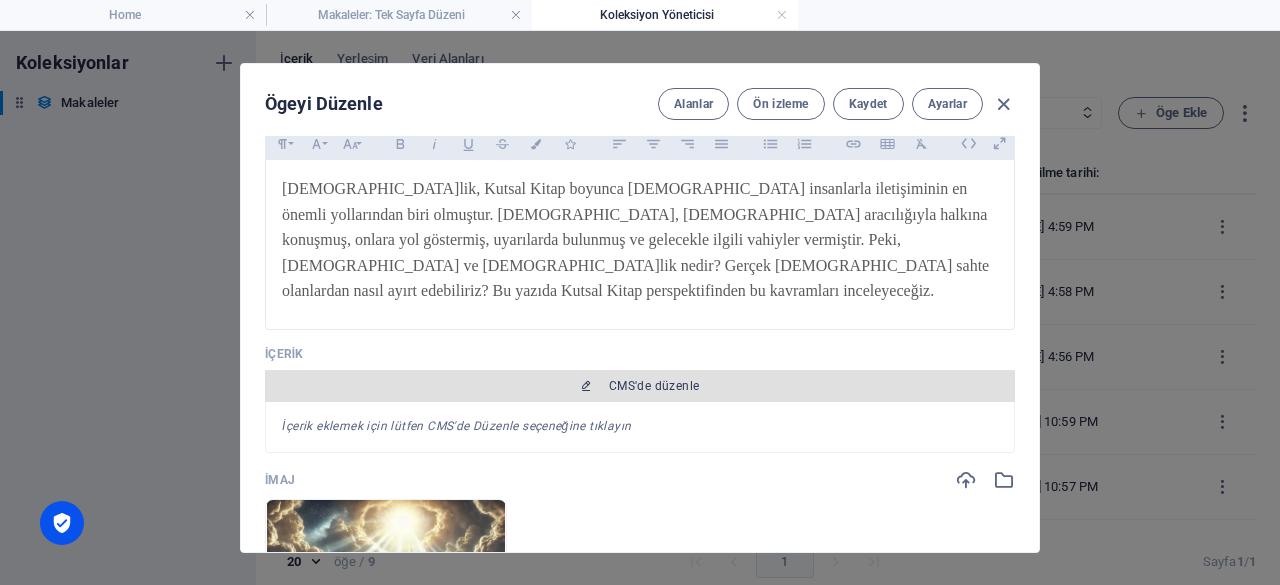 drag, startPoint x: 648, startPoint y: 349, endPoint x: 607, endPoint y: 353, distance: 41.19466 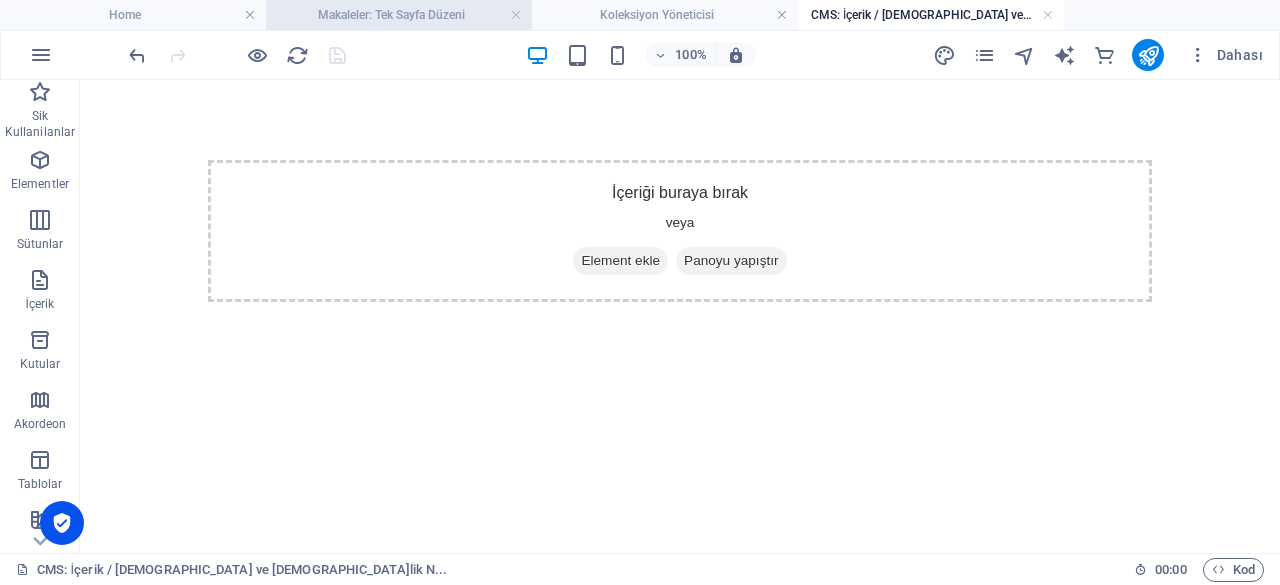 scroll, scrollTop: 0, scrollLeft: 0, axis: both 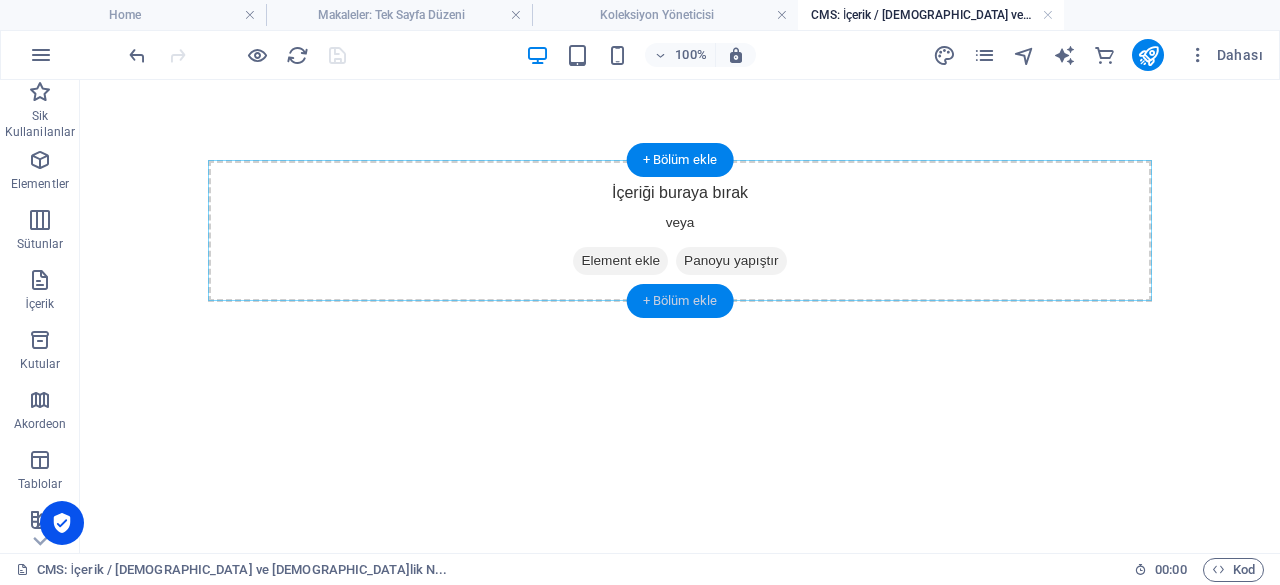 click on "+ Bölüm ekle" at bounding box center [680, 301] 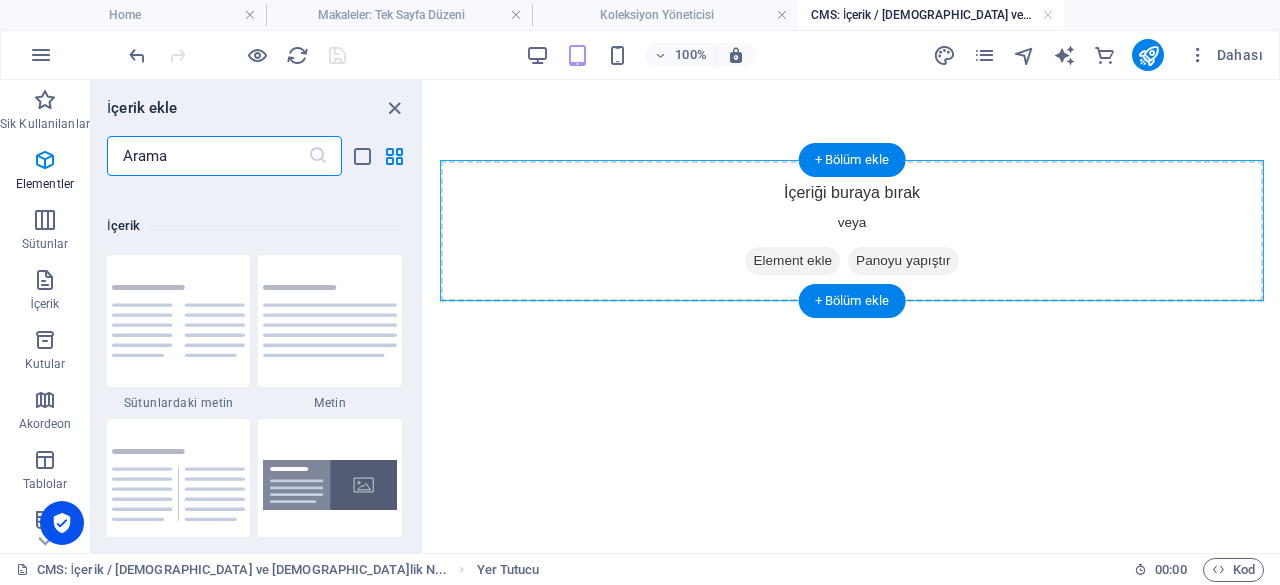 scroll, scrollTop: 3499, scrollLeft: 0, axis: vertical 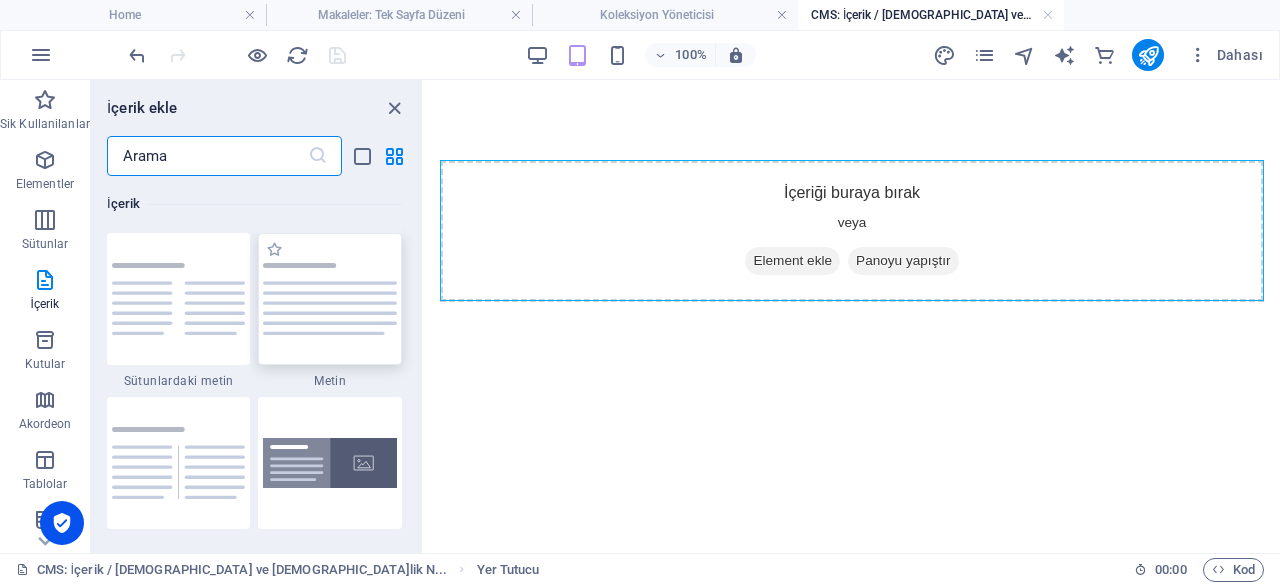click at bounding box center (330, 298) 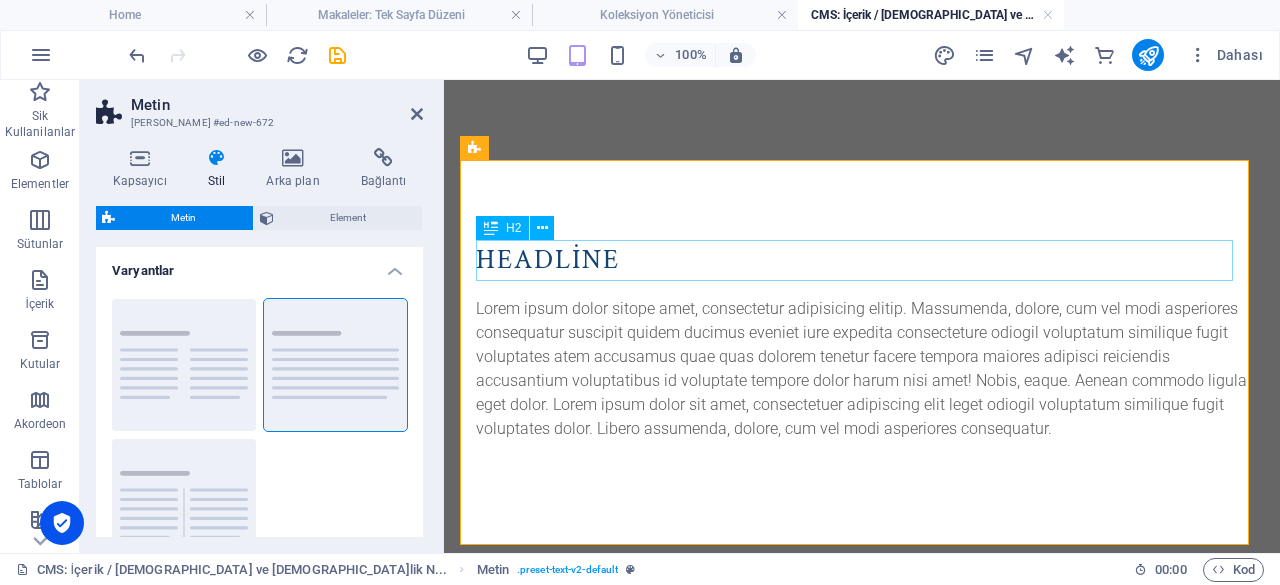 click on "Headline" at bounding box center [862, 260] 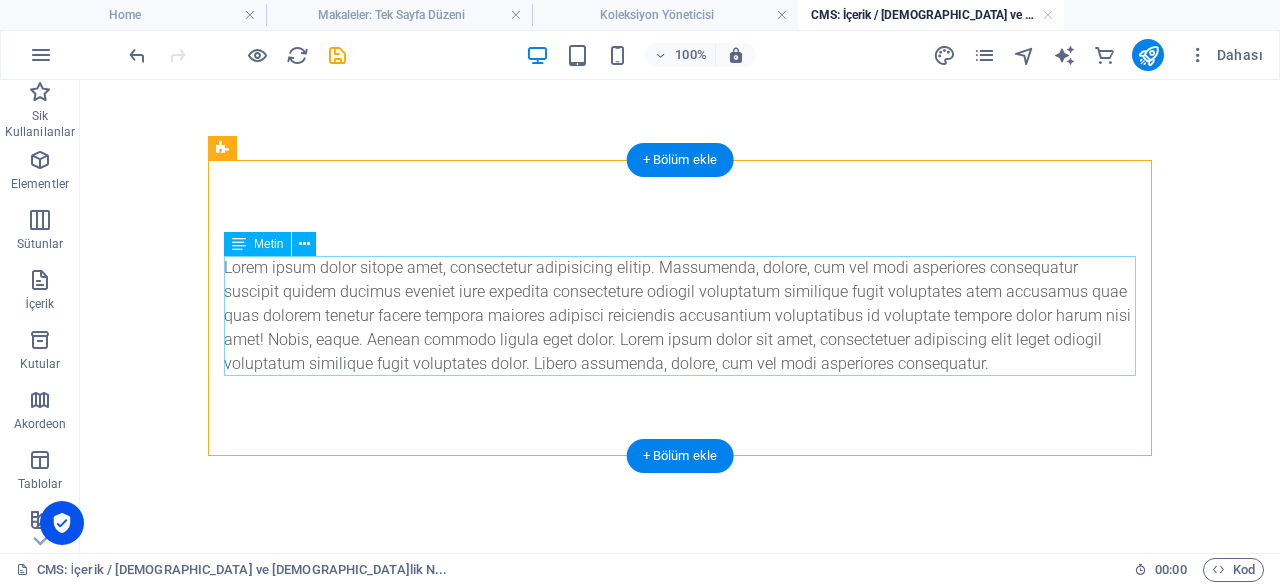 click on "Lorem ipsum dolor sitope amet, consectetur adipisicing elitip. Massumenda, dolore, cum vel modi asperiores consequatur suscipit quidem ducimus eveniet iure expedita consecteture odiogil voluptatum similique fugit voluptates atem accusamus quae quas dolorem tenetur facere tempora maiores adipisci reiciendis accusantium voluptatibus id voluptate tempore dolor harum nisi amet! Nobis, eaque. Aenean commodo ligula eget dolor. Lorem ipsum dolor sit amet, consectetuer adipiscing elit leget odiogil voluptatum similique fugit voluptates dolor. Libero assumenda, dolore, cum vel modi asperiores consequatur." at bounding box center [680, 316] 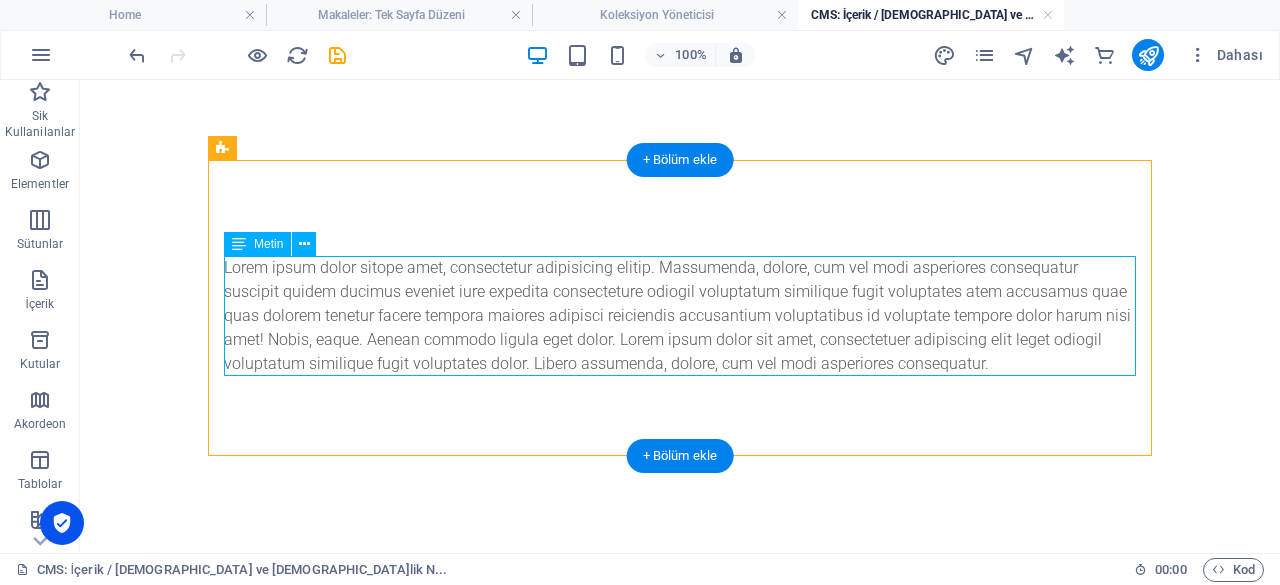 click on "Lorem ipsum dolor sitope amet, consectetur adipisicing elitip. Massumenda, dolore, cum vel modi asperiores consequatur suscipit quidem ducimus eveniet iure expedita consecteture odiogil voluptatum similique fugit voluptates atem accusamus quae quas dolorem tenetur facere tempora maiores adipisci reiciendis accusantium voluptatibus id voluptate tempore dolor harum nisi amet! Nobis, eaque. Aenean commodo ligula eget dolor. Lorem ipsum dolor sit amet, consectetuer adipiscing elit leget odiogil voluptatum similique fugit voluptates dolor. Libero assumenda, dolore, cum vel modi asperiores consequatur." at bounding box center [680, 316] 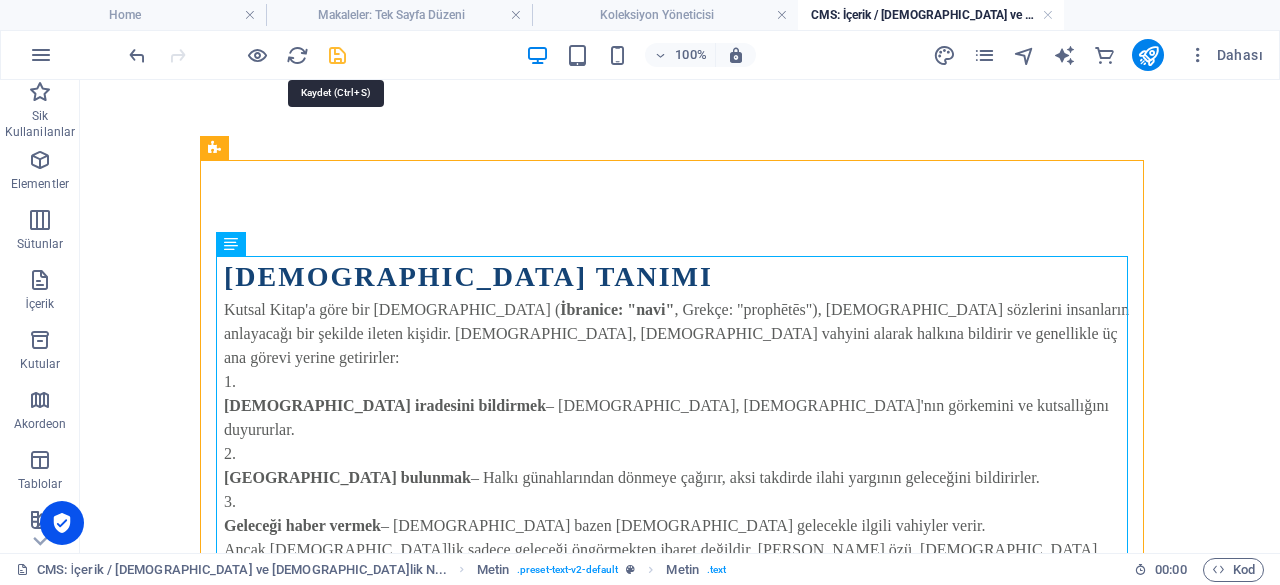 click at bounding box center (337, 55) 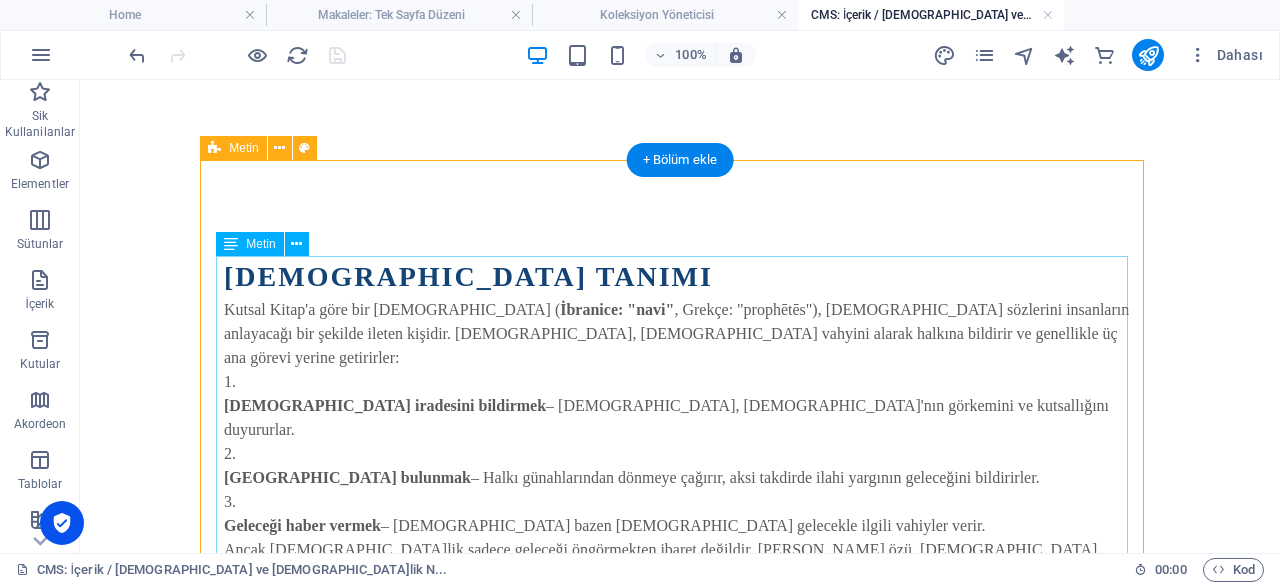 click on "[DEMOGRAPHIC_DATA] Tanımı Kutsal Kitap'a göre bir [DEMOGRAPHIC_DATA] ( İbranice: "navi" , Grekçe: "prophētēs"), [DEMOGRAPHIC_DATA] sözlerini insanların anlayacağı bir şekilde ileten kişidir. [DEMOGRAPHIC_DATA], [DEMOGRAPHIC_DATA] vahyini alarak halkına bildirir ve genellikle üç ana görevi yerine getirirler: [DEMOGRAPHIC_DATA] iradesini bildirmek  – [DEMOGRAPHIC_DATA], [DEMOGRAPHIC_DATA]'nın görkemini ve kutsallığını duyururlar. Uyarıda bulunmak  – Halkı günahlarından dönmeye çağırır, aksi takdirde ilahi yargının geleceğini bildirirler. Geleceği haber vermek  – Tanrı bazen [DEMOGRAPHIC_DATA] gelecekle ilgili vahiyler verir. Ancak [DEMOGRAPHIC_DATA]lik sadece geleceği öngörmekten ibaret değildir. [PERSON_NAME] özü, [DEMOGRAPHIC_DATA] yüreğini ve [DEMOGRAPHIC_DATA] halkına bildirmektir. [DEMOGRAPHIC_DATA]liğin Ruhsal Boyutu: "[DEMOGRAPHIC_DATA] Tanıklığı [DEMOGRAPHIC_DATA]liğın Ruhudur" Gerçek Peygamber ile Sahte [DEMOGRAPHIC_DATA] Ayırt Etmek [DEMOGRAPHIC_DATA] Sözüne Uygunluk Söylediği Şeylerin Gerçekleşmesi Meyvesi Mesih'i Yüceltmesi [DEMOGRAPHIC_DATA]liğin Amacı" at bounding box center (680, 976) 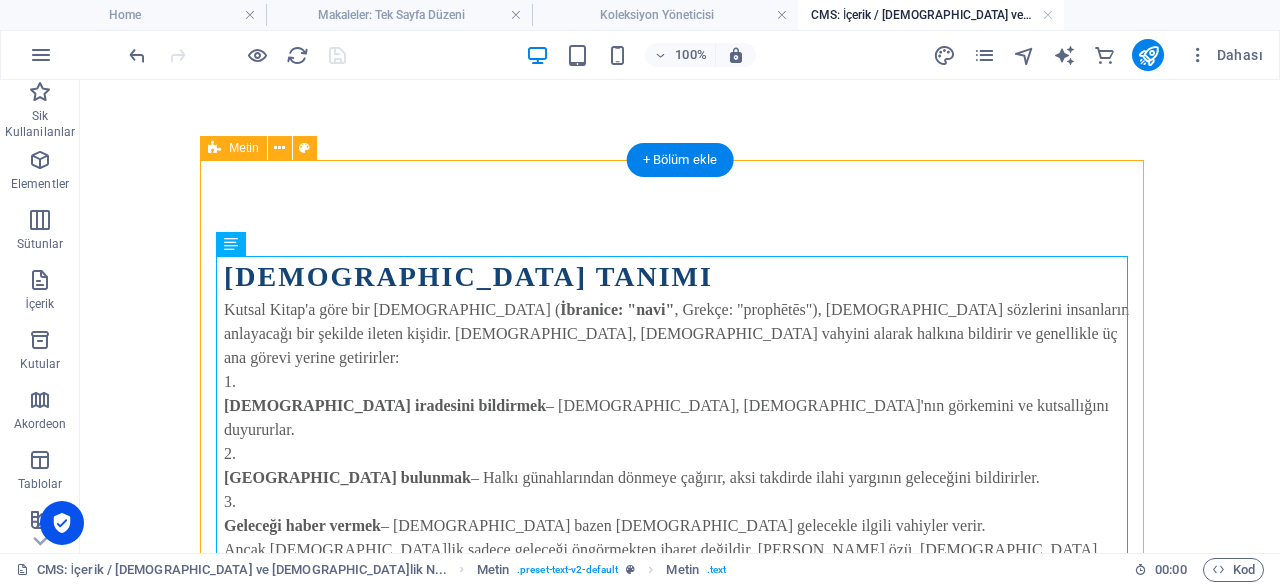 click on "[DEMOGRAPHIC_DATA] Tanımı Kutsal Kitap'a göre bir [DEMOGRAPHIC_DATA] ( İbranice: "navi" , Grekçe: "prophētēs"), [DEMOGRAPHIC_DATA] sözlerini insanların anlayacağı bir şekilde ileten kişidir. [DEMOGRAPHIC_DATA], [DEMOGRAPHIC_DATA] vahyini alarak halkına bildirir ve genellikle üç ana görevi yerine getirirler: [DEMOGRAPHIC_DATA] iradesini bildirmek  – [DEMOGRAPHIC_DATA], [DEMOGRAPHIC_DATA]'nın görkemini ve kutsallığını duyururlar. Uyarıda bulunmak  – Halkı günahlarından dönmeye çağırır, aksi takdirde ilahi yargının geleceğini bildirirler. Geleceği haber vermek  – Tanrı bazen [DEMOGRAPHIC_DATA] gelecekle ilgili vahiyler verir. Ancak [DEMOGRAPHIC_DATA]lik sadece geleceği öngörmekten ibaret değildir. [PERSON_NAME] özü, [DEMOGRAPHIC_DATA] yüreğini ve [DEMOGRAPHIC_DATA] halkına bildirmektir. [DEMOGRAPHIC_DATA]liğin Ruhsal Boyutu: "[DEMOGRAPHIC_DATA] Tanıklığı [DEMOGRAPHIC_DATA]liğın Ruhudur" Gerçek Peygamber ile Sahte [DEMOGRAPHIC_DATA] Ayırt Etmek [DEMOGRAPHIC_DATA] Sözüne Uygunluk Söylediği Şeylerin Gerçekleşmesi Meyvesi Mesih'i Yüceltmesi [DEMOGRAPHIC_DATA]liğin Amacı" at bounding box center [680, 968] 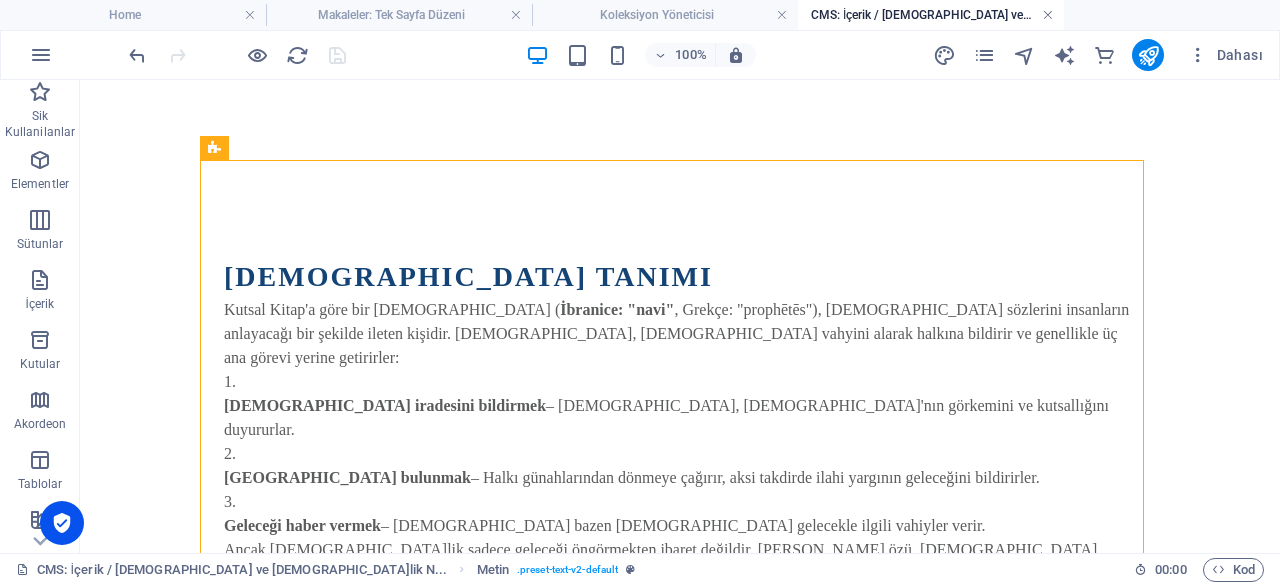 click at bounding box center (1048, 15) 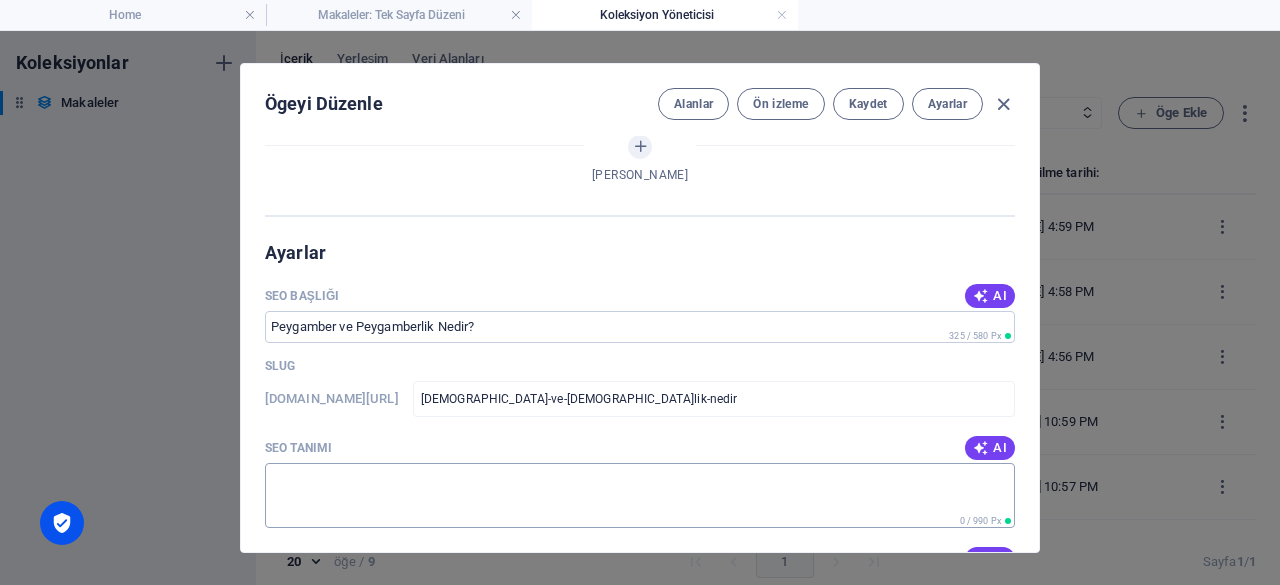 scroll, scrollTop: 1100, scrollLeft: 0, axis: vertical 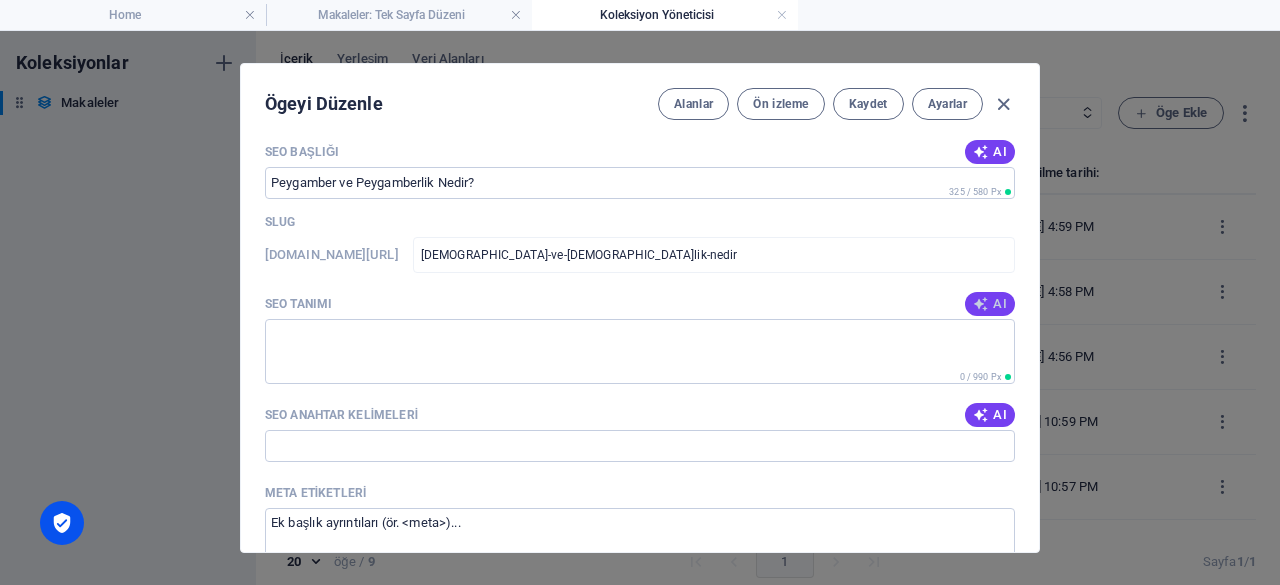click on "AI" at bounding box center [990, 304] 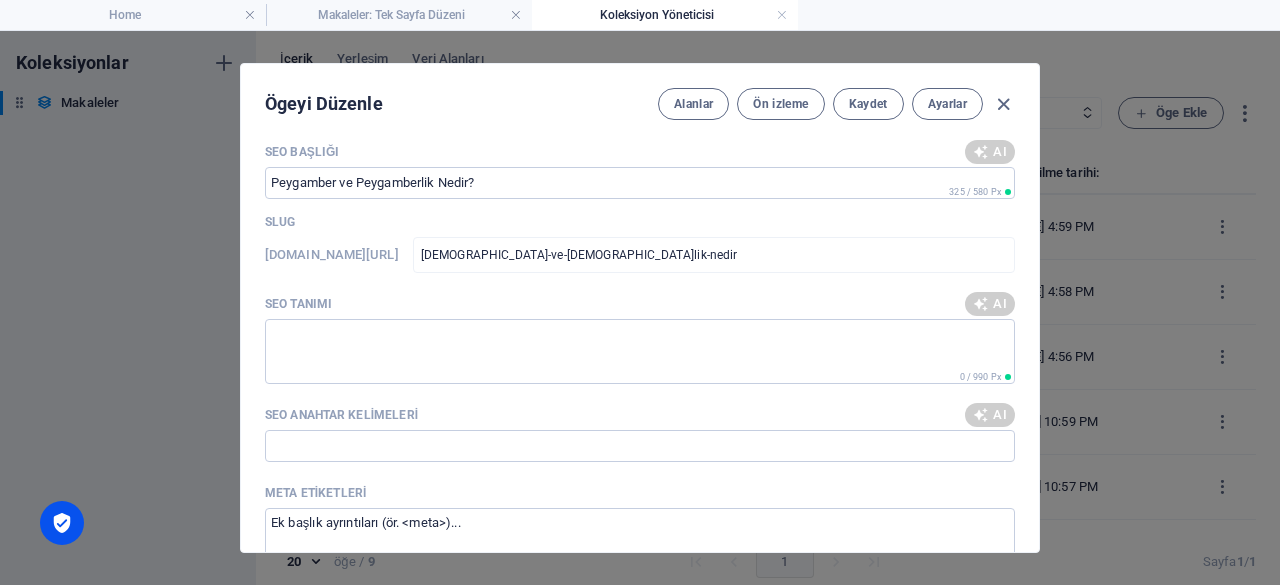 type on "[DEMOGRAPHIC_DATA]lik nedir? Gerçek [DEMOGRAPHIC_DATA] ayırt etmek ve Kutsal Kitap perspektifinde anlamak için okuyun." 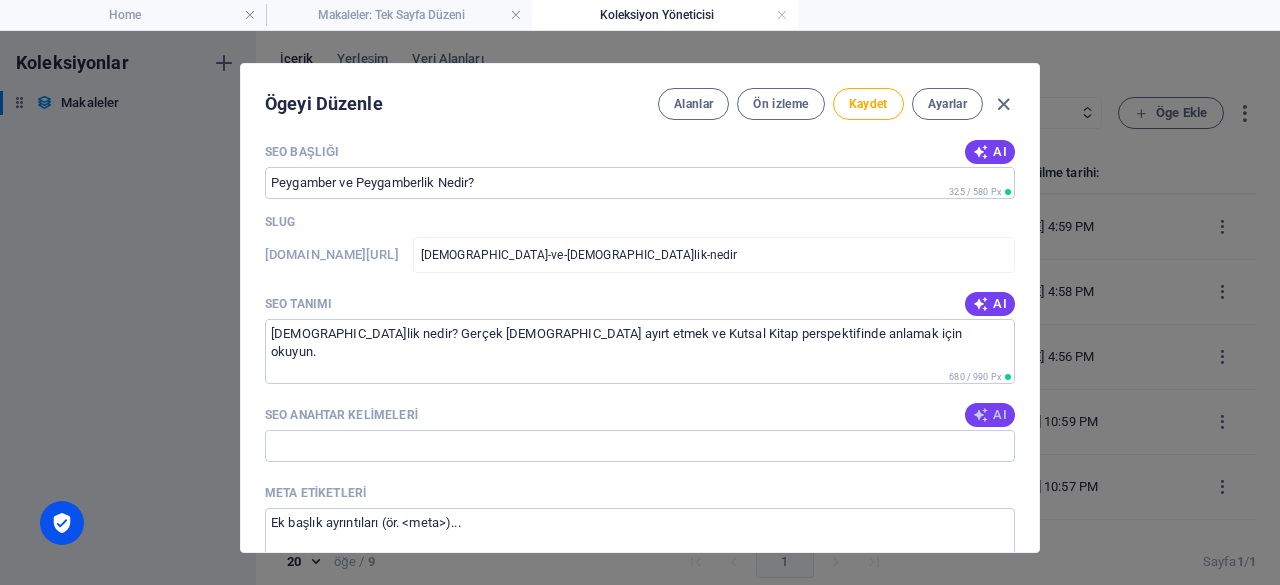 click on "AI" at bounding box center (990, 415) 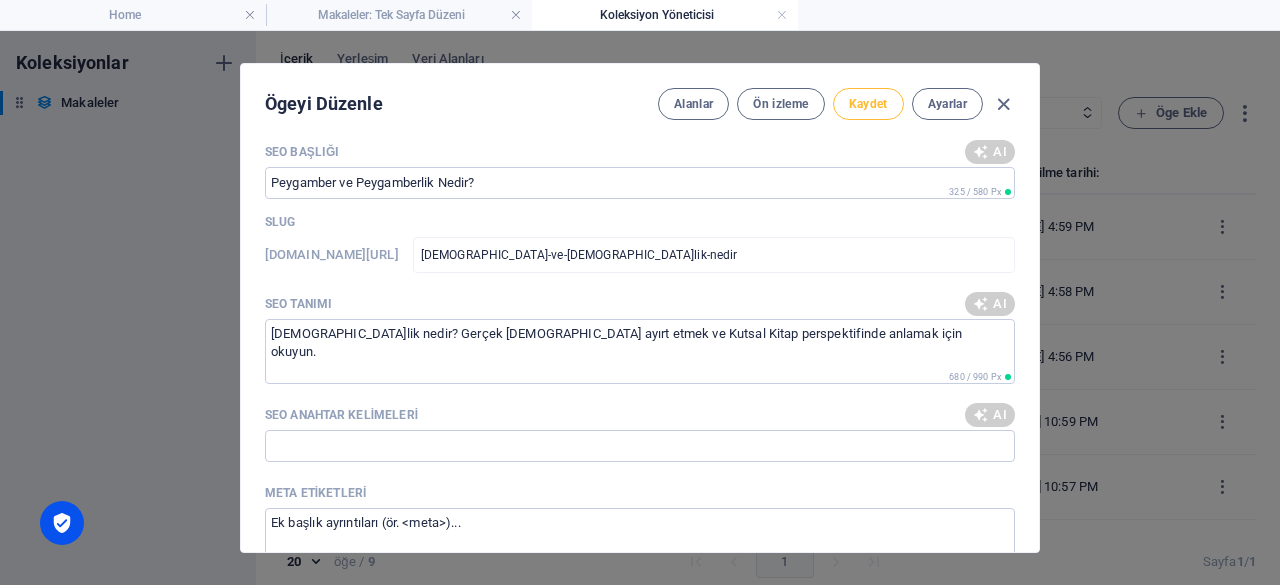 type on "[DEMOGRAPHIC_DATA], [DEMOGRAPHIC_DATA]lik, gerçek [DEMOGRAPHIC_DATA], [DEMOGRAPHIC_DATA] [DEMOGRAPHIC_DATA], Kutsal Kitap, Mesihin kurtuluşu" 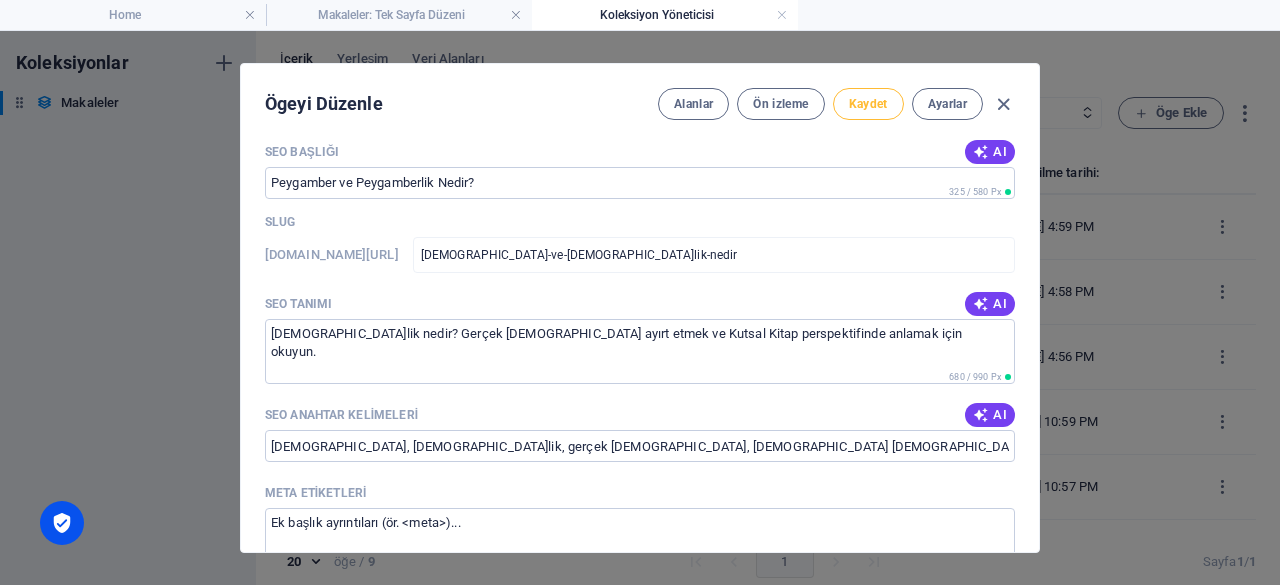 click on "Kaydet" at bounding box center (868, 104) 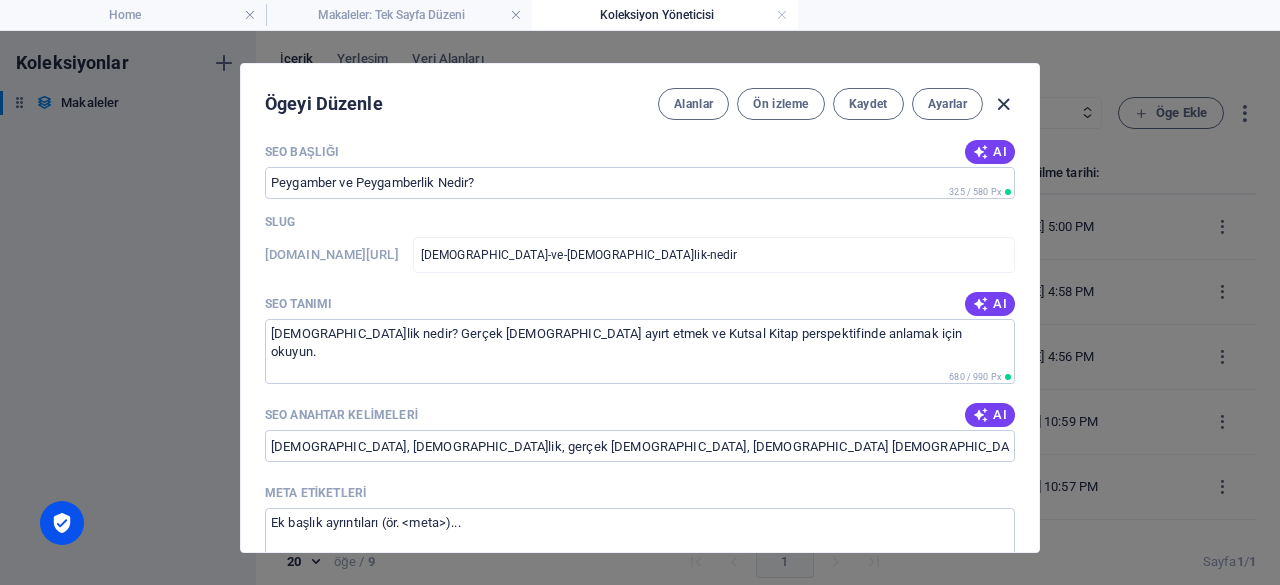 click at bounding box center [1003, 104] 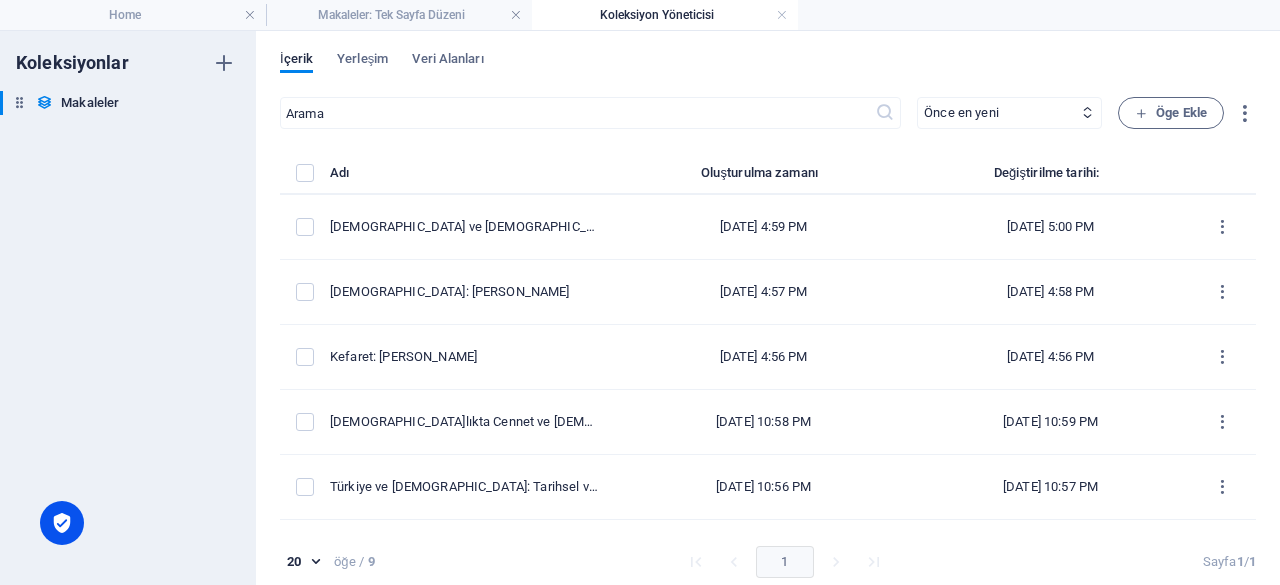 type on "[DEMOGRAPHIC_DATA]-ve-[DEMOGRAPHIC_DATA]lik-nedir" 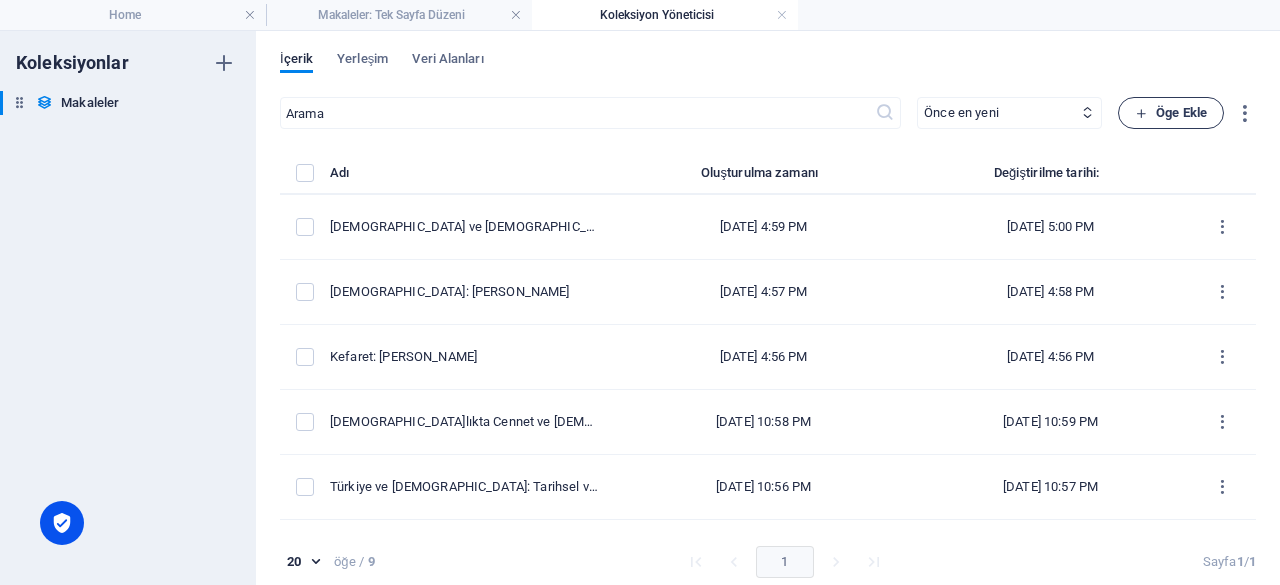 click on "Öge Ekle" at bounding box center [1171, 113] 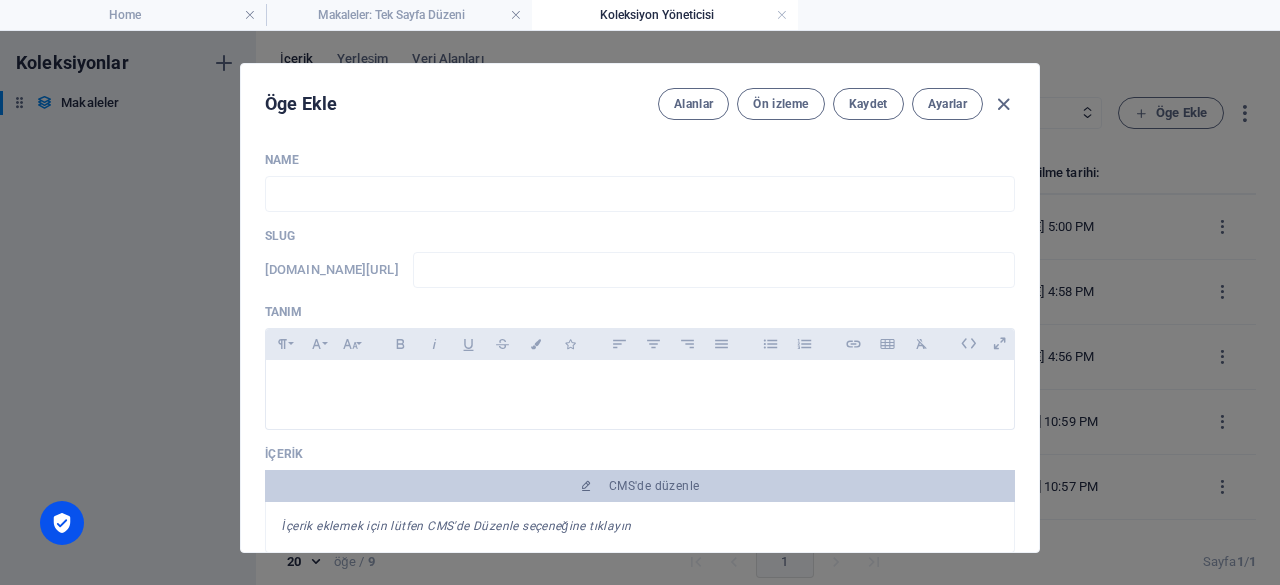 click on "Name ​" at bounding box center [640, 182] 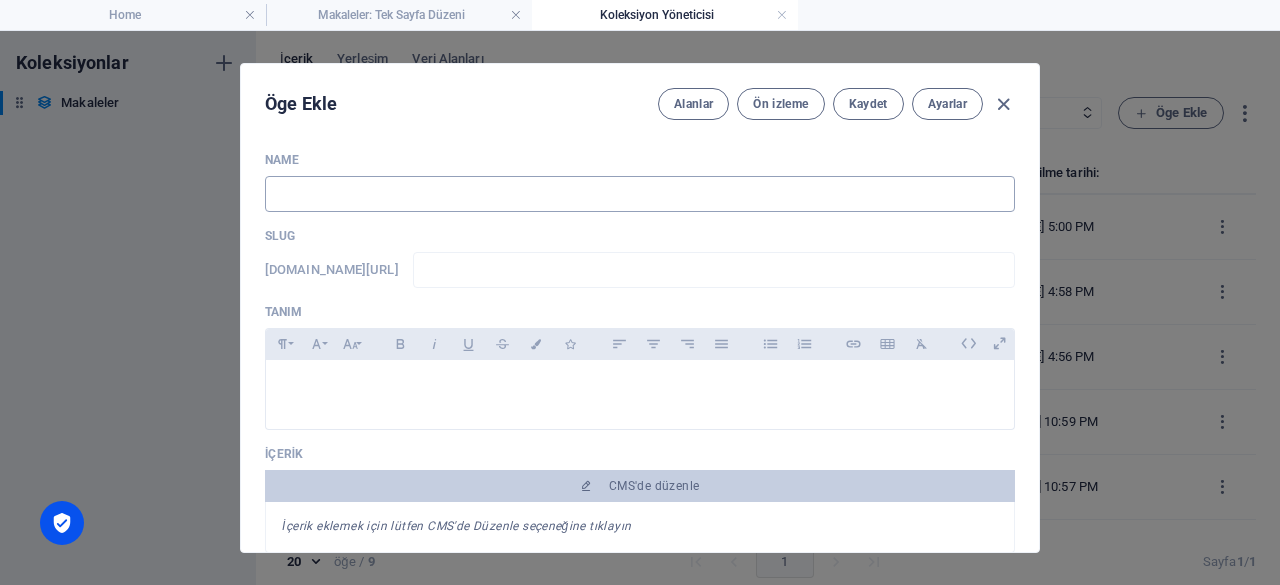 click at bounding box center (640, 194) 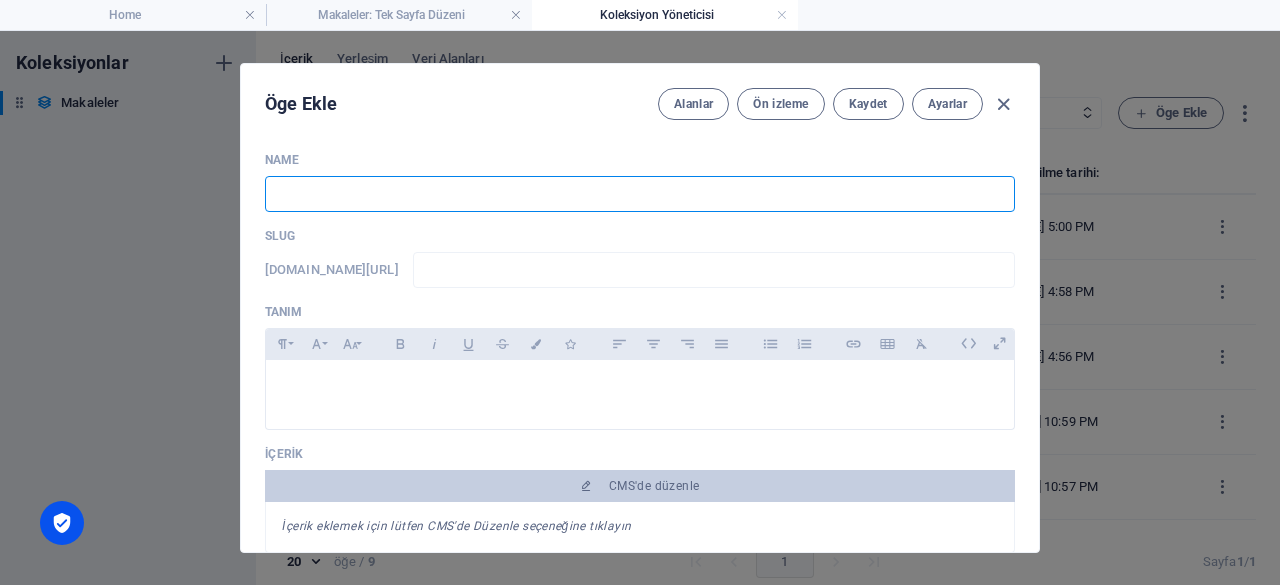 paste on "[PERSON_NAME]?" 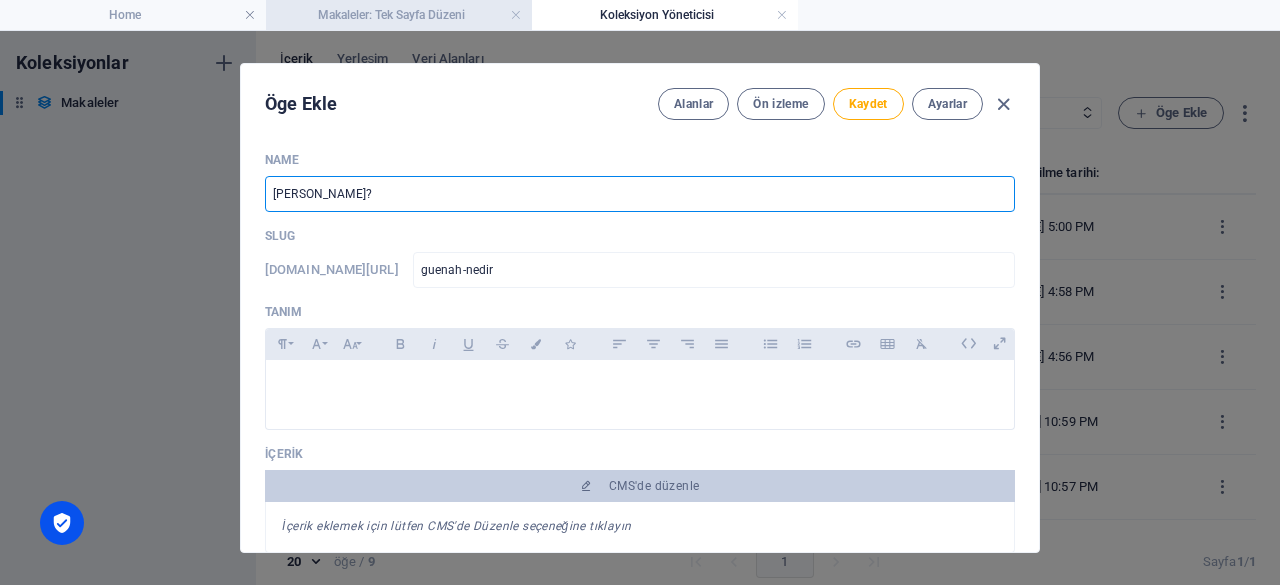 type on "[PERSON_NAME]?" 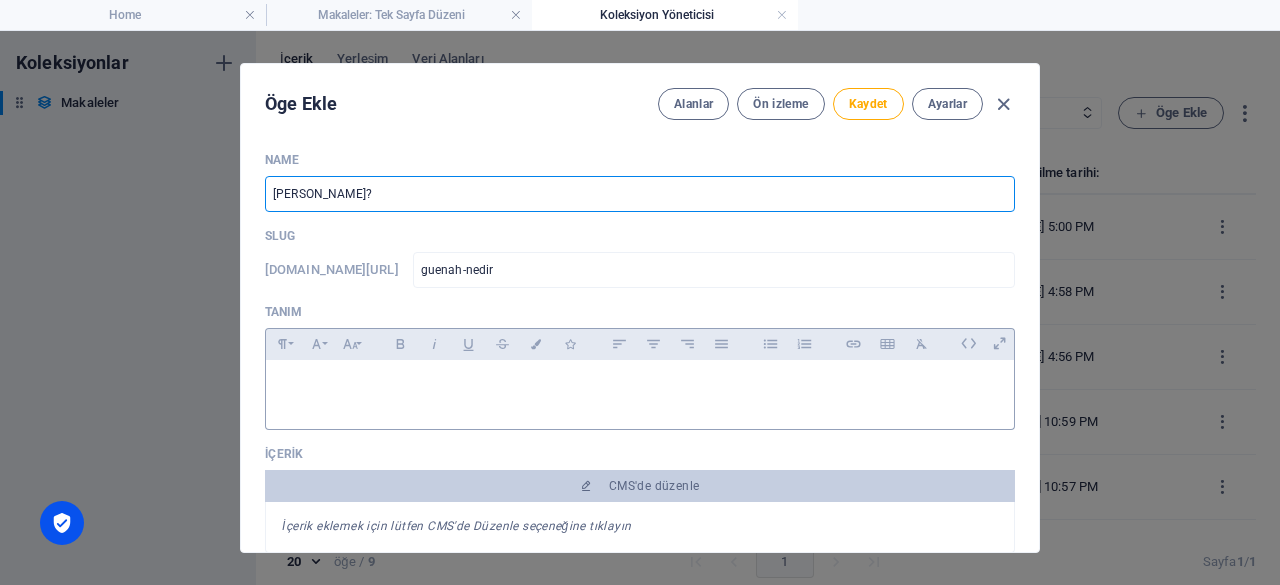 click on "Align Left Align Center Align Right Align Justify" at bounding box center [670, 344] 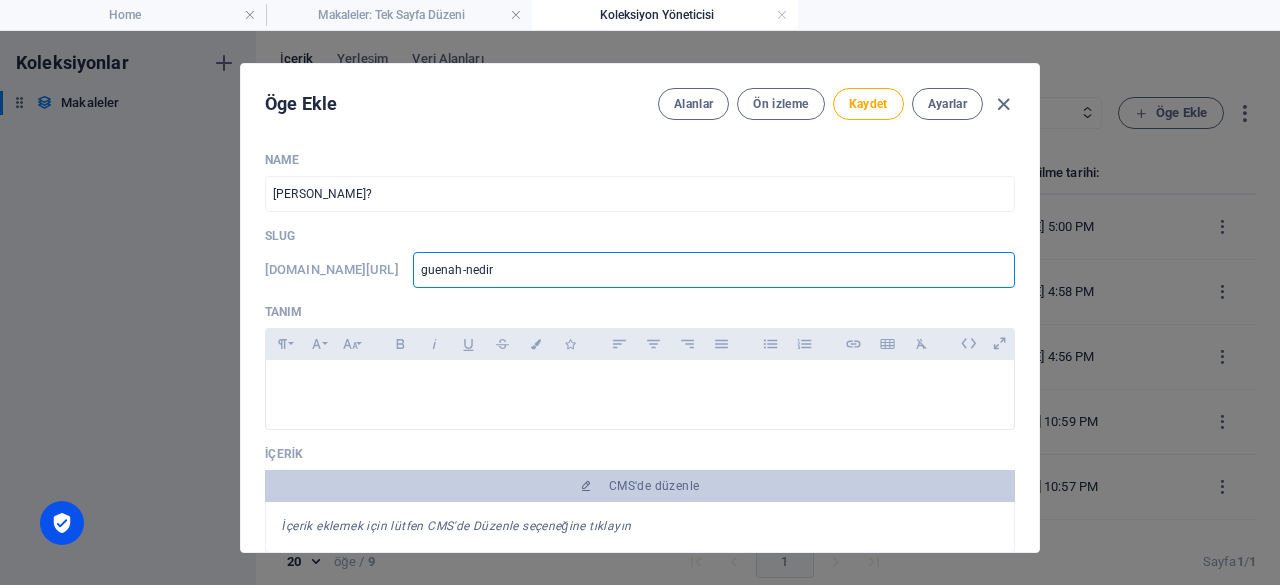 drag, startPoint x: 500, startPoint y: 279, endPoint x: 536, endPoint y: 249, distance: 46.8615 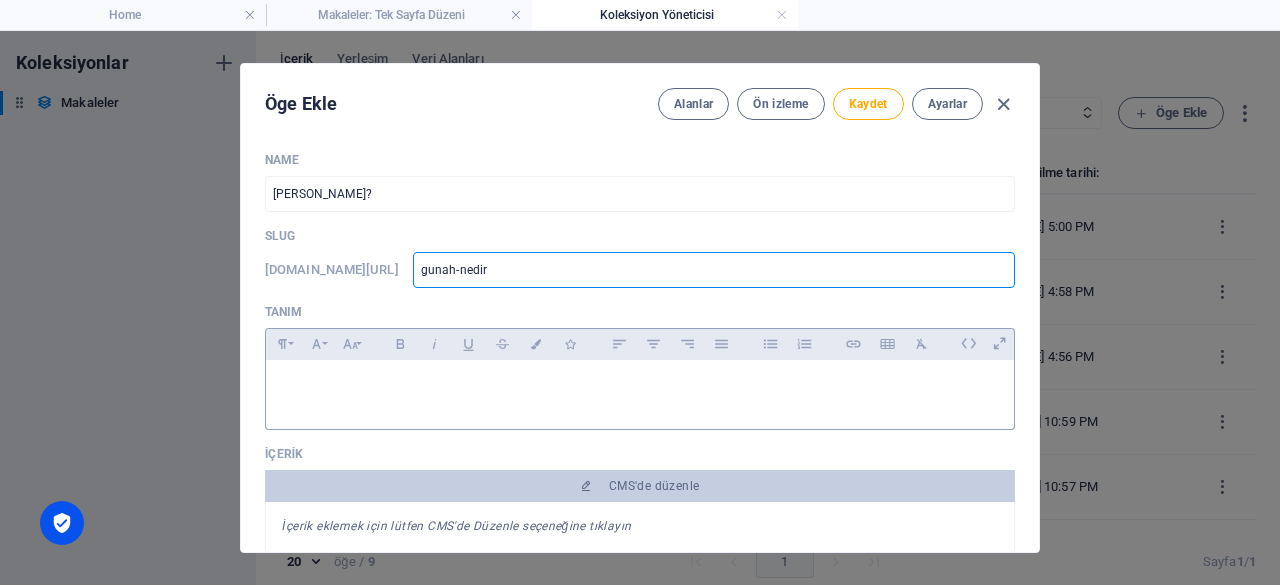 type on "gunah-nedir" 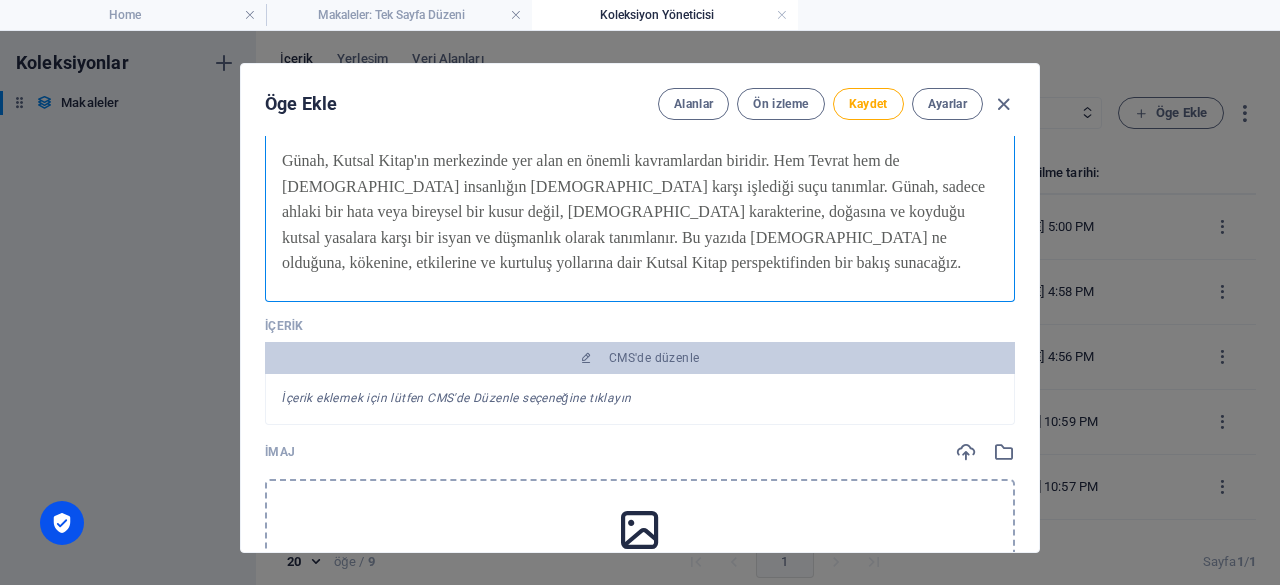 scroll, scrollTop: 300, scrollLeft: 0, axis: vertical 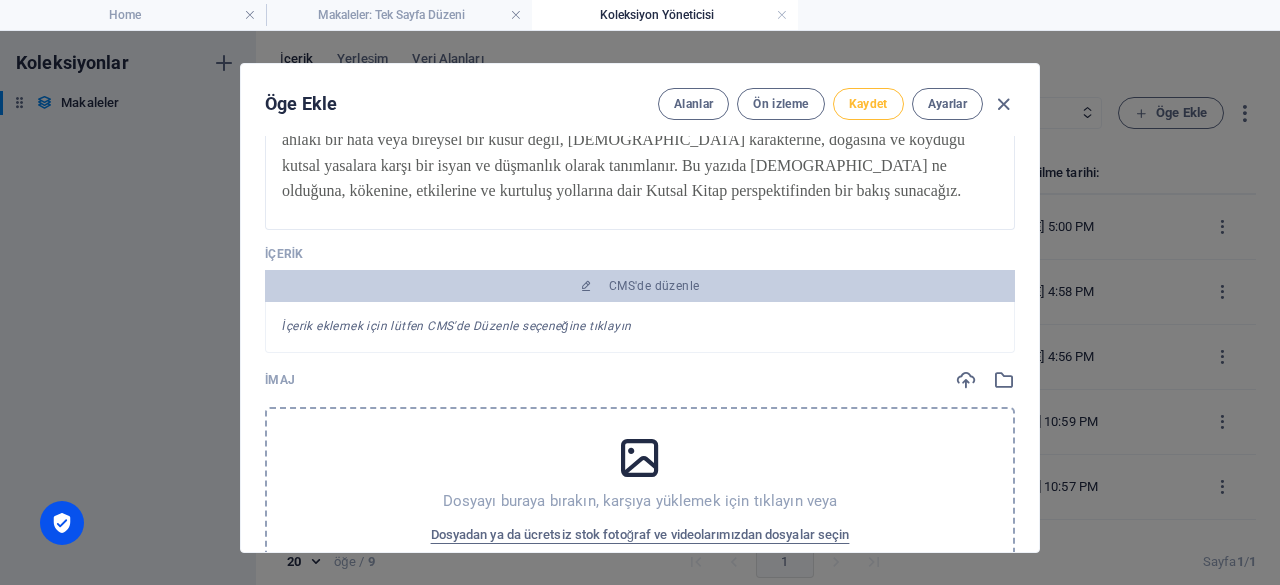 click on "Kaydet" at bounding box center (868, 104) 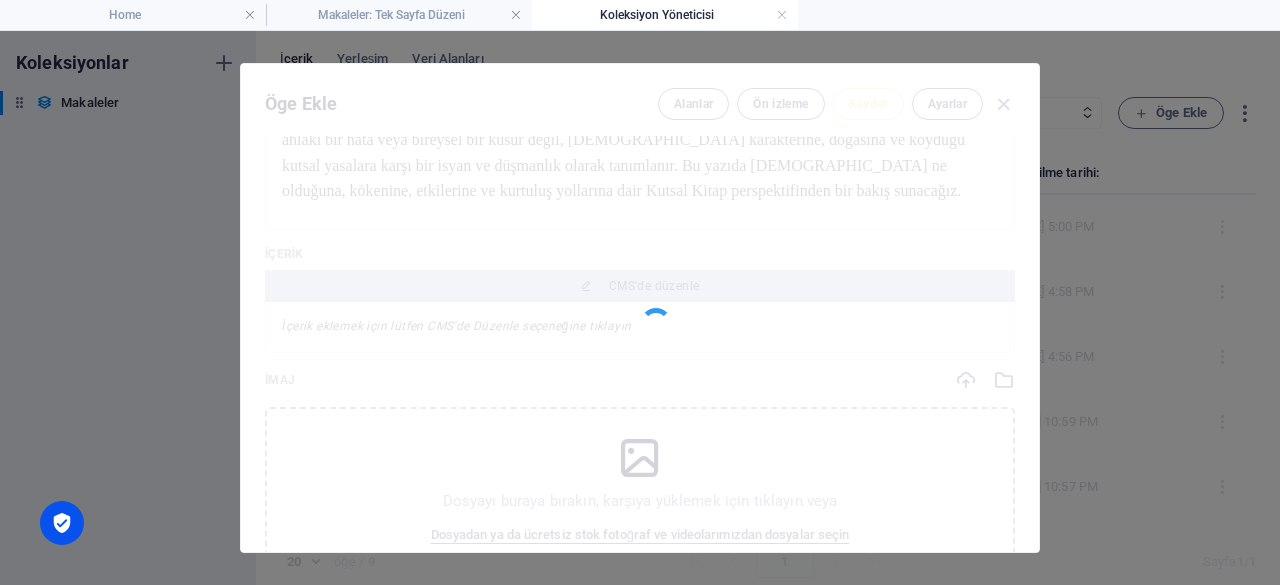 type on "gunah-nedir" 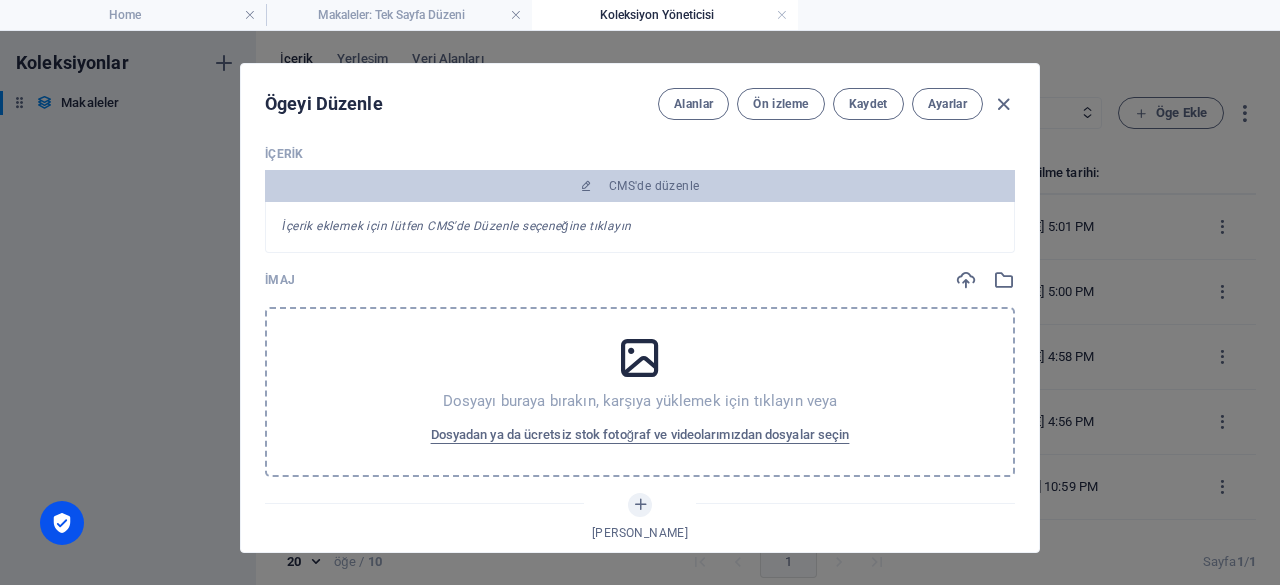 scroll, scrollTop: 600, scrollLeft: 0, axis: vertical 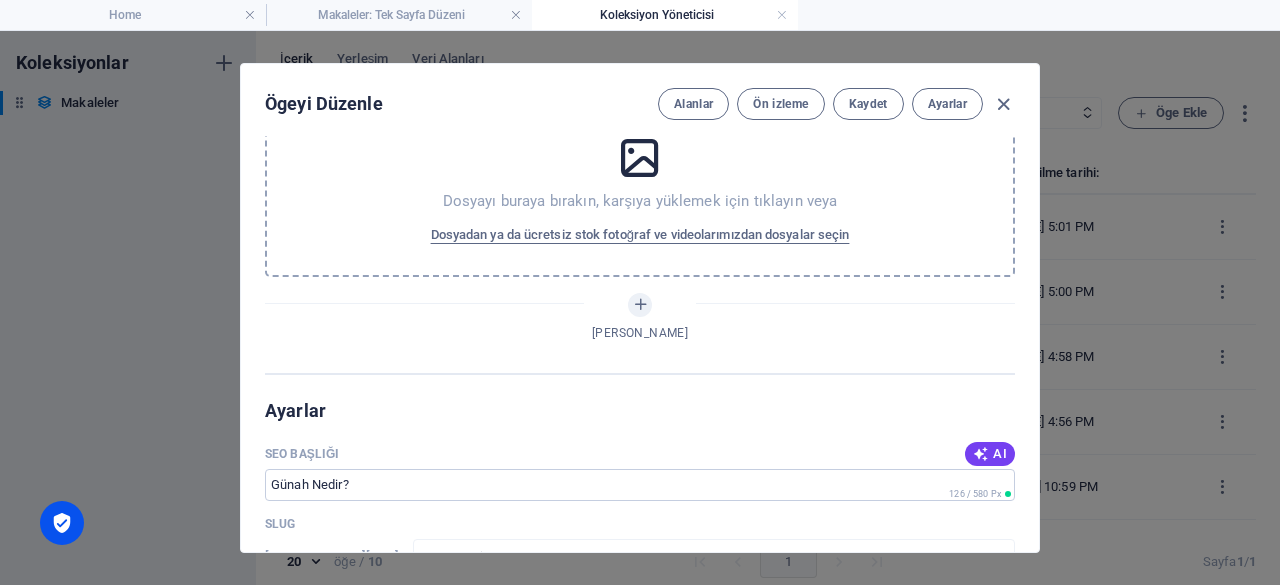 click at bounding box center [640, 158] 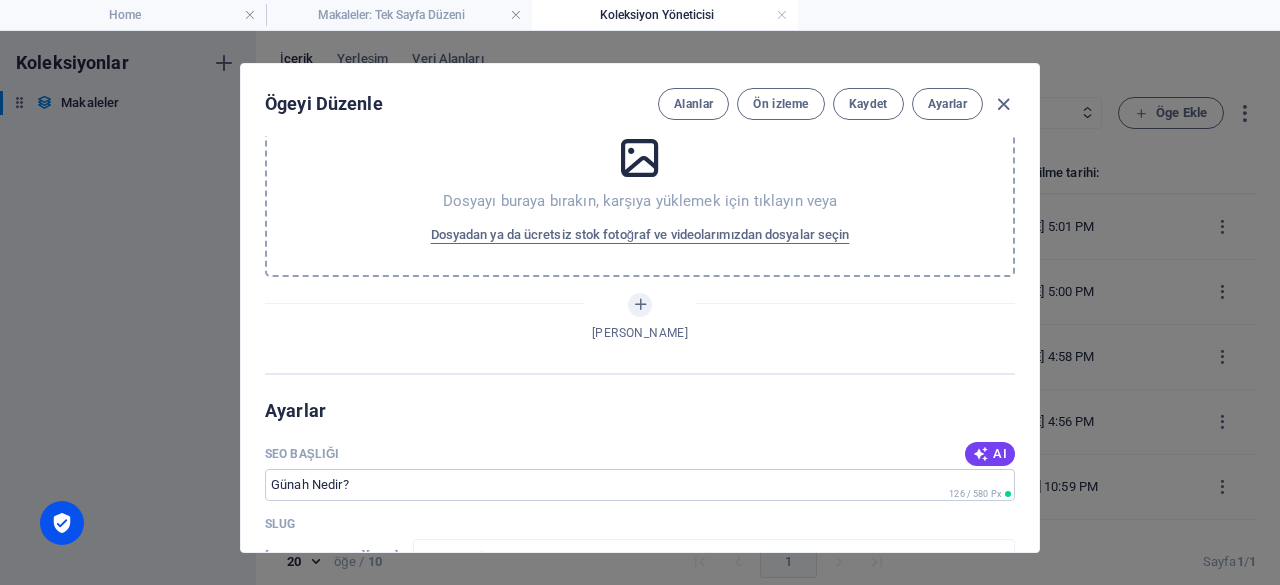 click at bounding box center [640, 158] 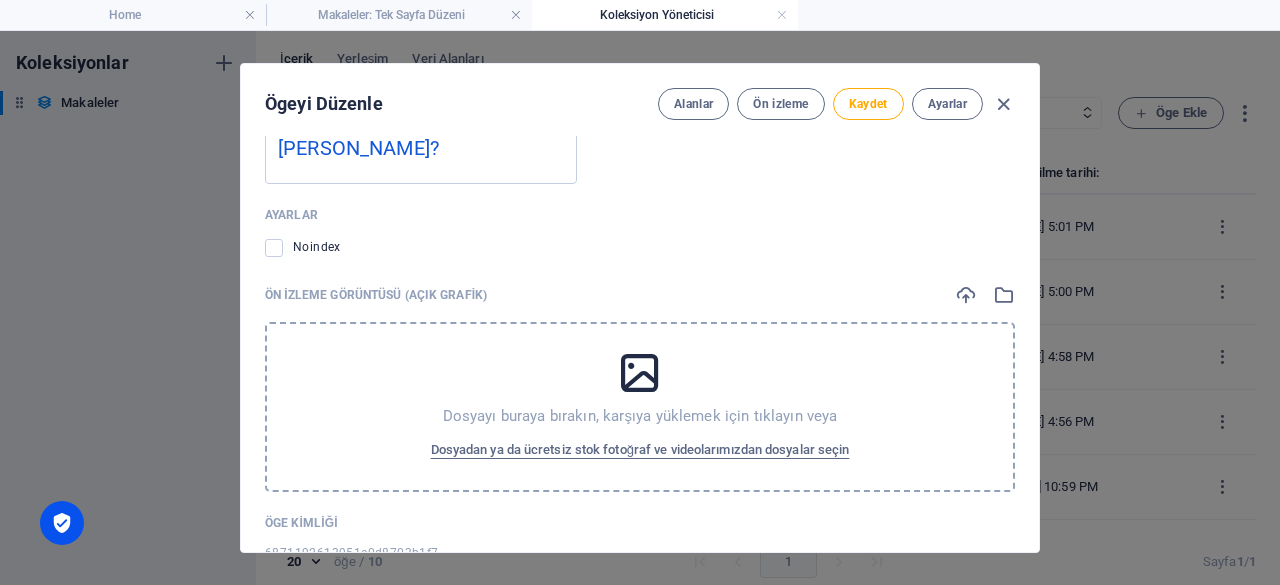 scroll, scrollTop: 1600, scrollLeft: 0, axis: vertical 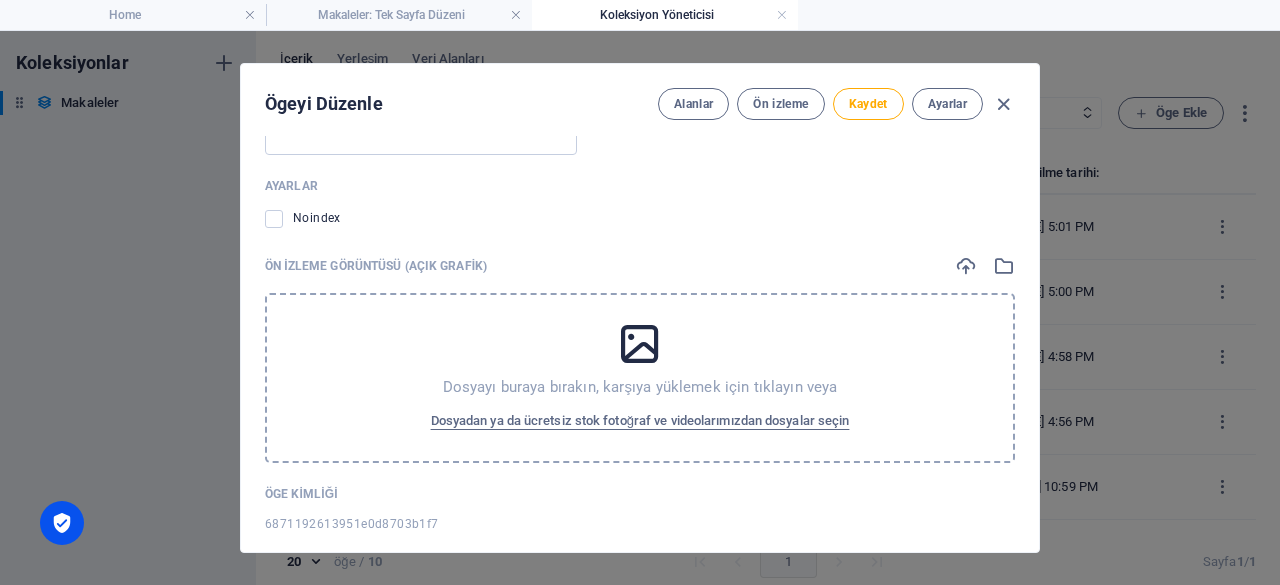 click on "Dosyayı buraya bırakın, karşıya yüklemek için tıklayın veya Dosyadan ya da ücretsiz stok fotoğraf ve videolarımızdan dosyalar seçin" at bounding box center [640, 378] 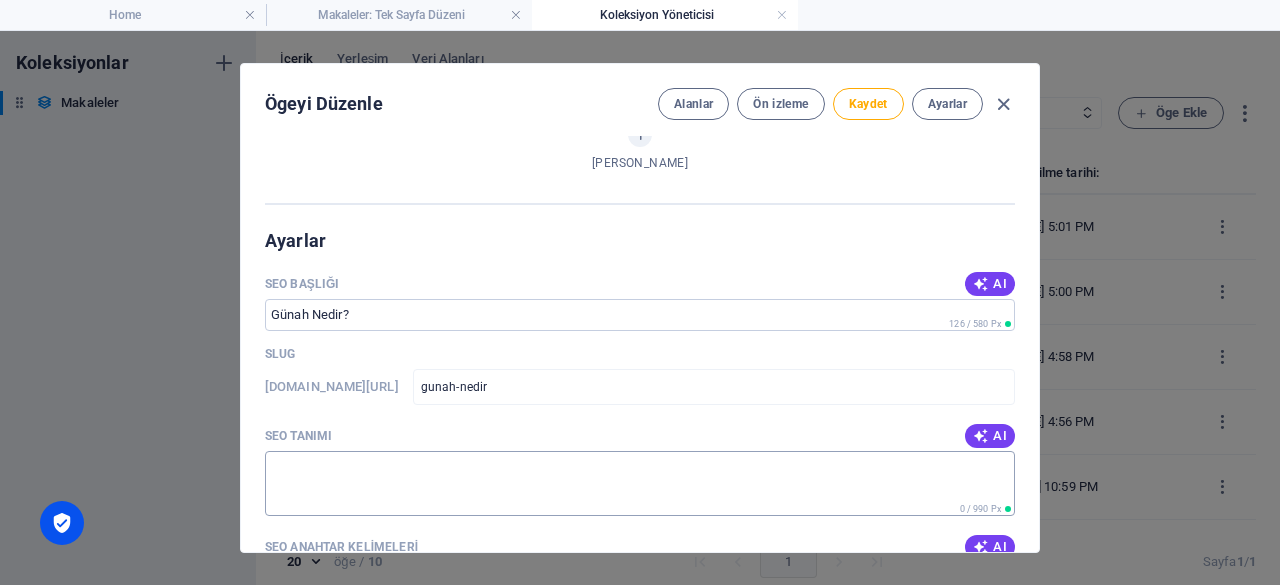 scroll, scrollTop: 1000, scrollLeft: 0, axis: vertical 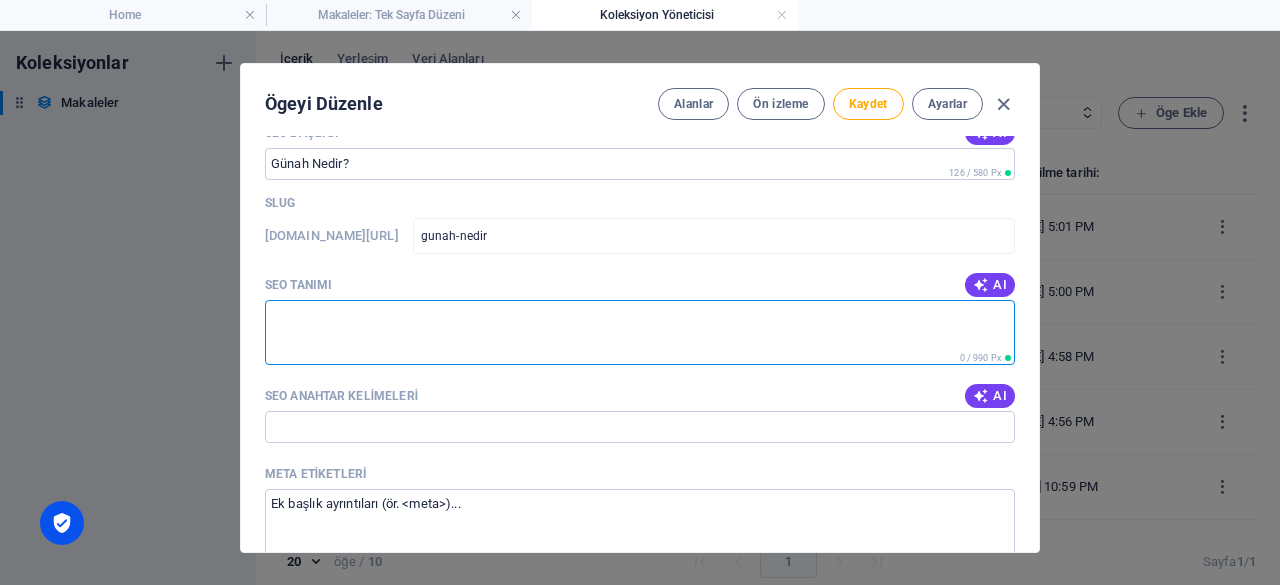 click on "SEO Tanımı" at bounding box center [640, 332] 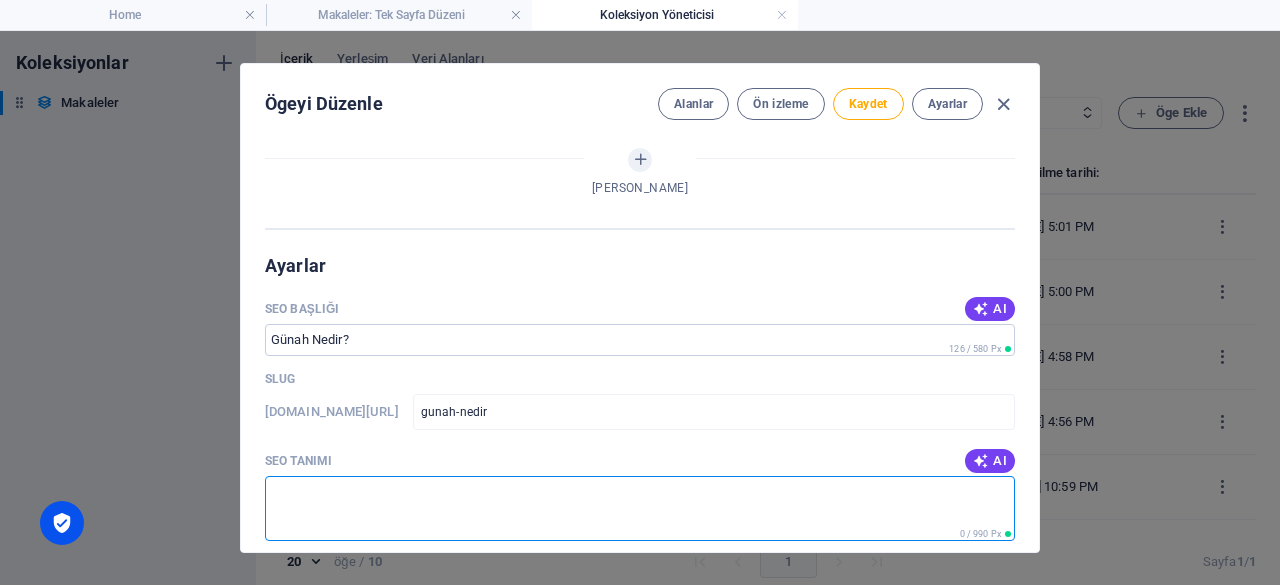 scroll, scrollTop: 800, scrollLeft: 0, axis: vertical 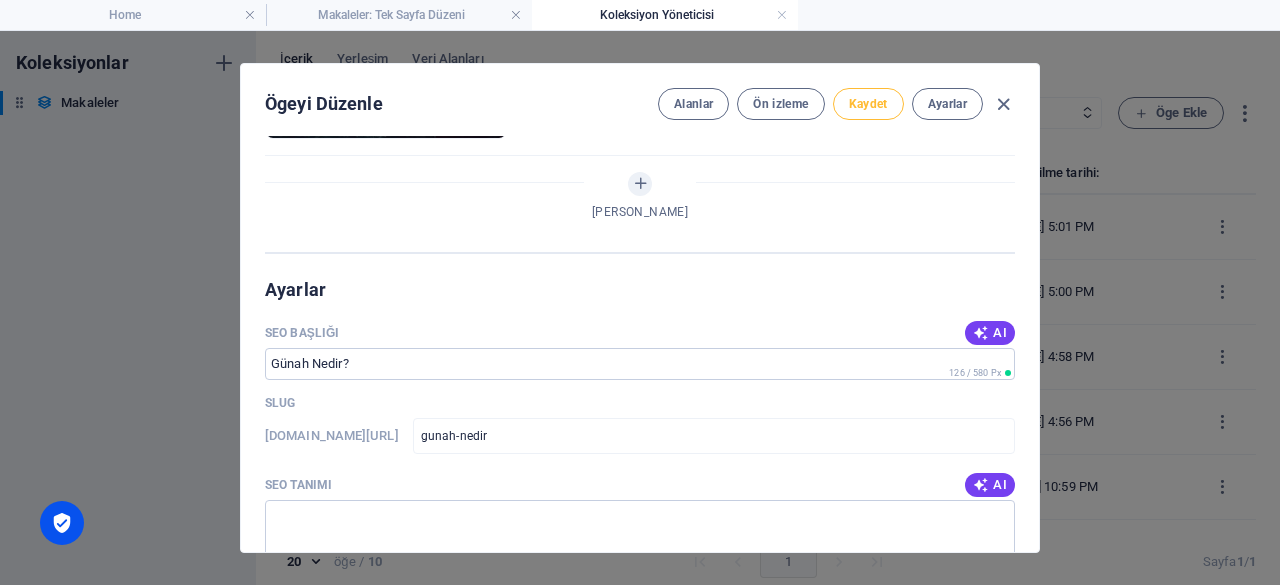 click on "Kaydet" at bounding box center (868, 104) 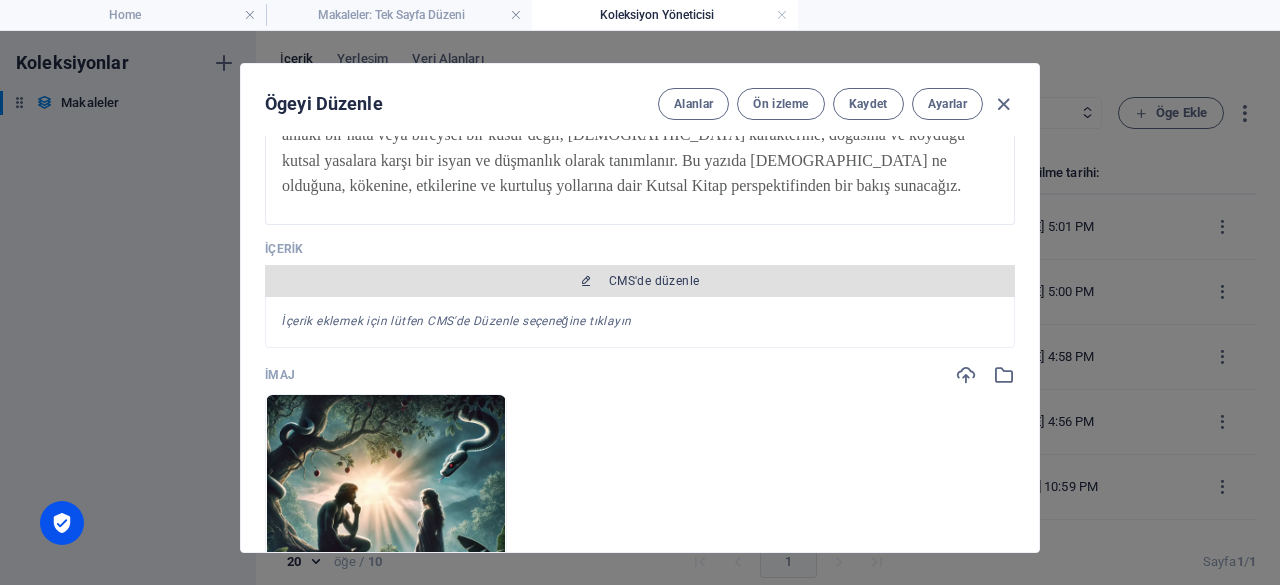 scroll, scrollTop: 300, scrollLeft: 0, axis: vertical 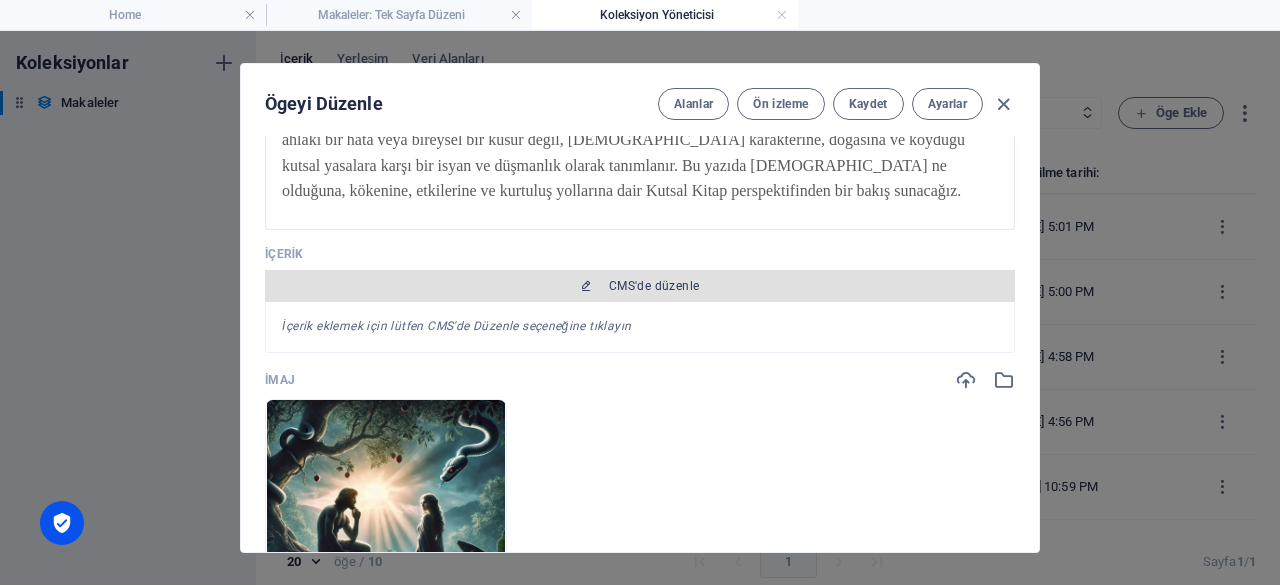 click on "CMS'de düzenle" at bounding box center (640, 286) 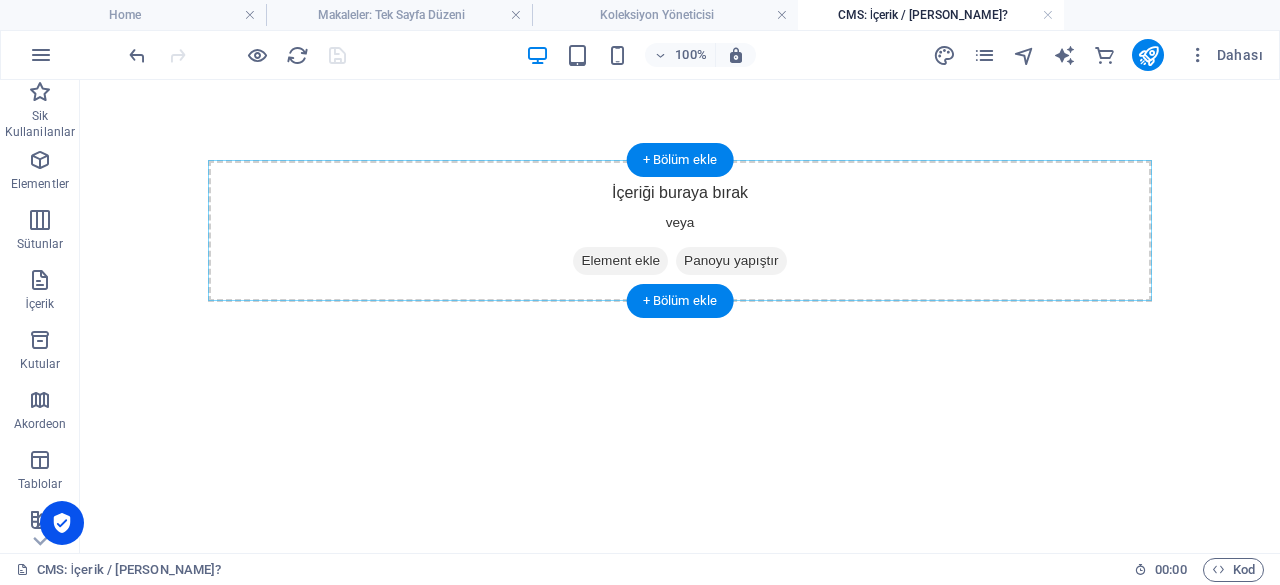 scroll, scrollTop: 0, scrollLeft: 0, axis: both 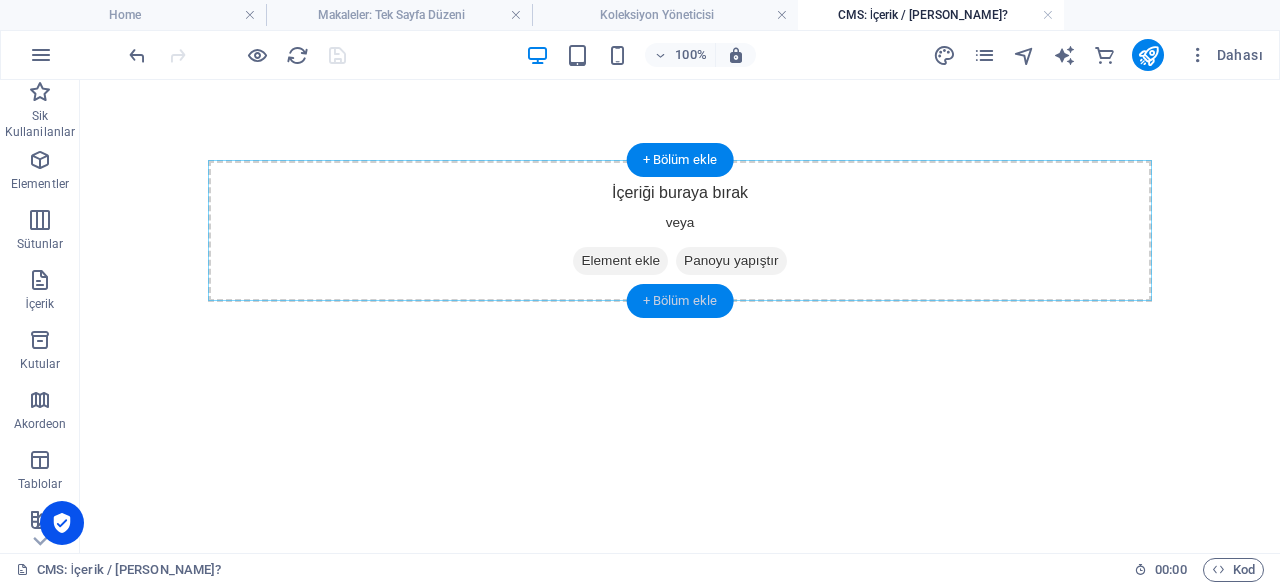click on "+ Bölüm ekle" at bounding box center (680, 301) 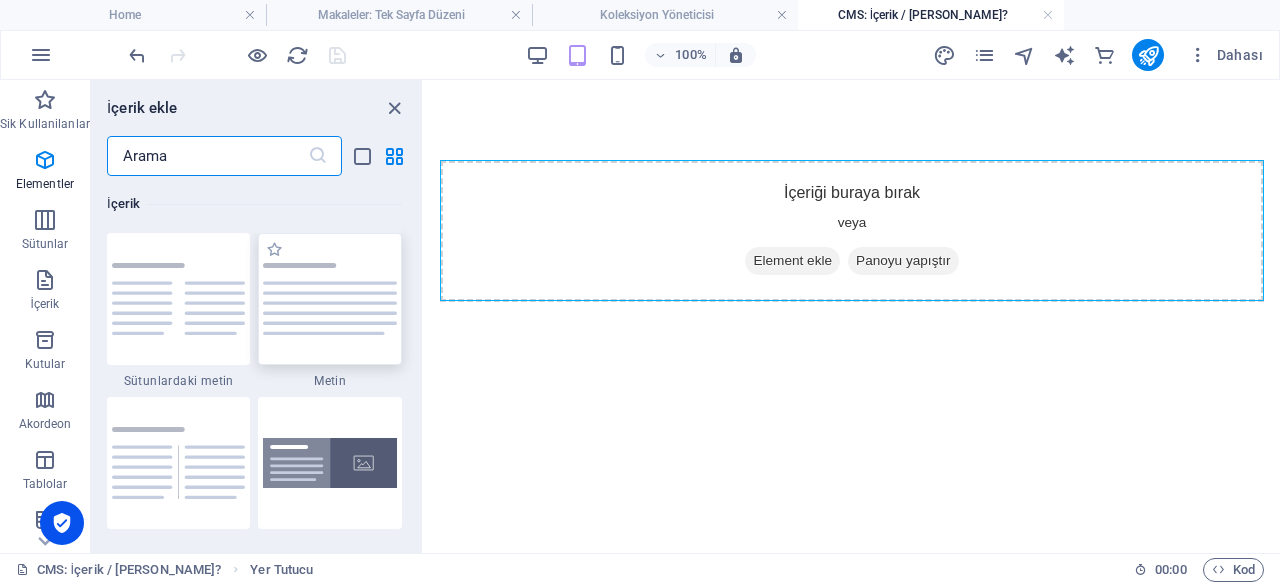 scroll, scrollTop: 3399, scrollLeft: 0, axis: vertical 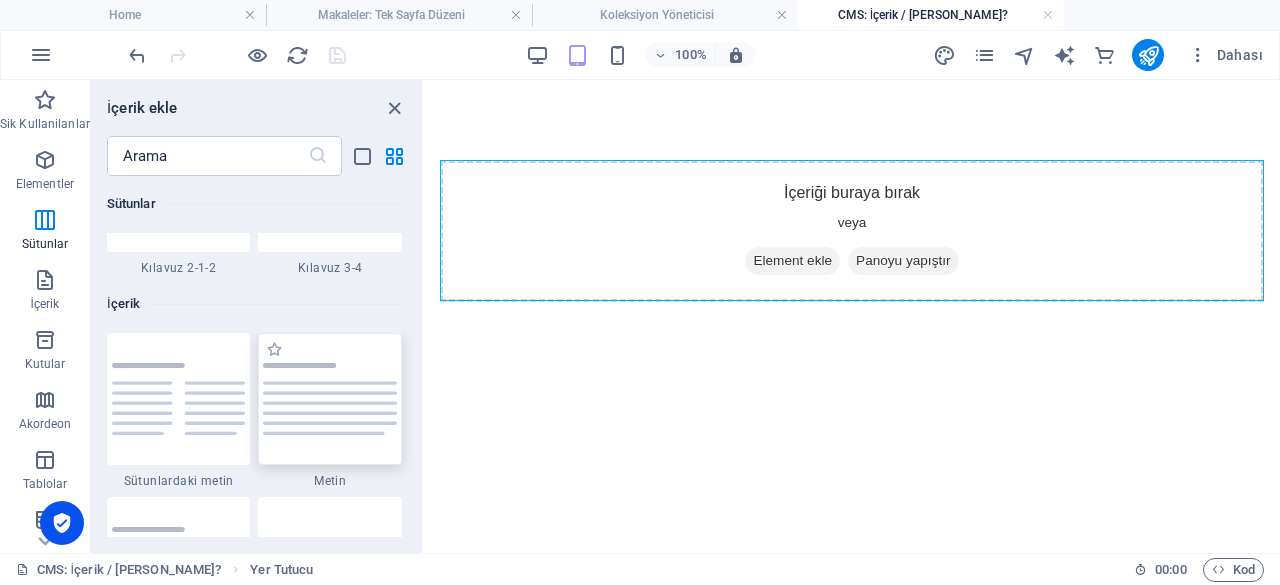 click at bounding box center [330, 398] 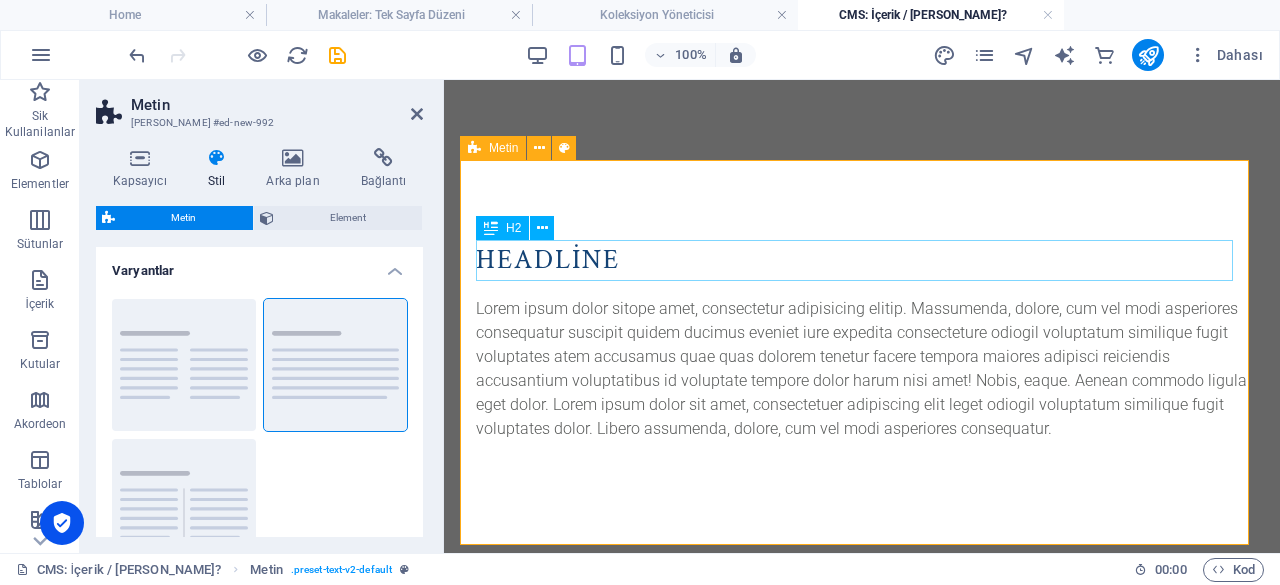 click on "Headline" at bounding box center (862, 260) 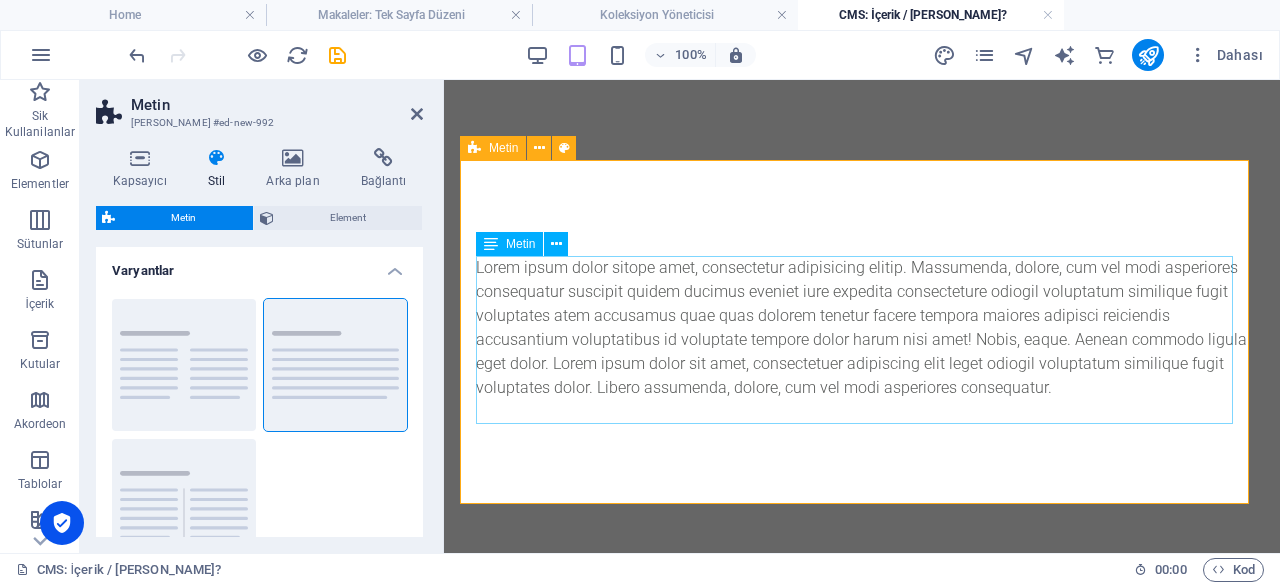 click on "Lorem ipsum dolor sitope amet, consectetur adipisicing elitip. Massumenda, dolore, cum vel modi asperiores consequatur suscipit quidem ducimus eveniet iure expedita consecteture odiogil voluptatum similique fugit voluptates atem accusamus quae quas dolorem tenetur facere tempora maiores adipisci reiciendis accusantium voluptatibus id voluptate tempore dolor harum nisi amet! Nobis, eaque. Aenean commodo ligula eget dolor. Lorem ipsum dolor sit amet, consectetuer adipiscing elit leget odiogil voluptatum similique fugit voluptates dolor. Libero assumenda, dolore, cum vel modi asperiores consequatur." at bounding box center (862, 328) 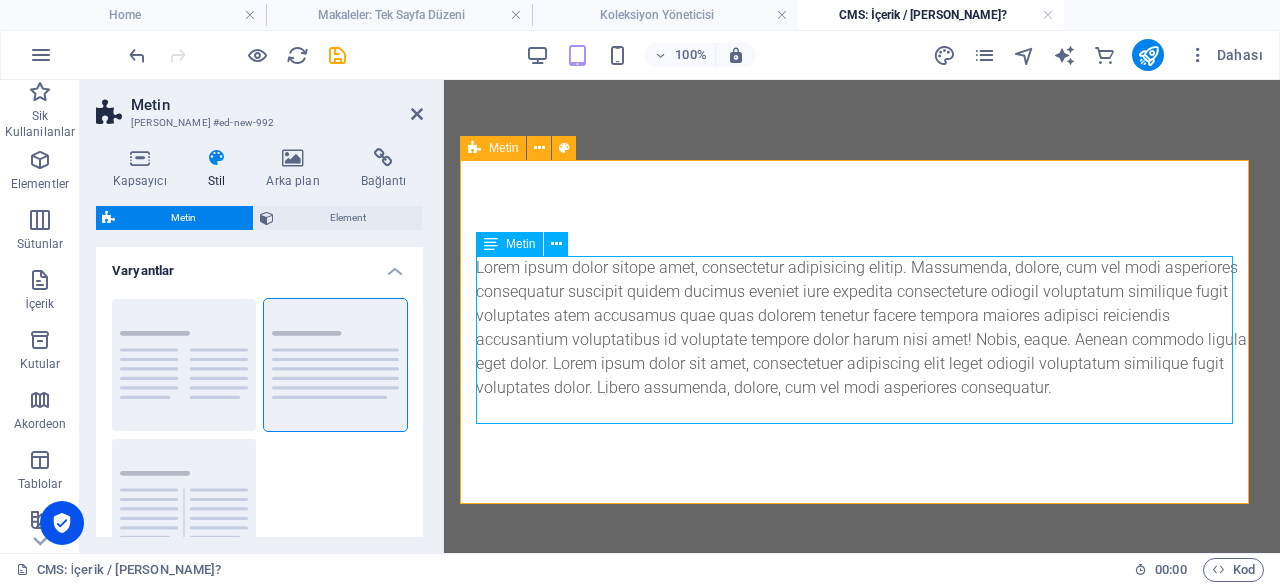 click on "Lorem ipsum dolor sitope amet, consectetur adipisicing elitip. Massumenda, dolore, cum vel modi asperiores consequatur suscipit quidem ducimus eveniet iure expedita consecteture odiogil voluptatum similique fugit voluptates atem accusamus quae quas dolorem tenetur facere tempora maiores adipisci reiciendis accusantium voluptatibus id voluptate tempore dolor harum nisi amet! Nobis, eaque. Aenean commodo ligula eget dolor. Lorem ipsum dolor sit amet, consectetuer adipiscing elit leget odiogil voluptatum similique fugit voluptates dolor. Libero assumenda, dolore, cum vel modi asperiores consequatur." at bounding box center (862, 328) 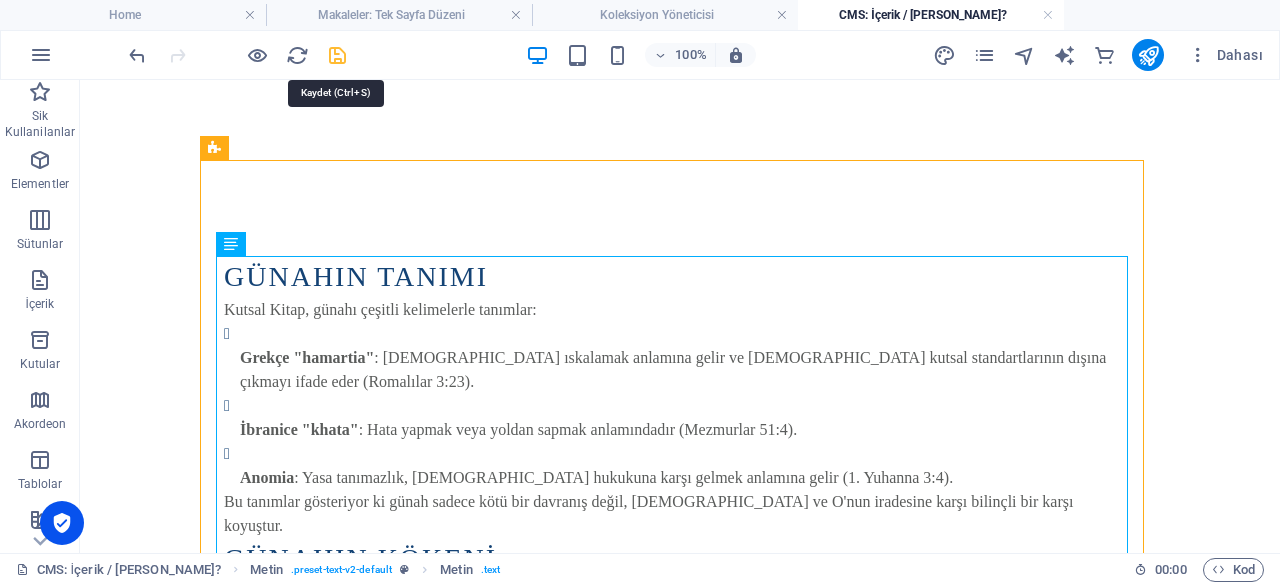 click at bounding box center (337, 55) 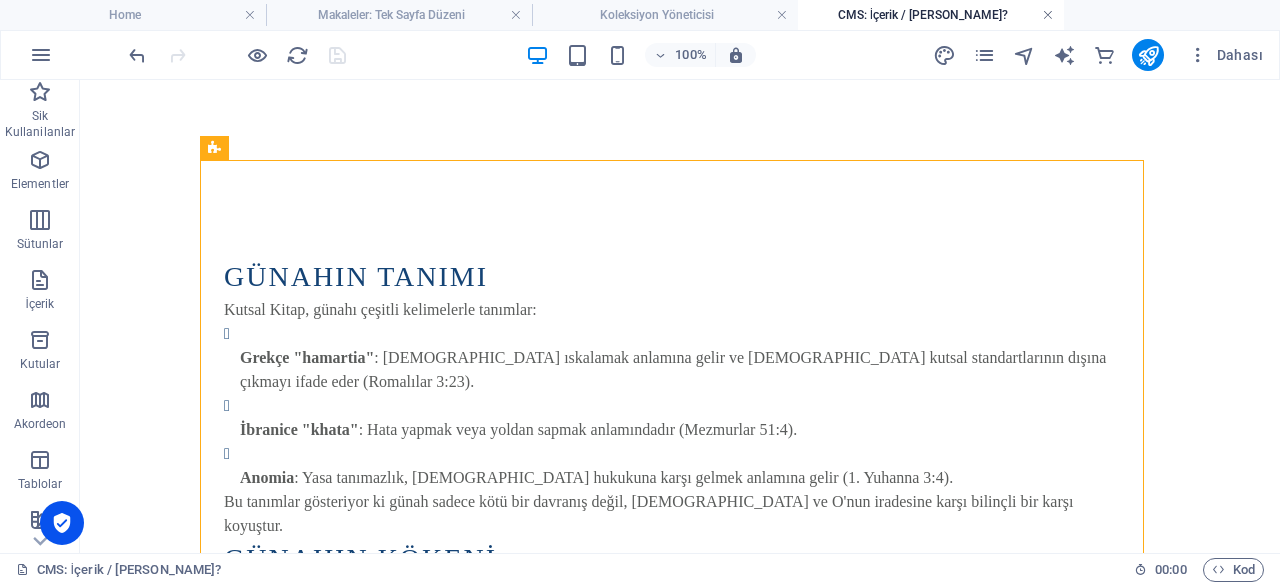click at bounding box center [1048, 15] 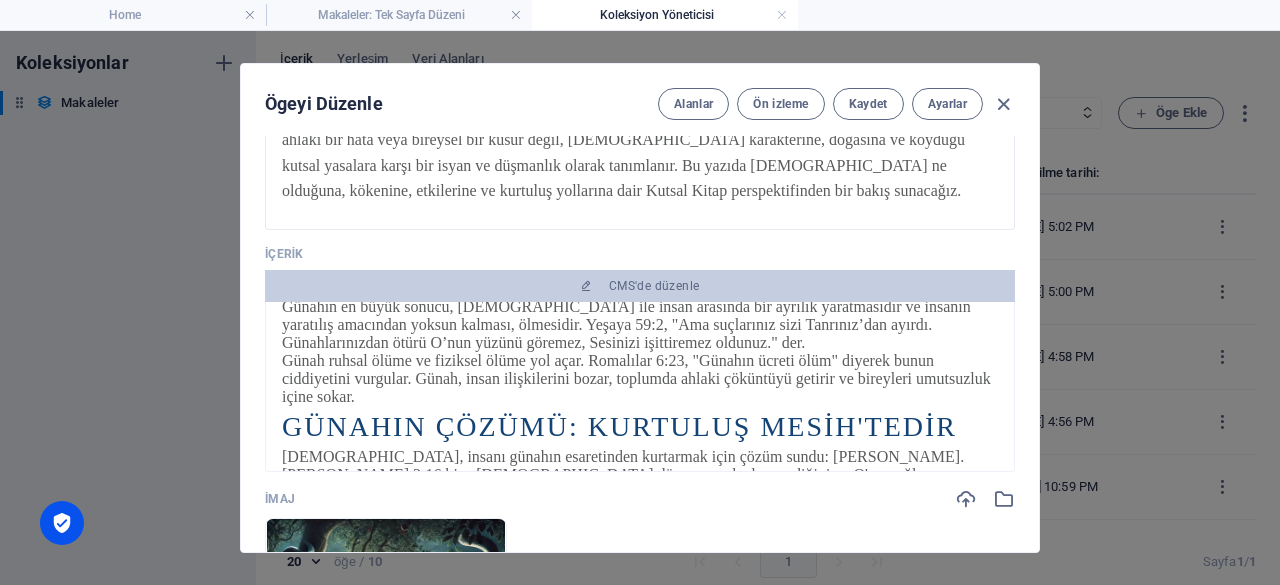 scroll, scrollTop: 600, scrollLeft: 0, axis: vertical 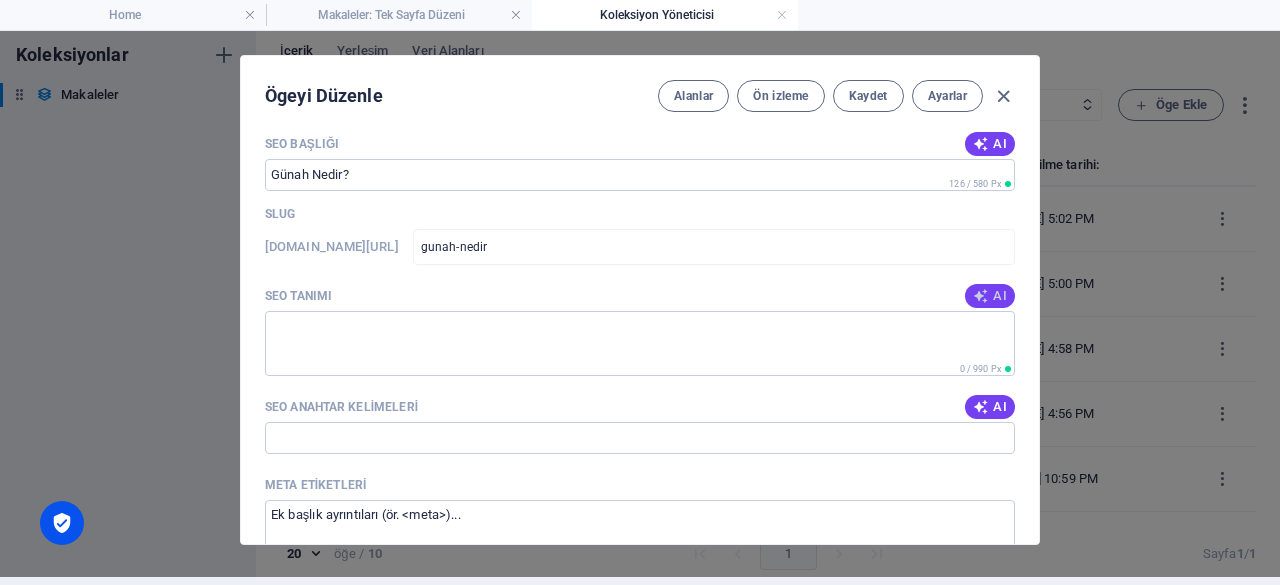 click at bounding box center [981, 296] 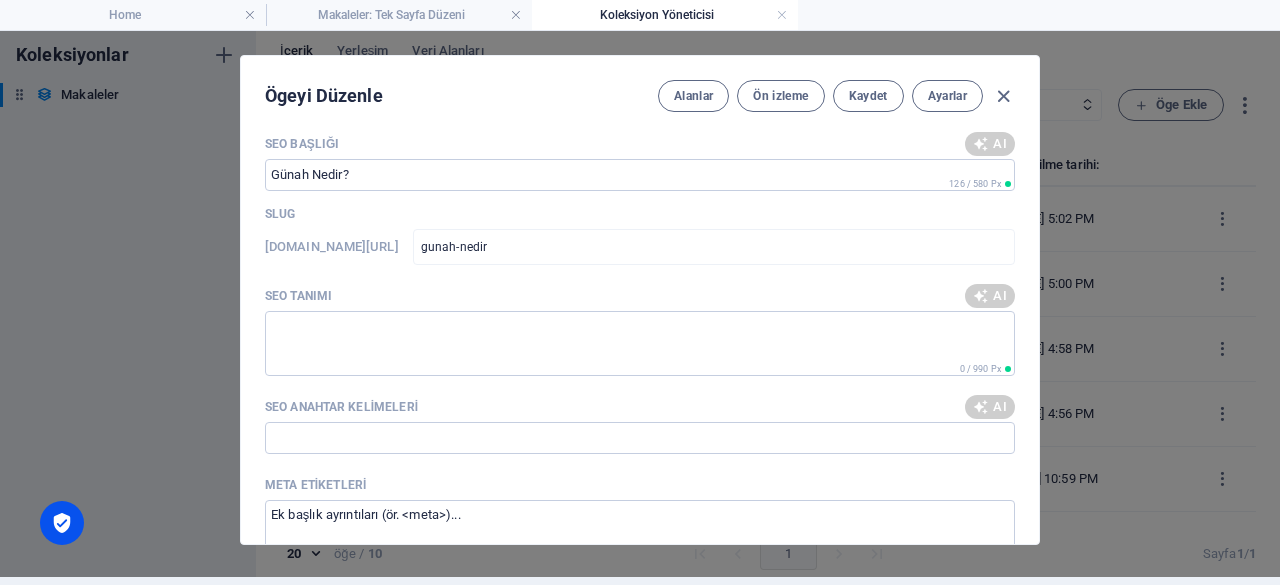 type on "Günahın anlamını, kökenini ve kurtuluş yollarını Kutsal Kitap perspektifinden keşfedin. Mesih aracılığıyla özgürlüğe ulaşın!" 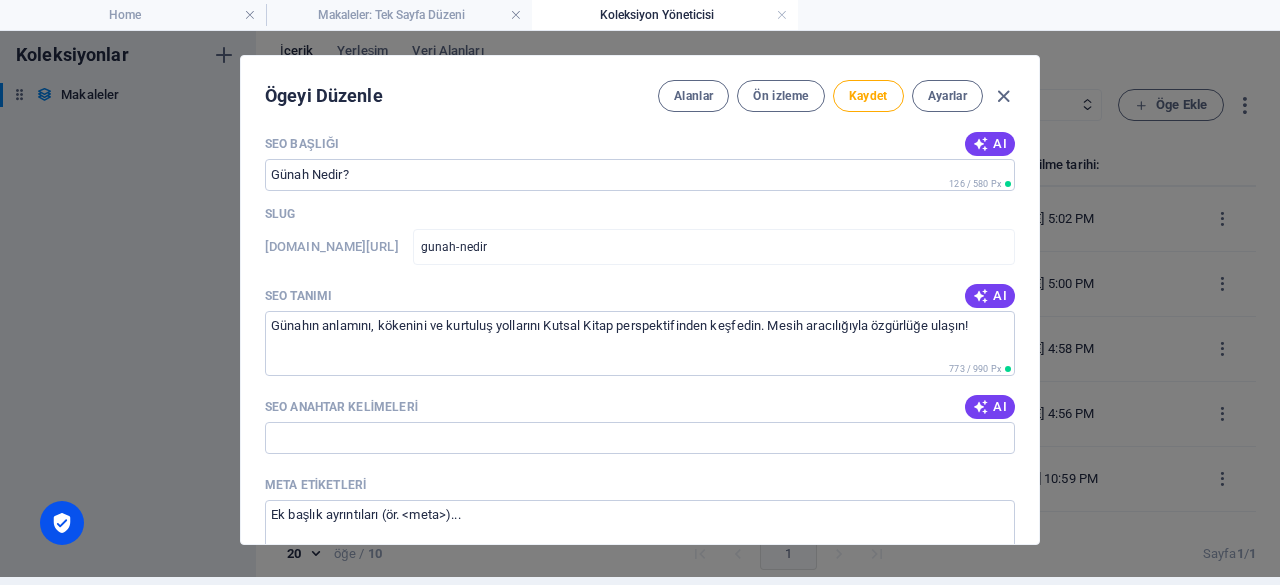 click on "AI" at bounding box center (990, 407) 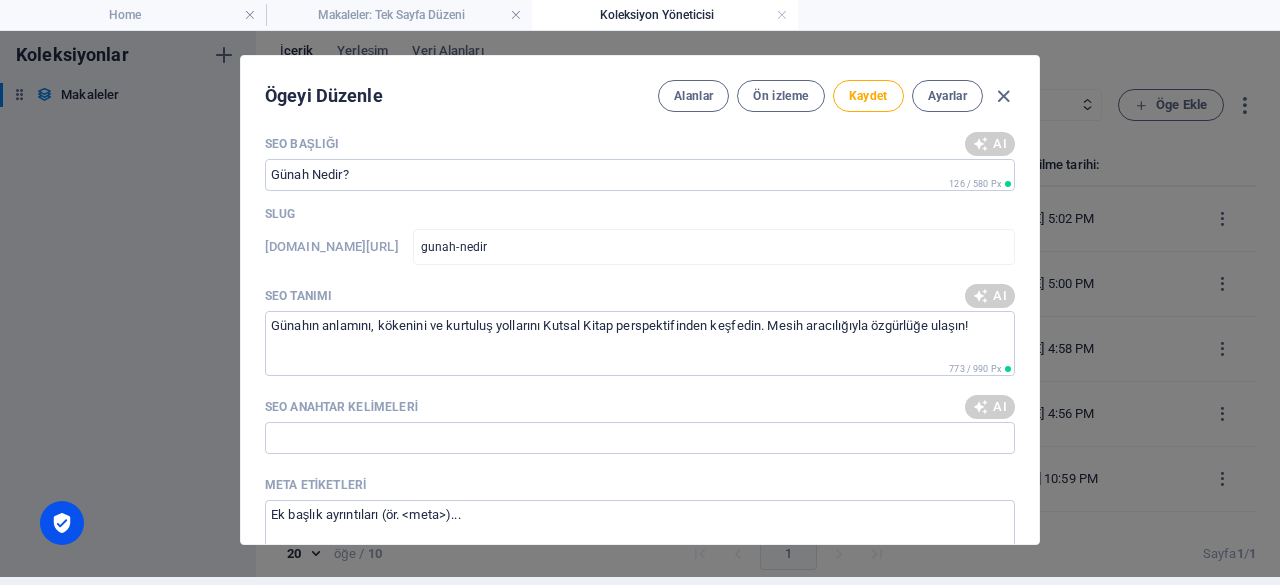 type on "[DEMOGRAPHIC_DATA], [DEMOGRAPHIC_DATA], kurtuluş, [PERSON_NAME], [PERSON_NAME], [PERSON_NAME]" 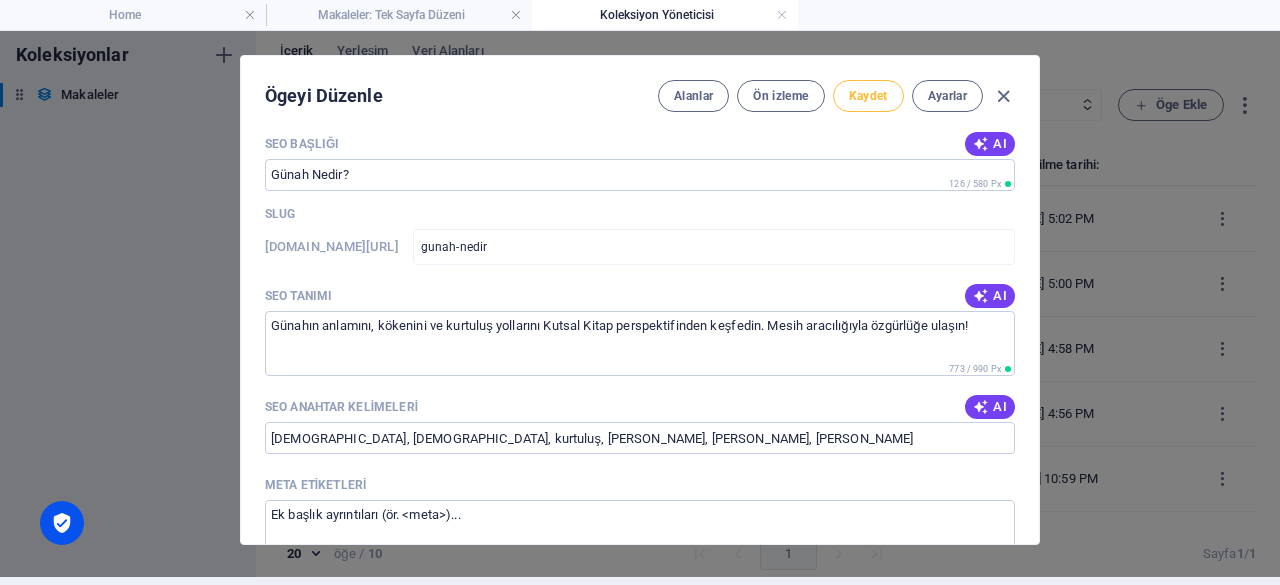 click on "Kaydet" at bounding box center [868, 96] 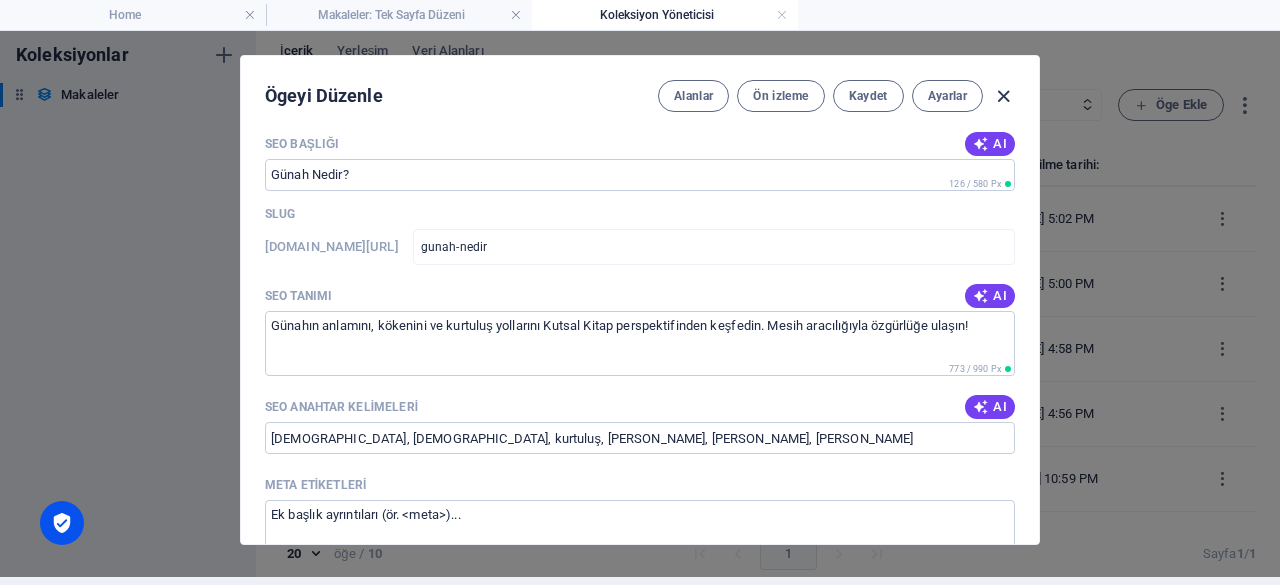 click at bounding box center [1003, 96] 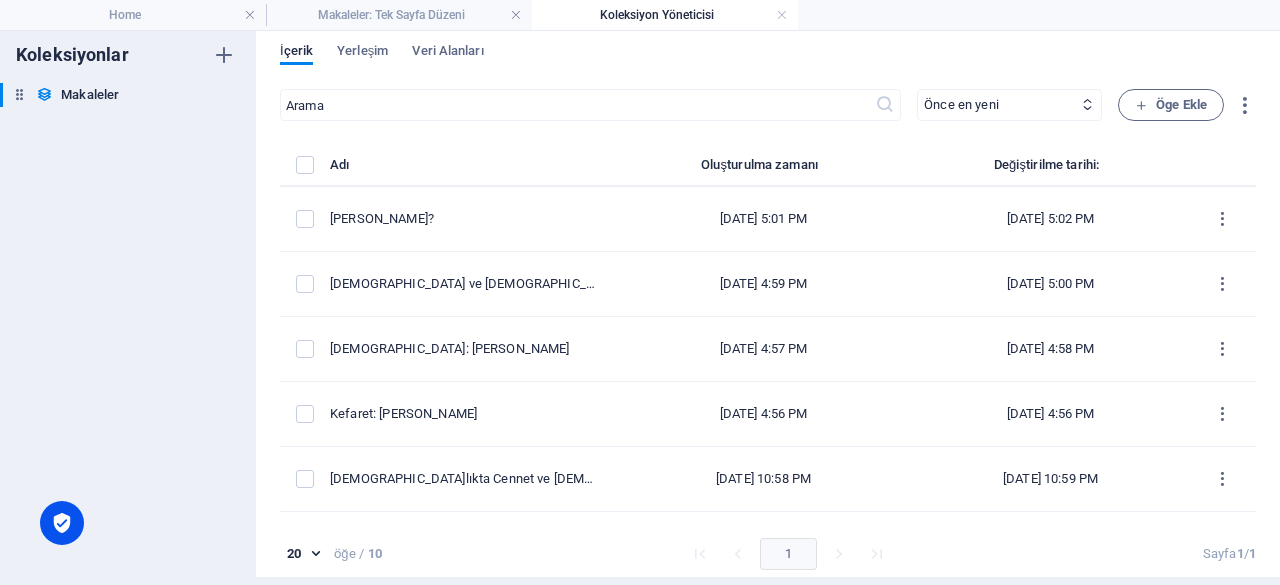 type on "guenah-nedir" 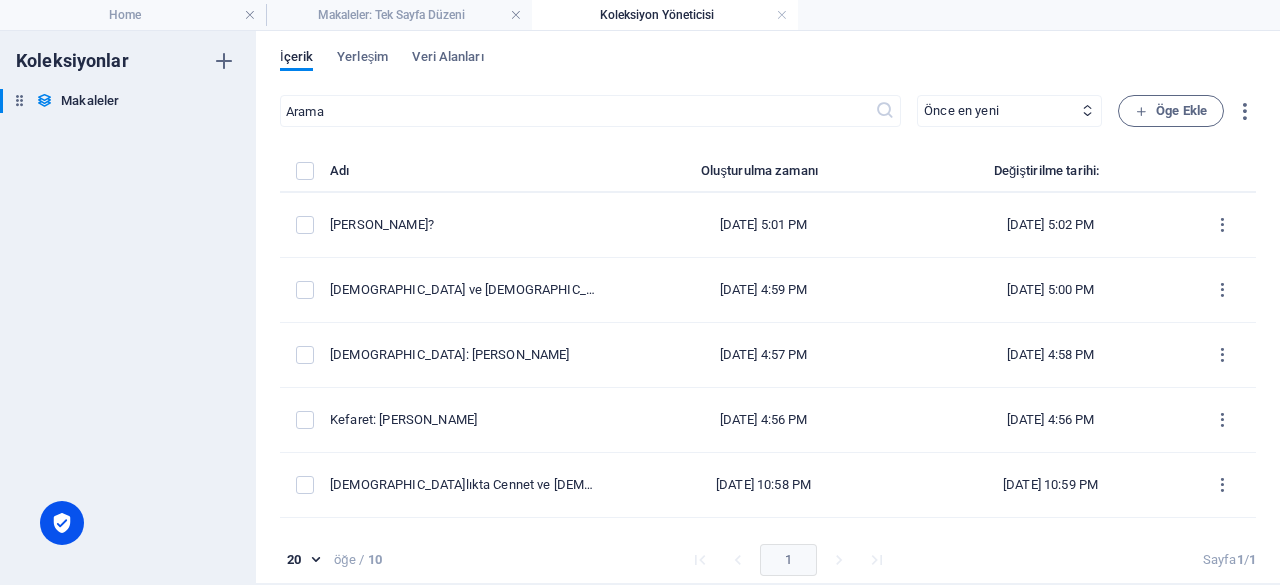scroll, scrollTop: 0, scrollLeft: 0, axis: both 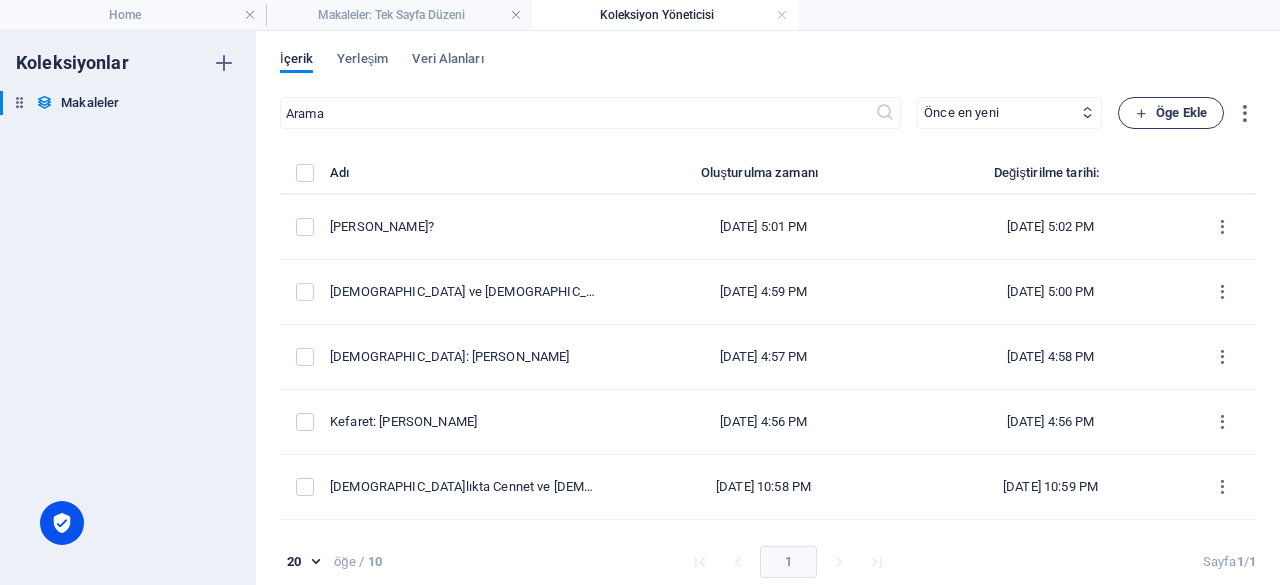 click on "Öge Ekle" at bounding box center [1171, 113] 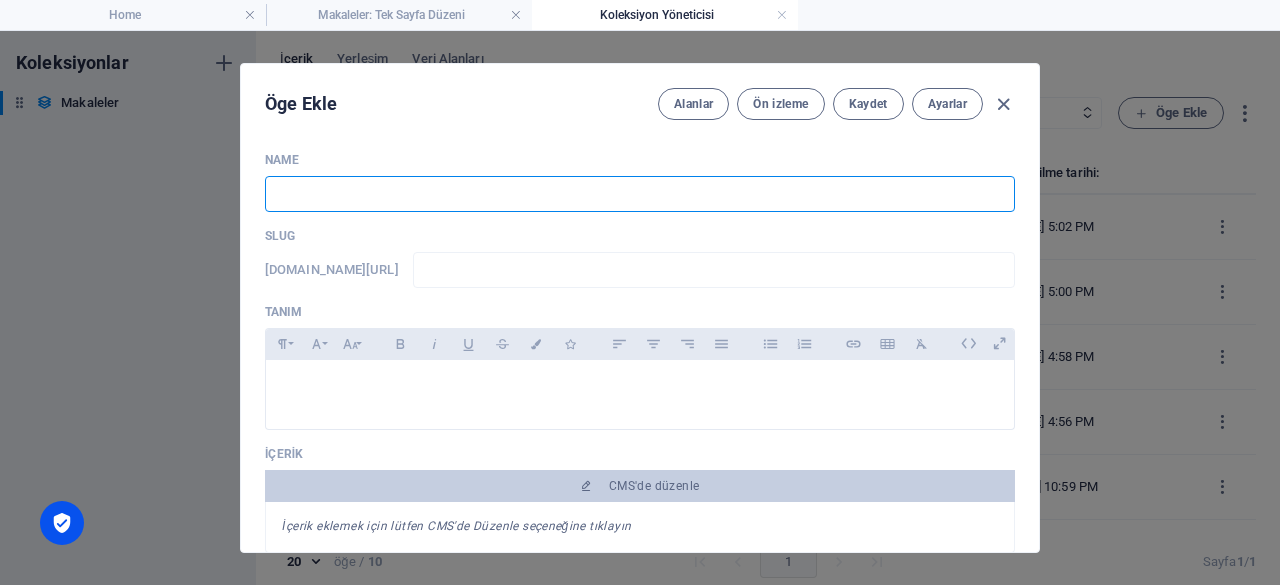 click at bounding box center [640, 194] 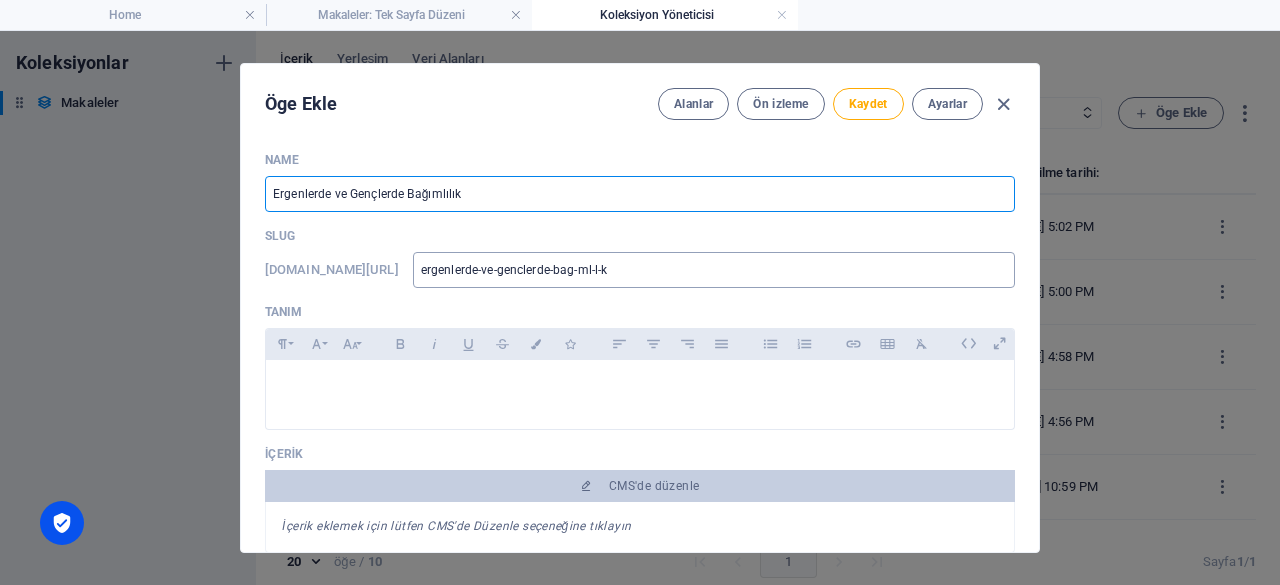 type on "Ergenlerde ve Gençlerde Bağımlılık" 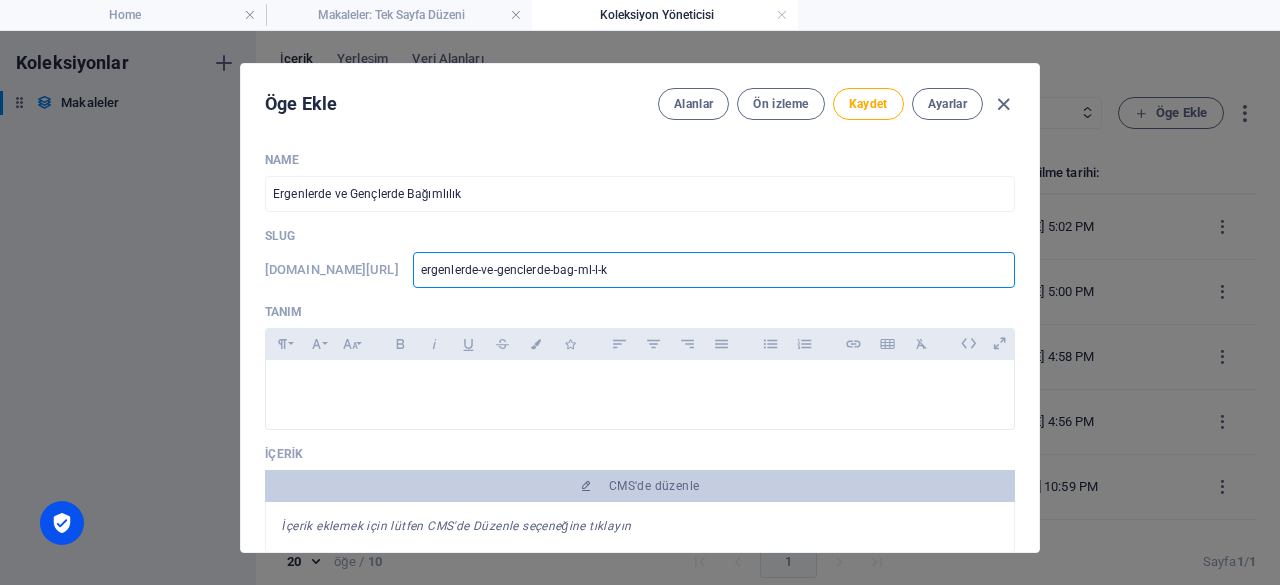click on "ergenlerde-ve-genclerde-bag-ml-l-k" at bounding box center (714, 270) 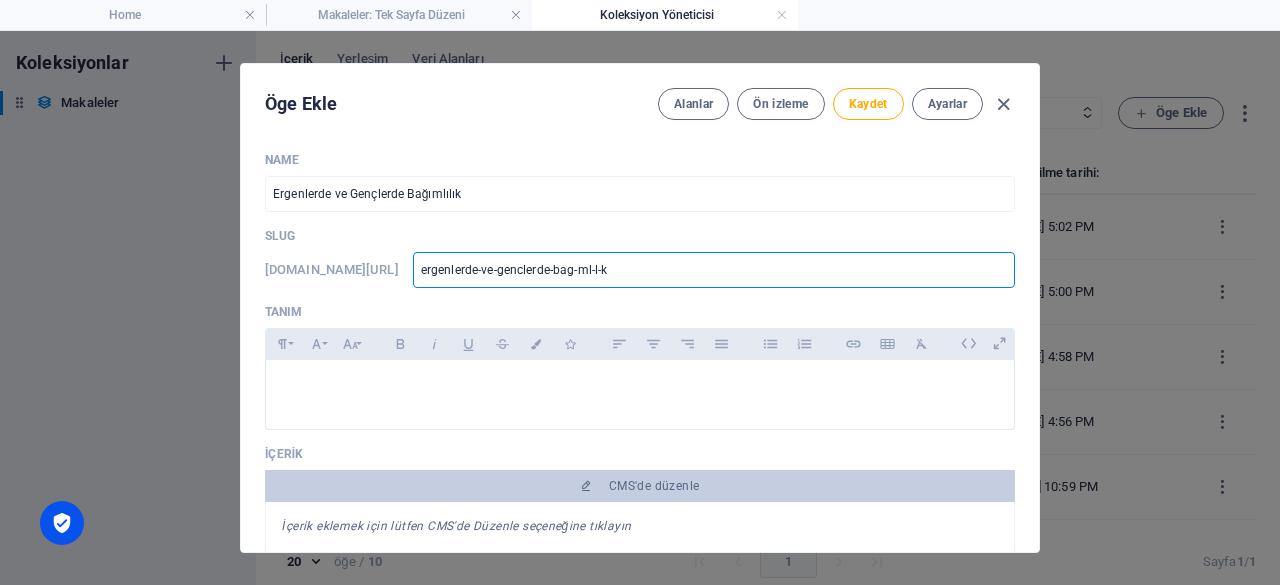 type on "ergenlerde-ve-genclerde-bag-ml-lk" 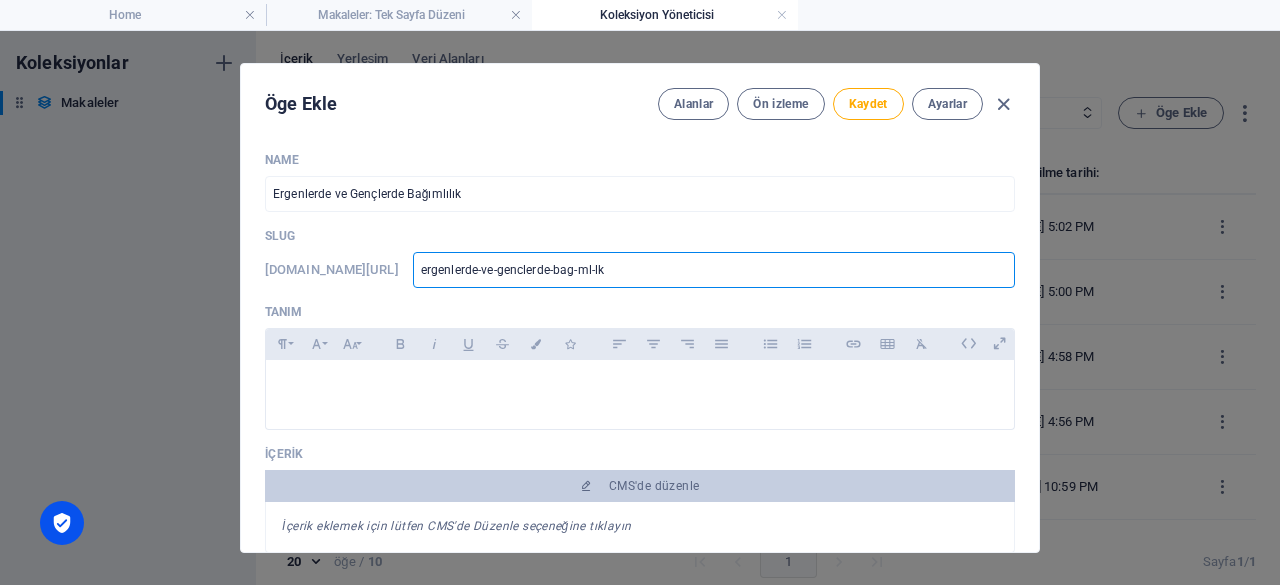type on "ergenlerde-ve-genclerde-bag-ml-lik" 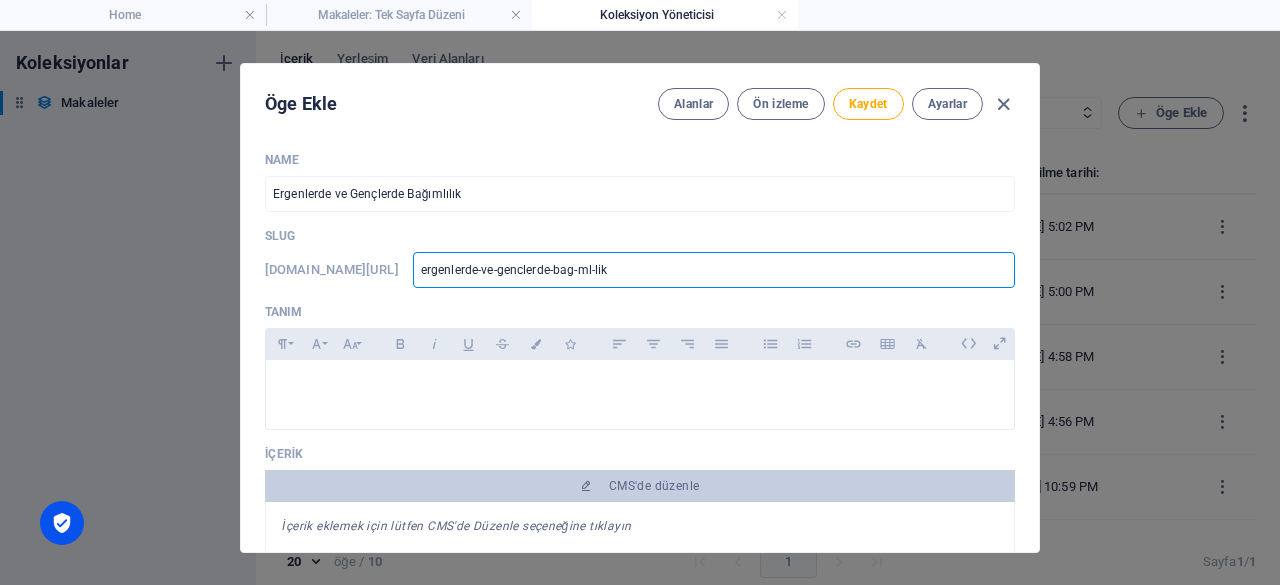 type on "ergenlerde-ve-genclerde-bag-mllik" 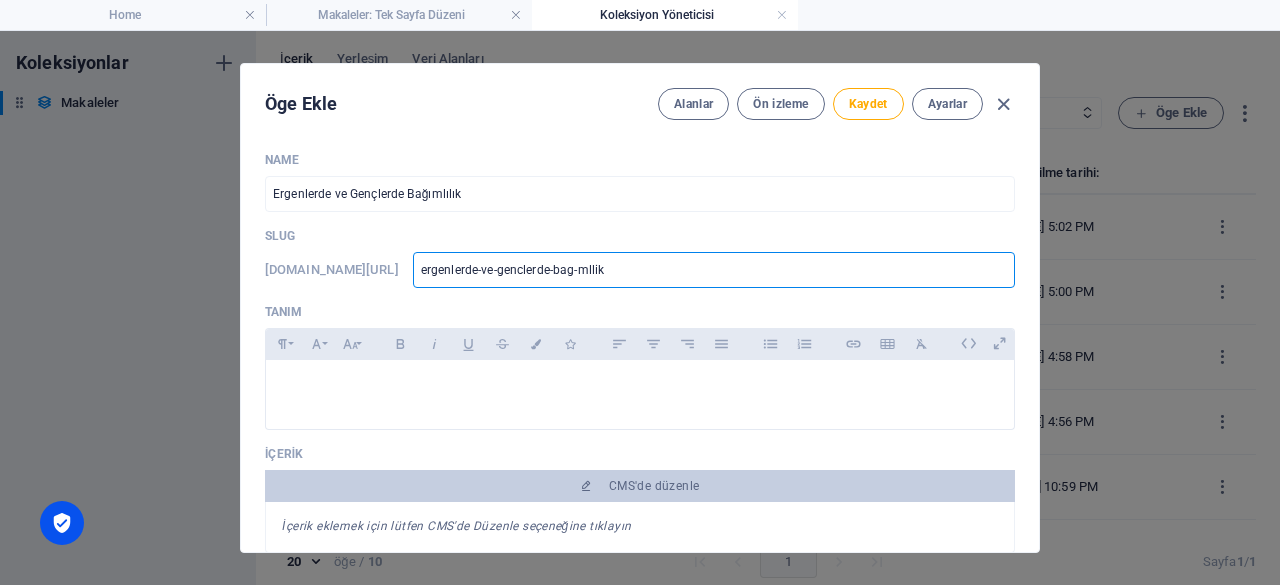 type on "ergenlerde-ve-genclerde-bag-mlilik" 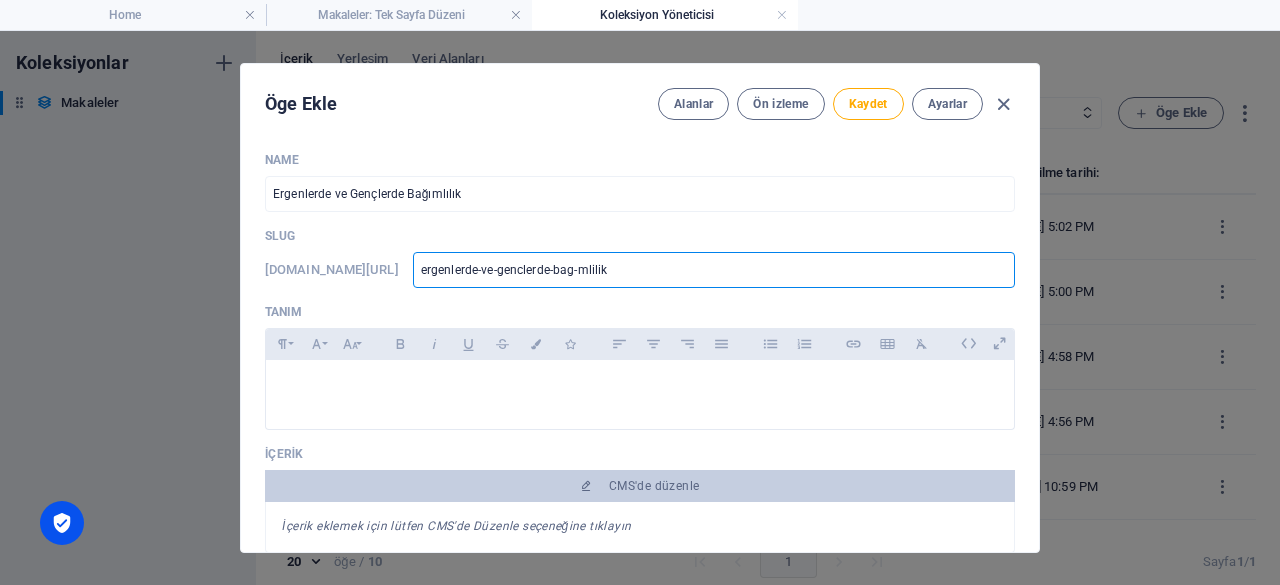 type on "ergenlerde-ve-genclerde-bagmlilik" 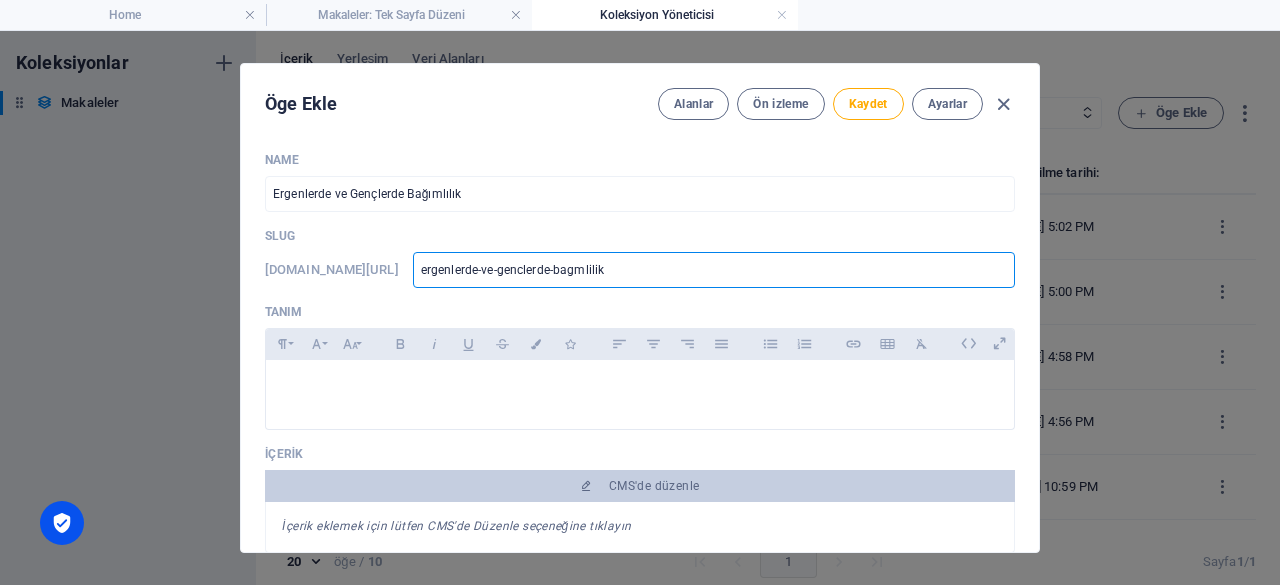 type on "ergenlerde-ve-genclerde-bagimlilik" 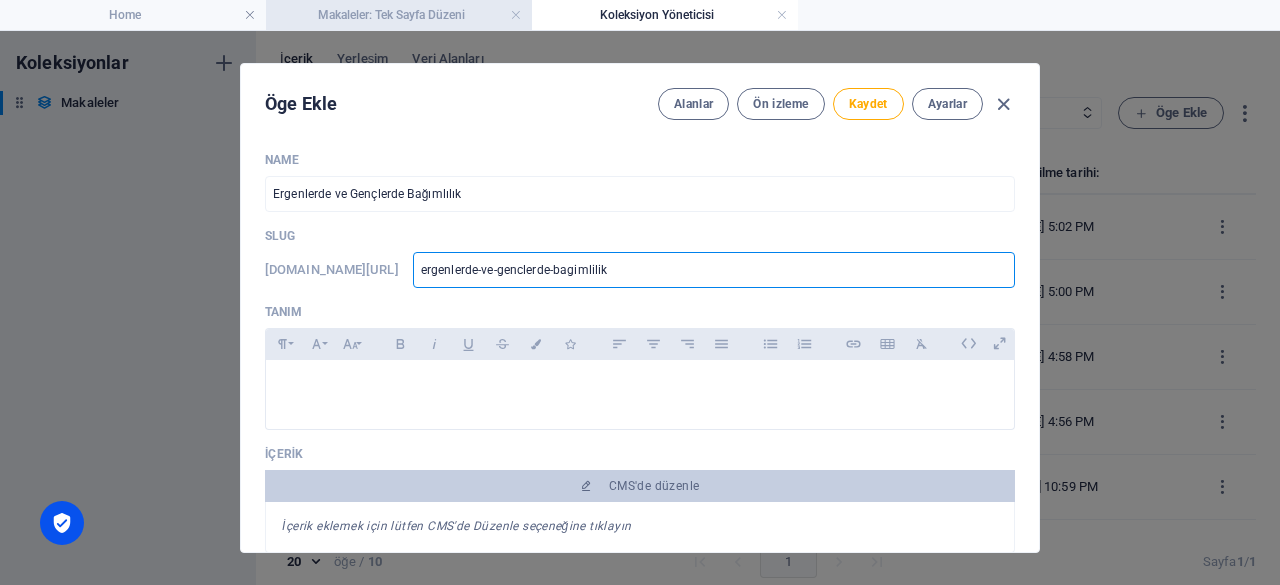 type on "ergenlerde-ve-genclerde-bagimlilik" 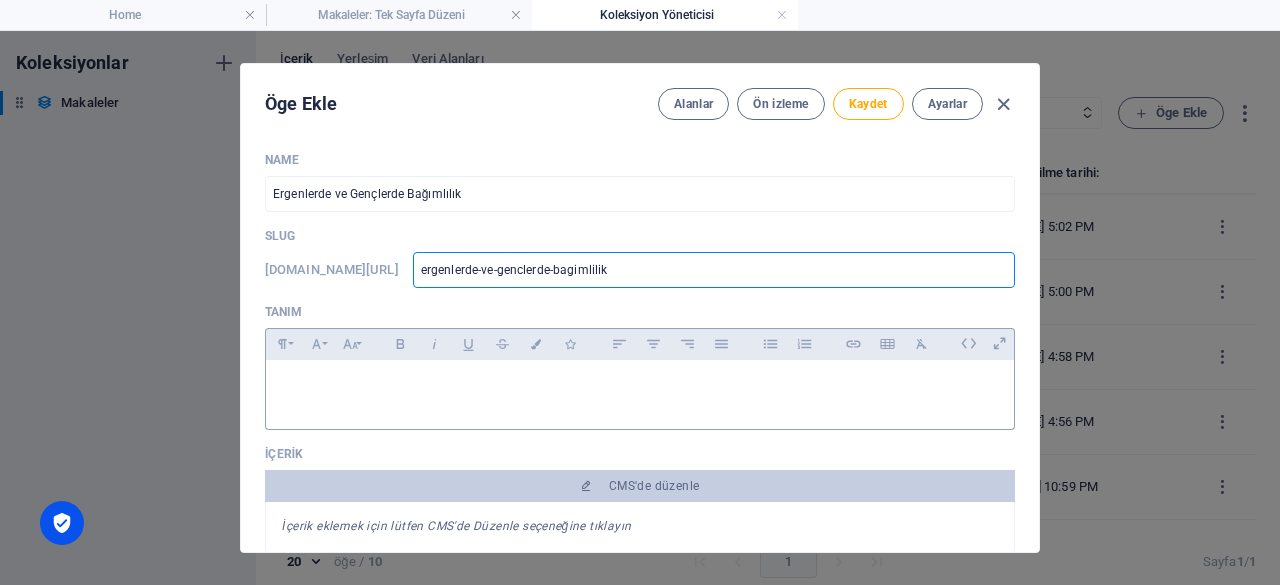 scroll, scrollTop: 100, scrollLeft: 0, axis: vertical 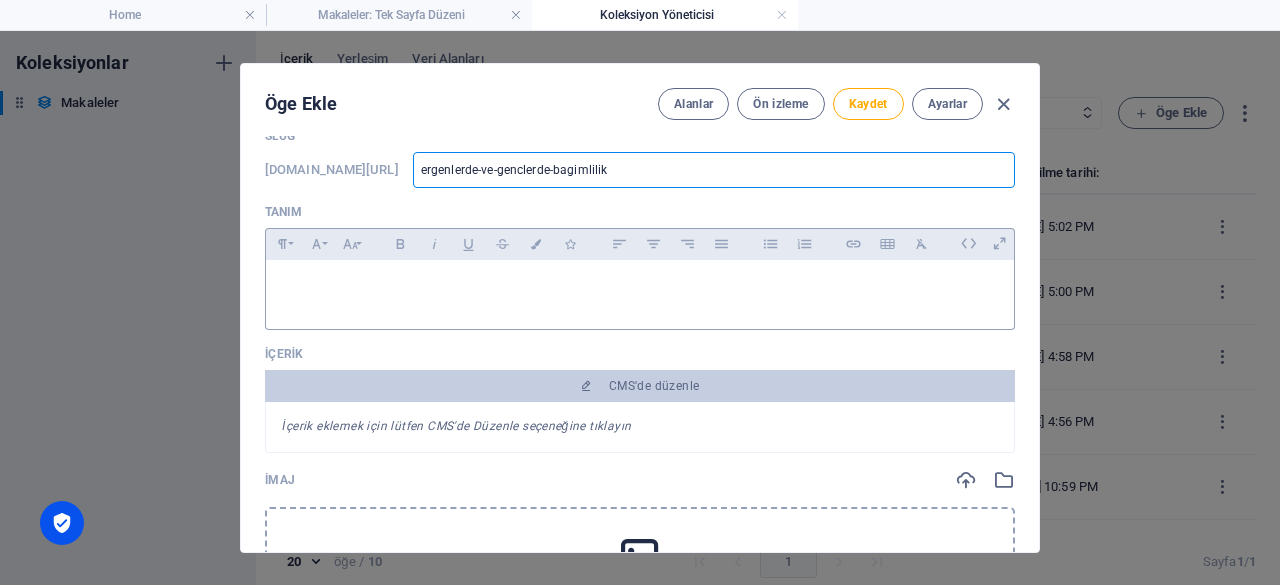 click at bounding box center [640, 290] 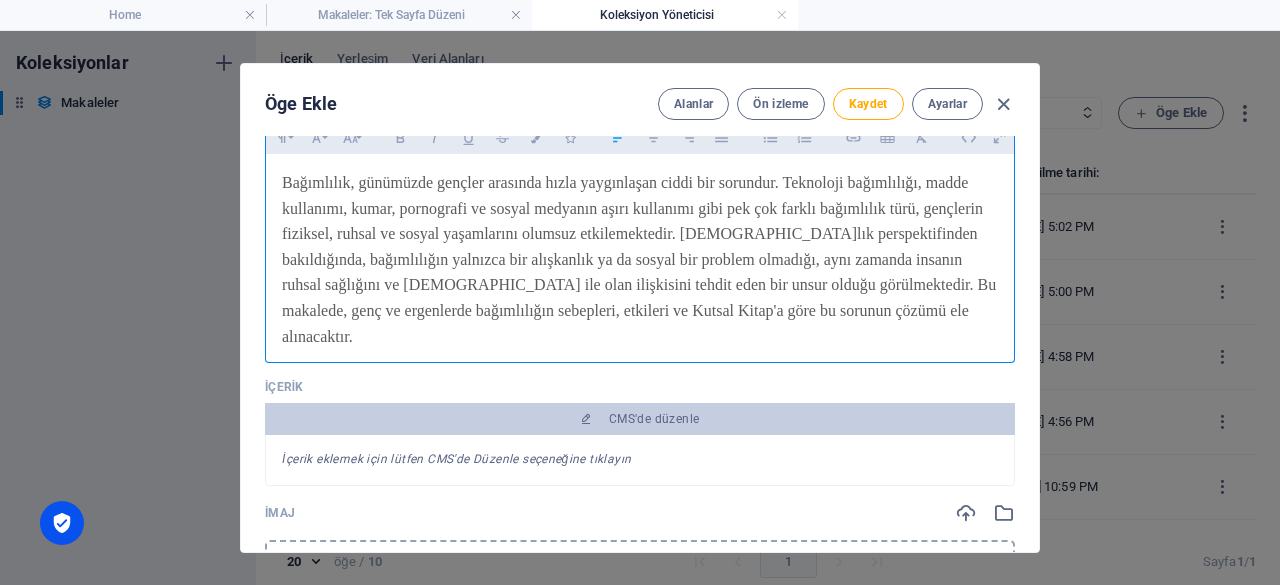 scroll, scrollTop: 300, scrollLeft: 0, axis: vertical 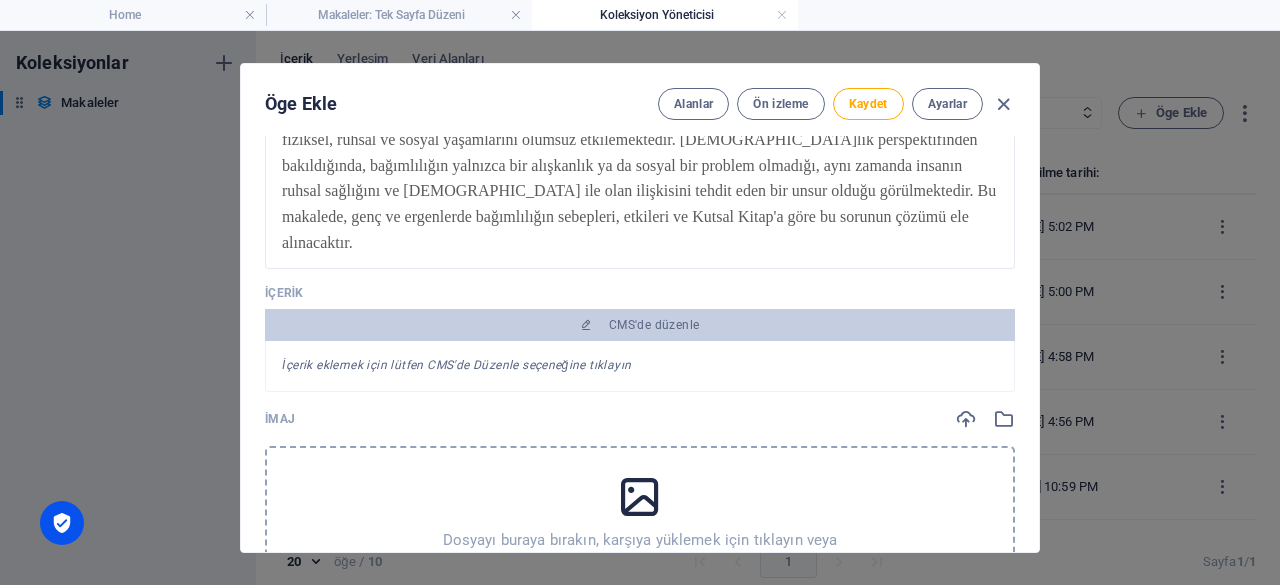 click on "Dosyayı buraya bırakın, karşıya yüklemek için tıklayın veya Dosyadan ya da ücretsiz stok fotoğraf ve videolarımızdan dosyalar seçin" at bounding box center (640, 531) 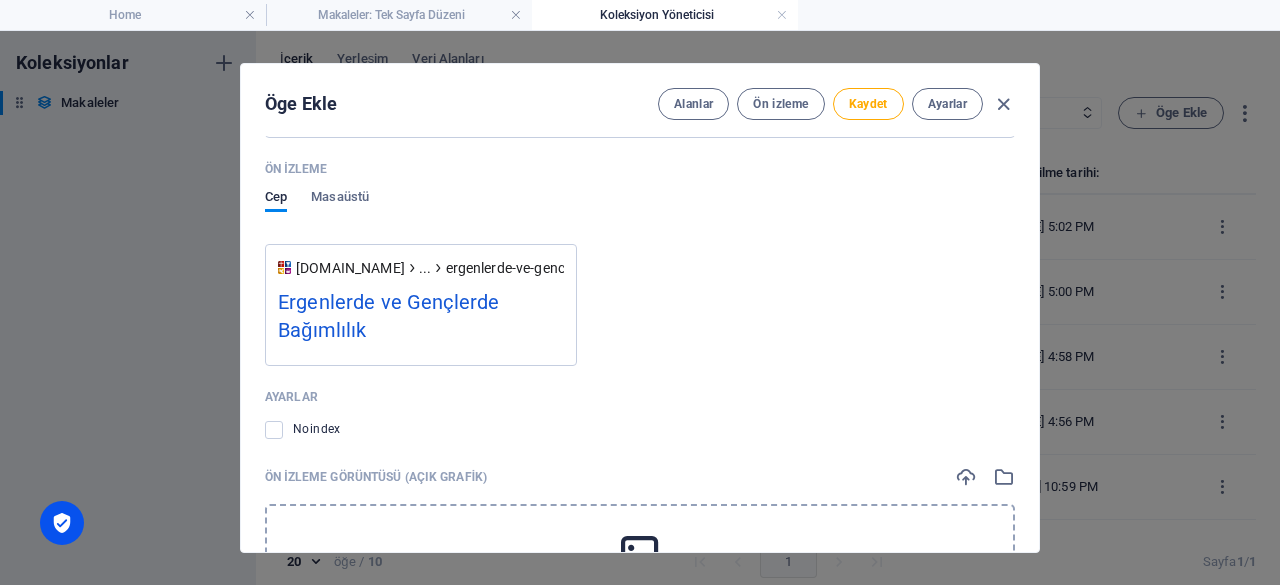 scroll, scrollTop: 1500, scrollLeft: 0, axis: vertical 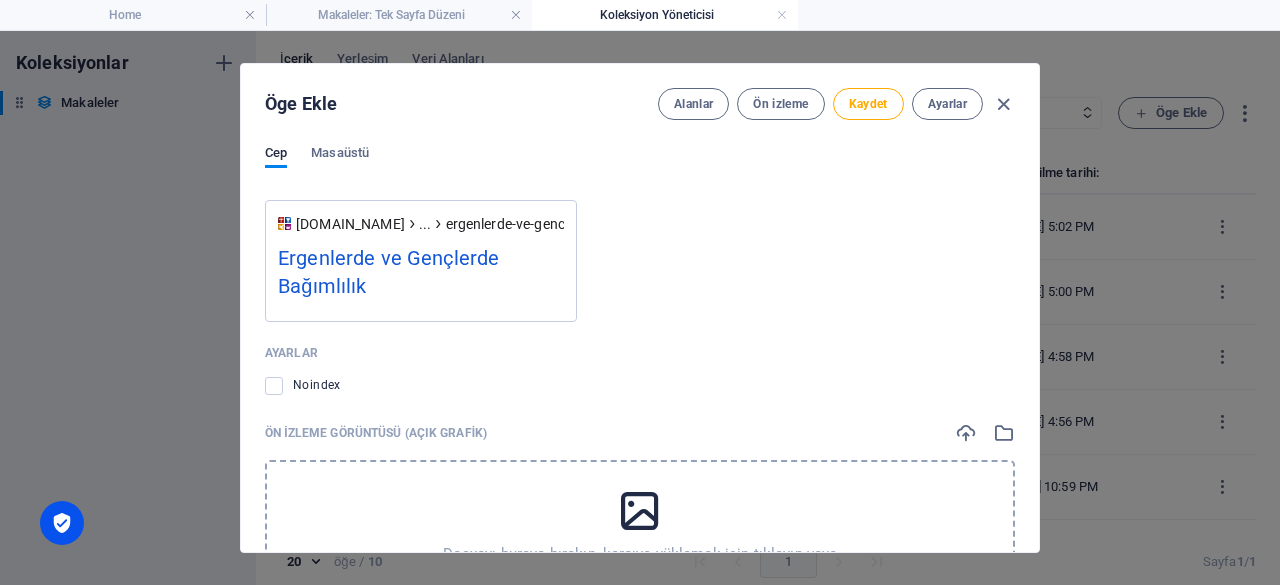 click at bounding box center (640, 511) 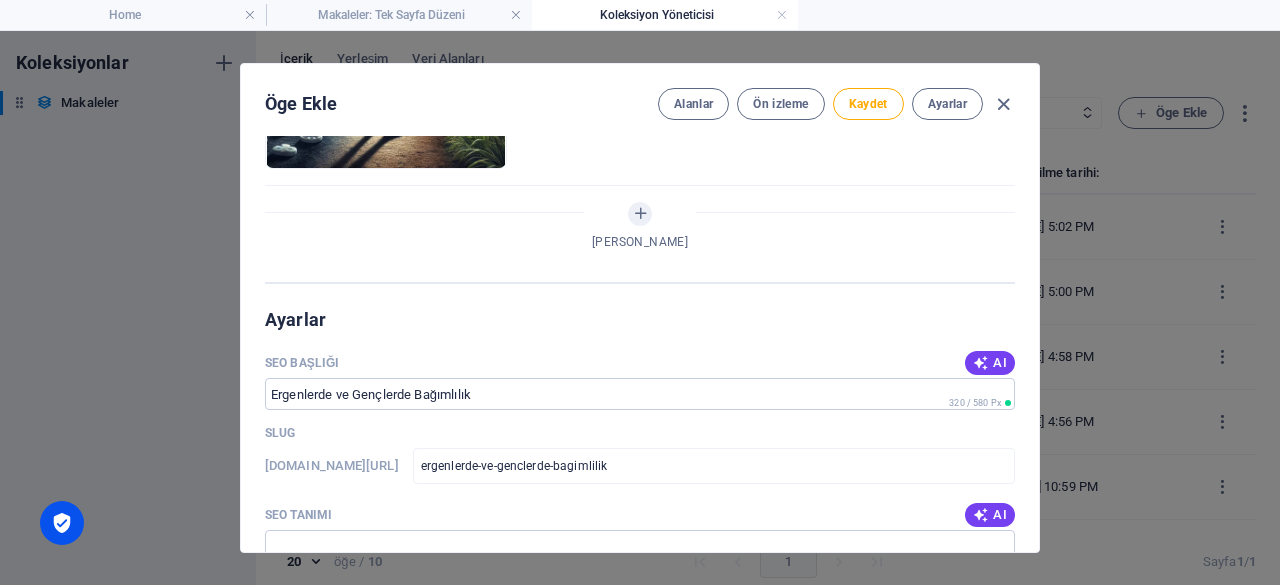 scroll, scrollTop: 800, scrollLeft: 0, axis: vertical 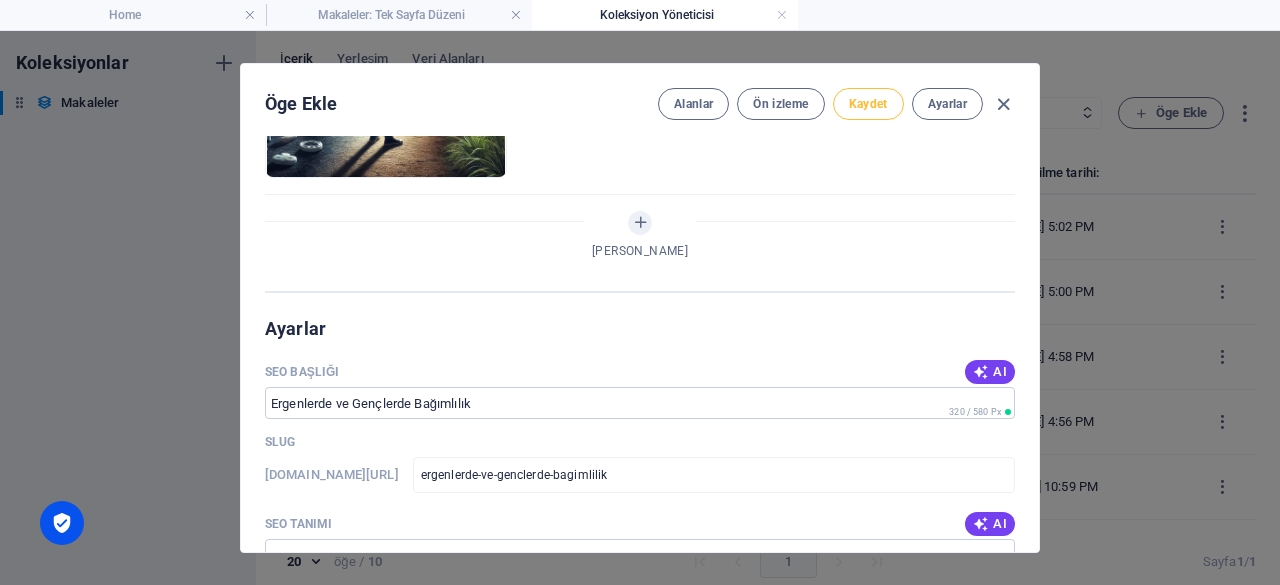 click on "Kaydet" at bounding box center [868, 104] 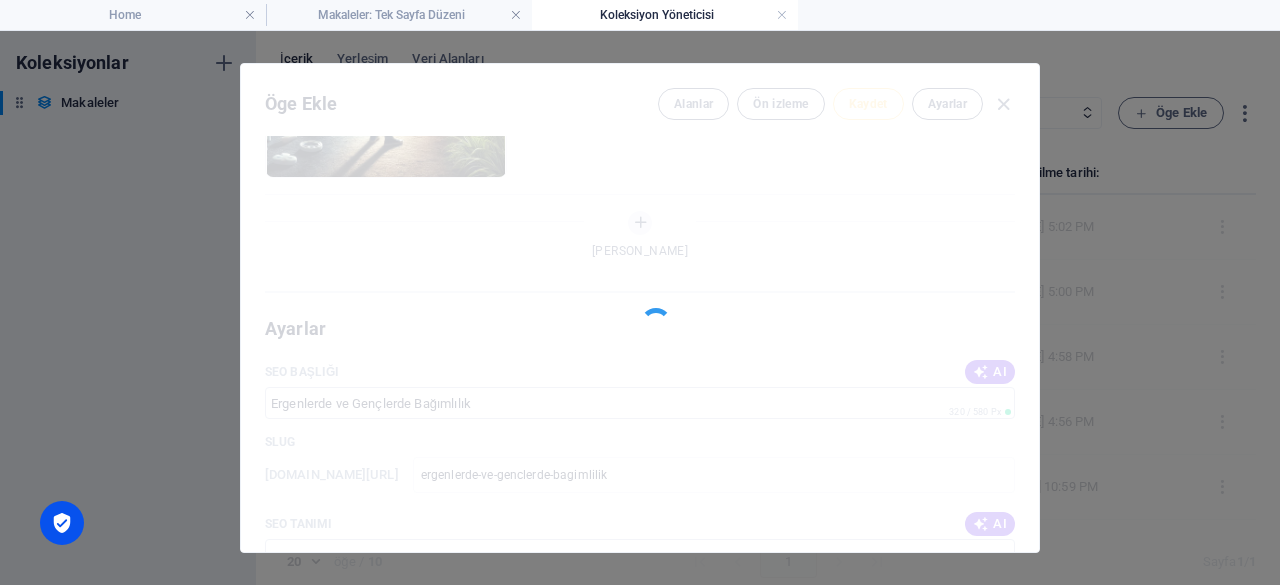 type on "ergenlerde-ve-genclerde-bagimlilik" 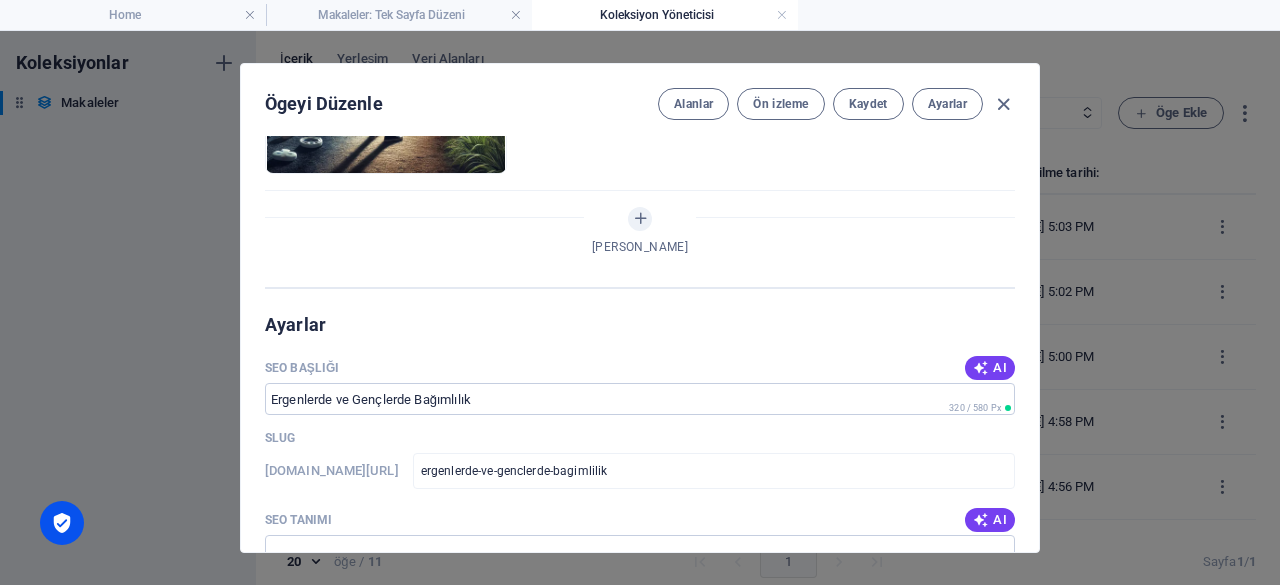 scroll, scrollTop: 800, scrollLeft: 0, axis: vertical 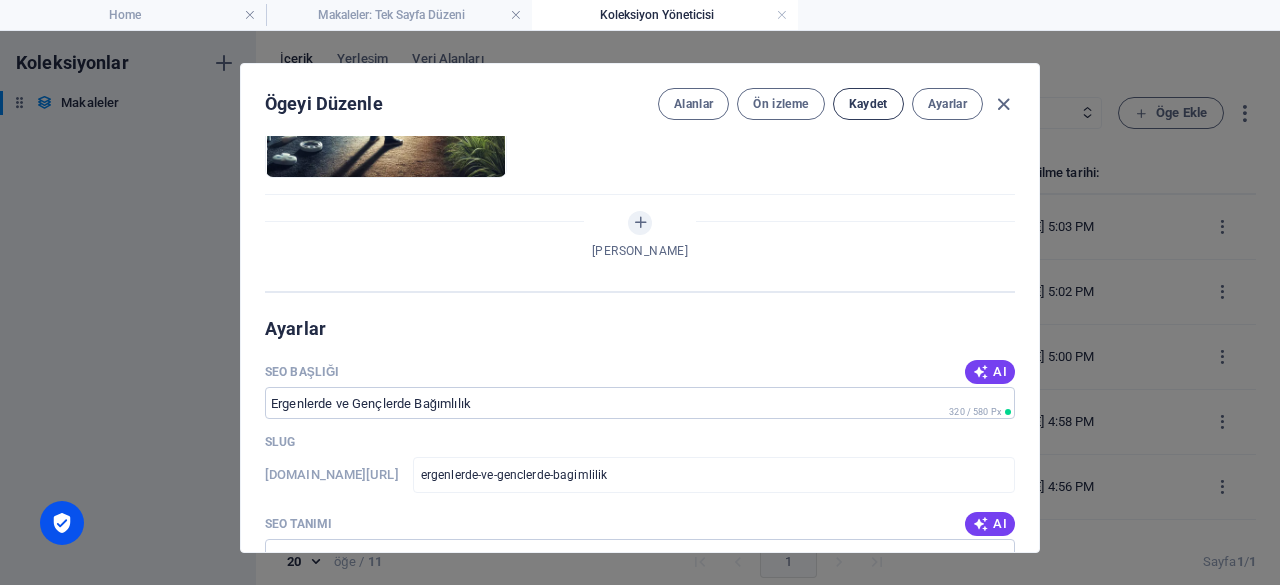 click on "Kaydet" at bounding box center [868, 104] 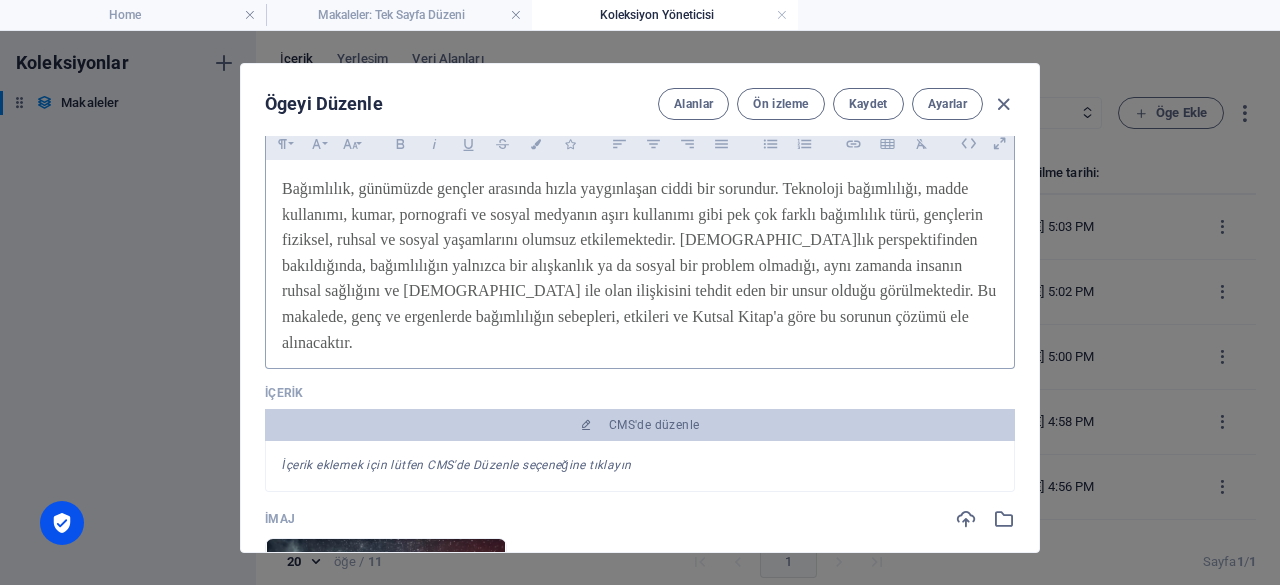 scroll, scrollTop: 300, scrollLeft: 0, axis: vertical 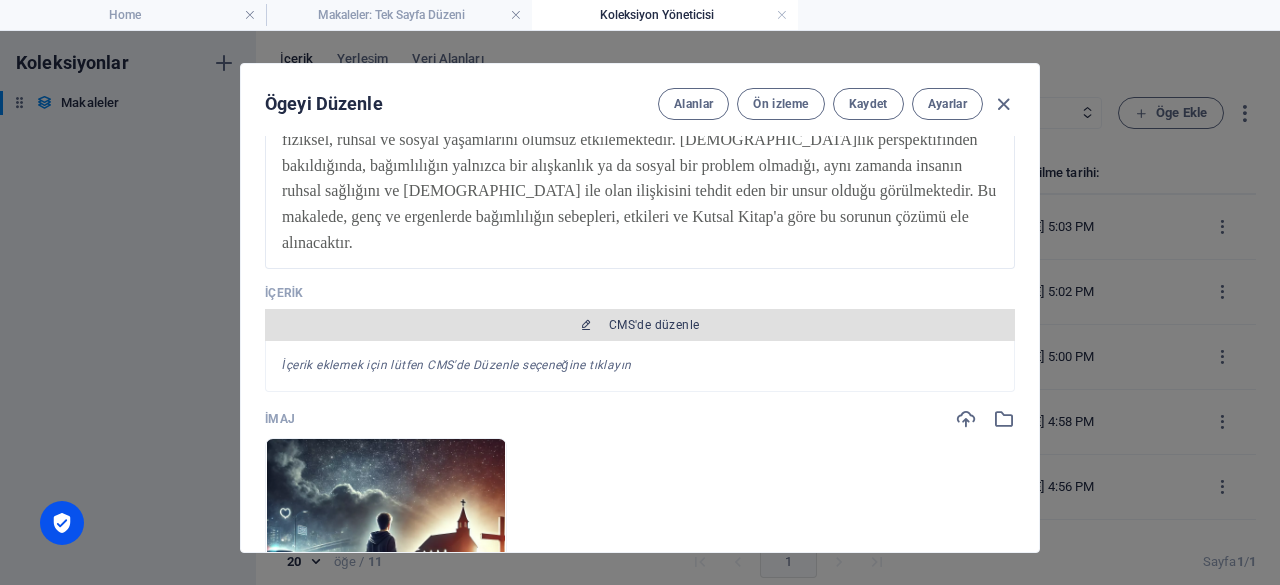 click on "CMS'de düzenle" at bounding box center [654, 325] 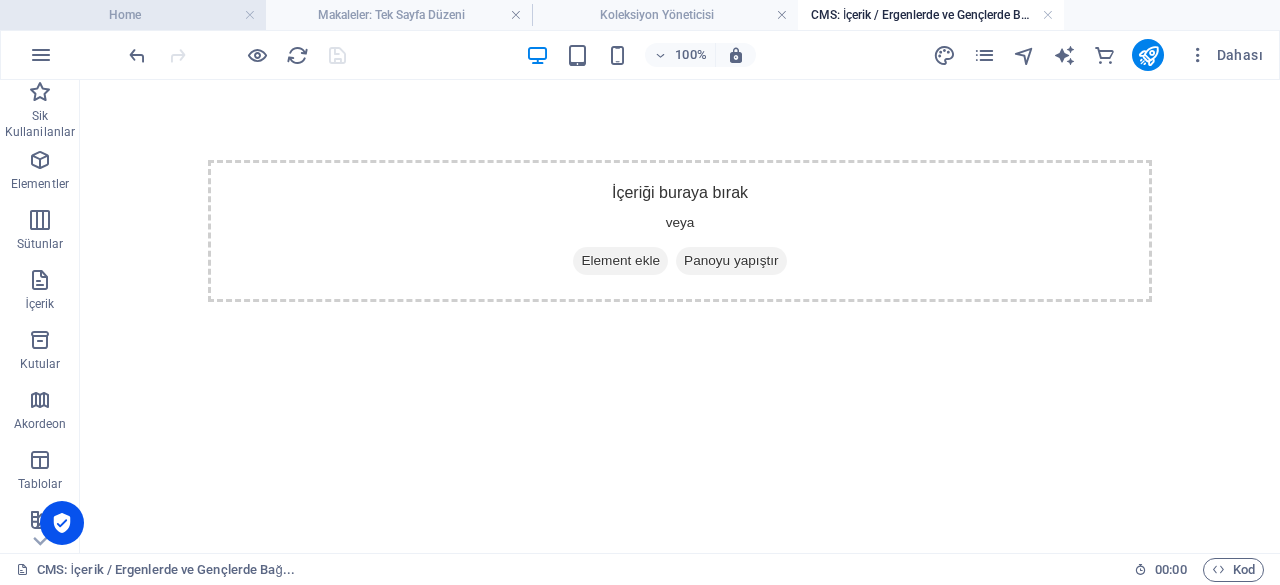 scroll, scrollTop: 0, scrollLeft: 0, axis: both 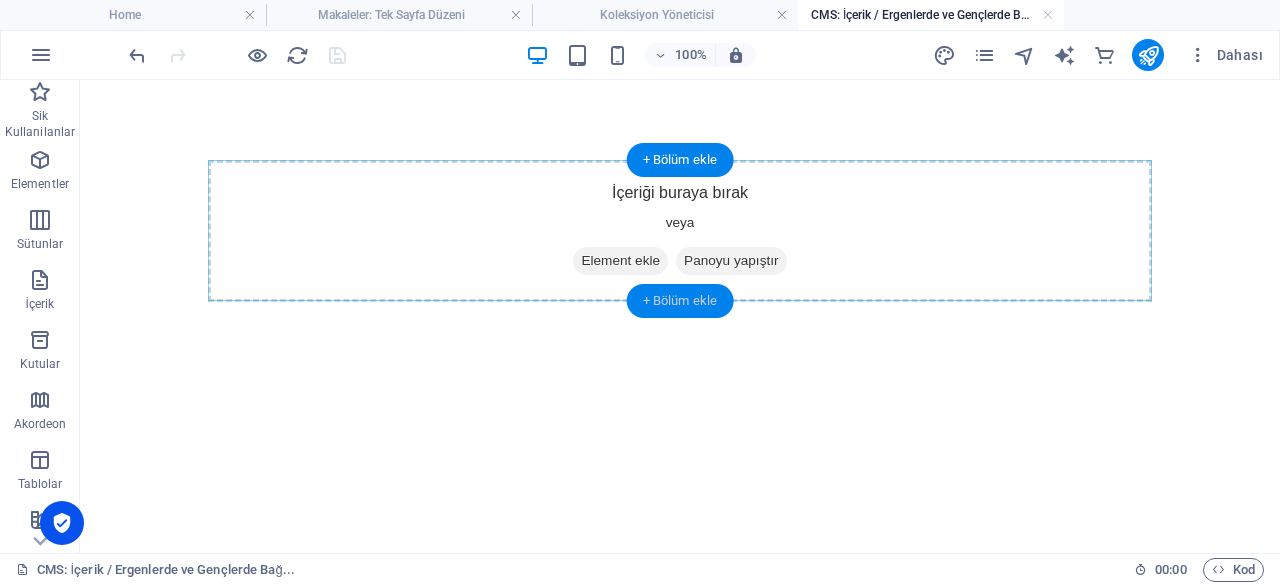 click on "+ Bölüm ekle" at bounding box center [680, 301] 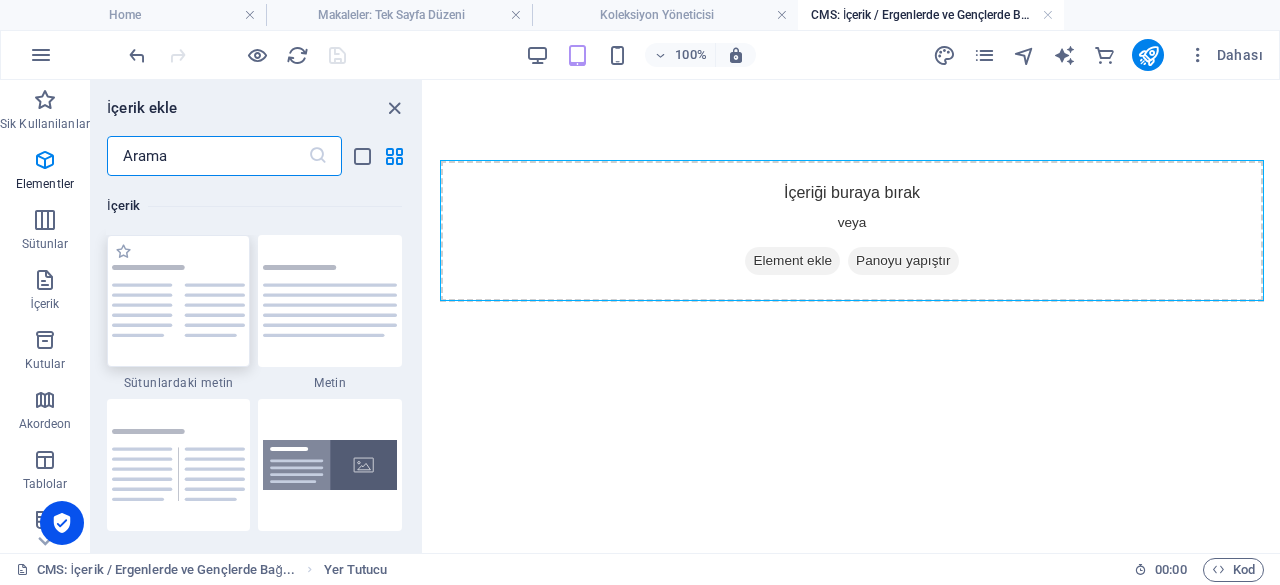 scroll, scrollTop: 3499, scrollLeft: 0, axis: vertical 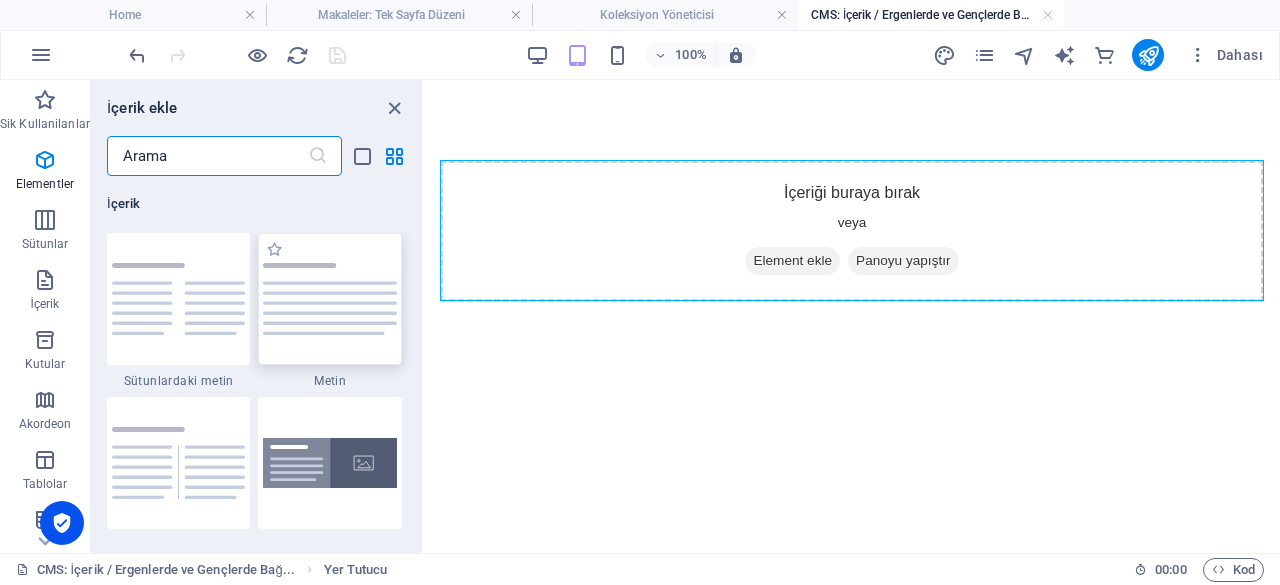 click at bounding box center [330, 298] 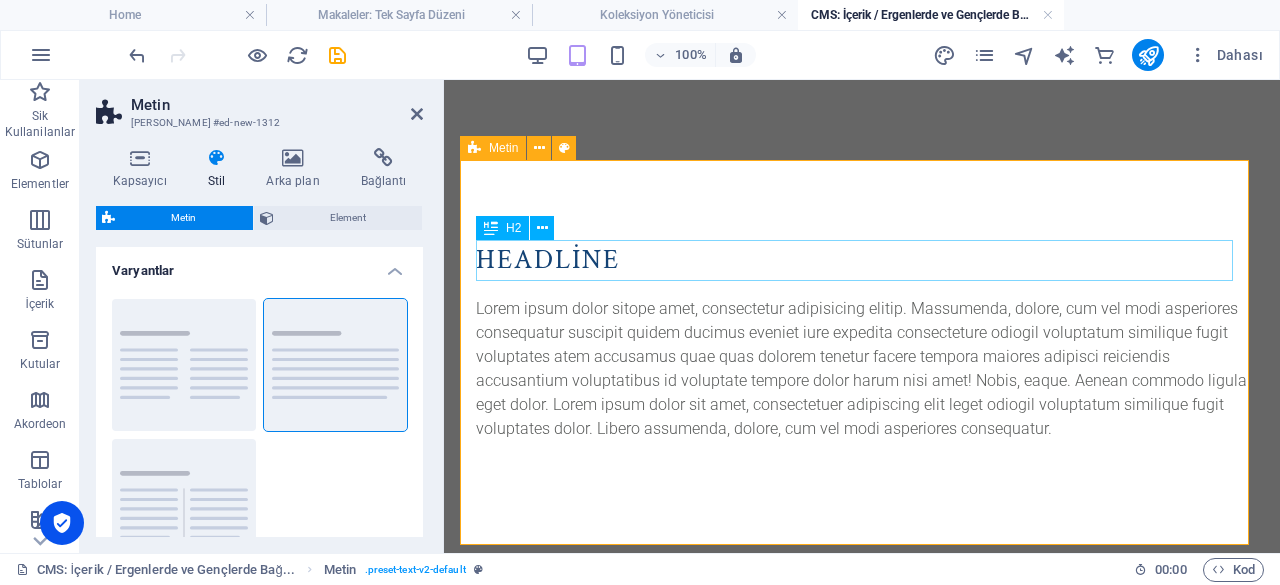 click on "Headline" at bounding box center [862, 260] 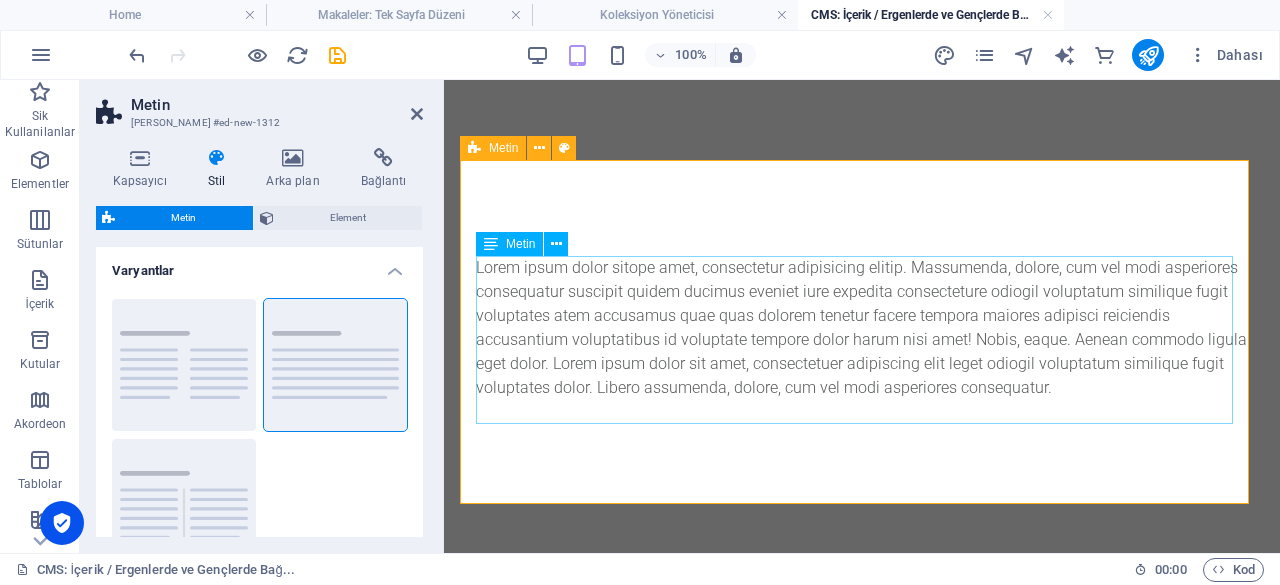click on "Lorem ipsum dolor sitope amet, consectetur adipisicing elitip. Massumenda, dolore, cum vel modi asperiores consequatur suscipit quidem ducimus eveniet iure expedita consecteture odiogil voluptatum similique fugit voluptates atem accusamus quae quas dolorem tenetur facere tempora maiores adipisci reiciendis accusantium voluptatibus id voluptate tempore dolor harum nisi amet! Nobis, eaque. Aenean commodo ligula eget dolor. Lorem ipsum dolor sit amet, consectetuer adipiscing elit leget odiogil voluptatum similique fugit voluptates dolor. Libero assumenda, dolore, cum vel modi asperiores consequatur." at bounding box center [862, 328] 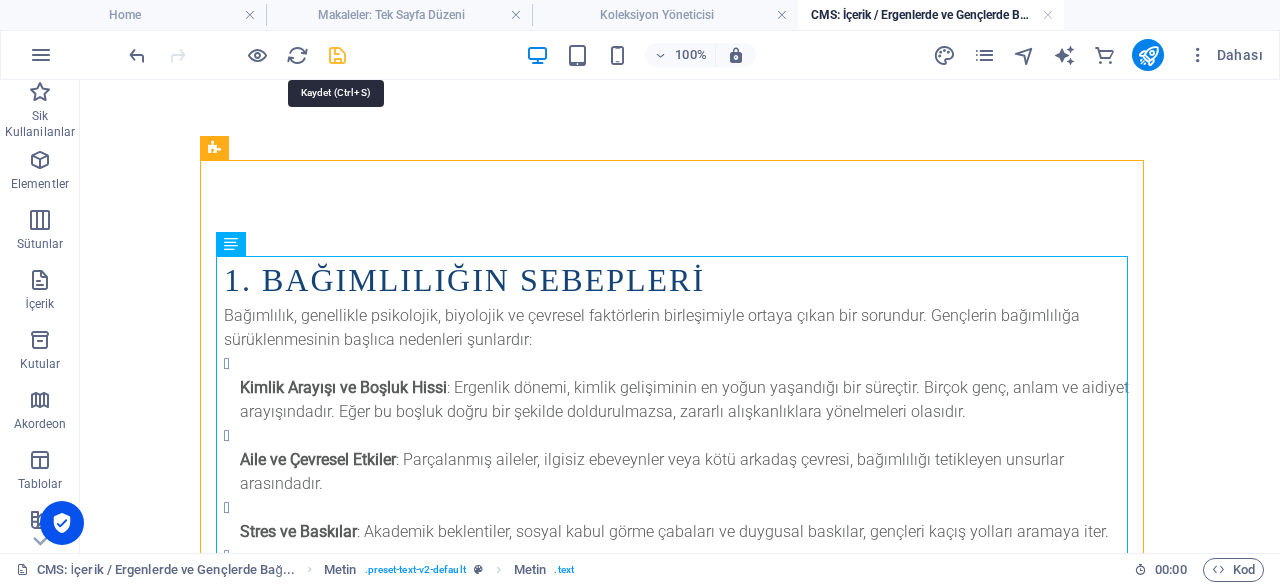 click at bounding box center [337, 55] 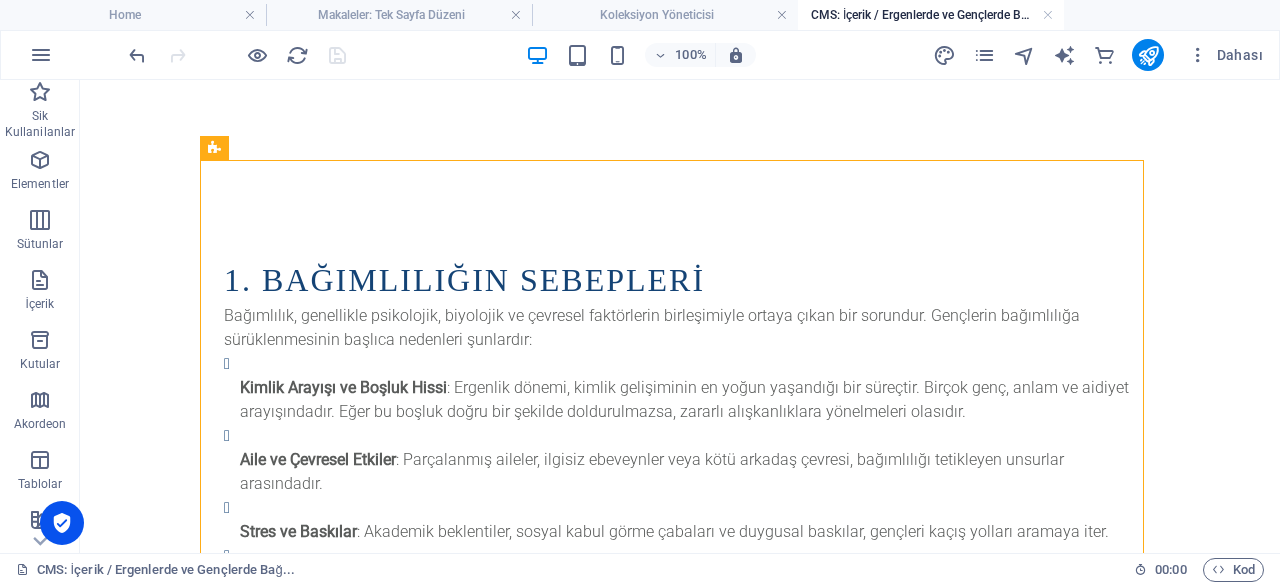click on "CMS: İçerik / Ergenlerde ve Gençlerde Bağ..." at bounding box center [931, 15] 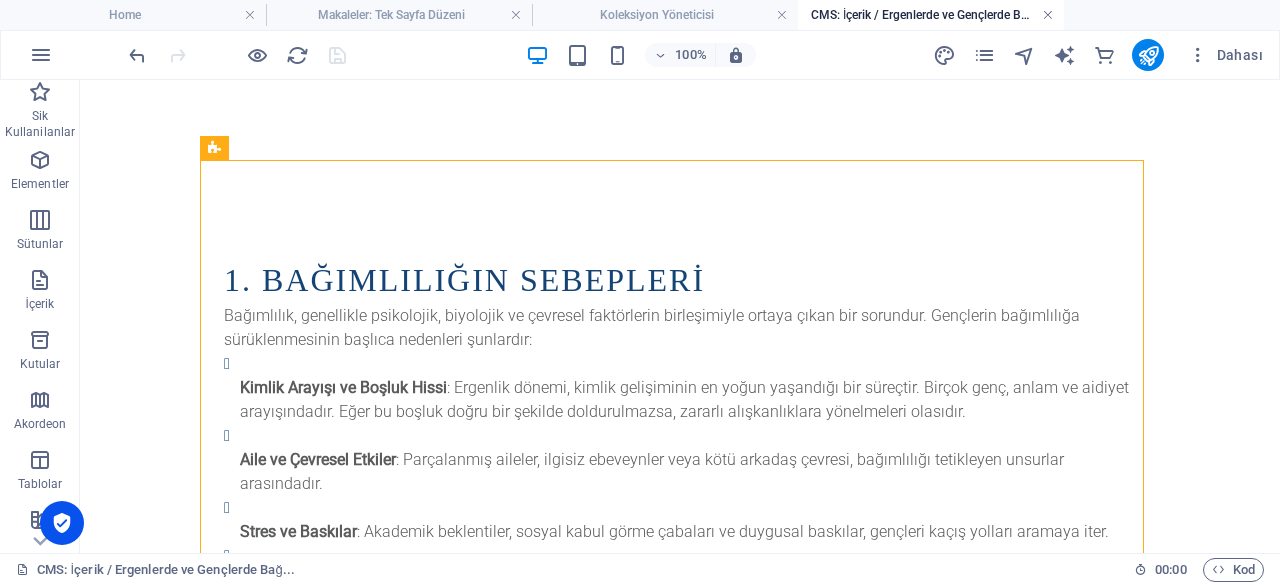 click at bounding box center [1048, 15] 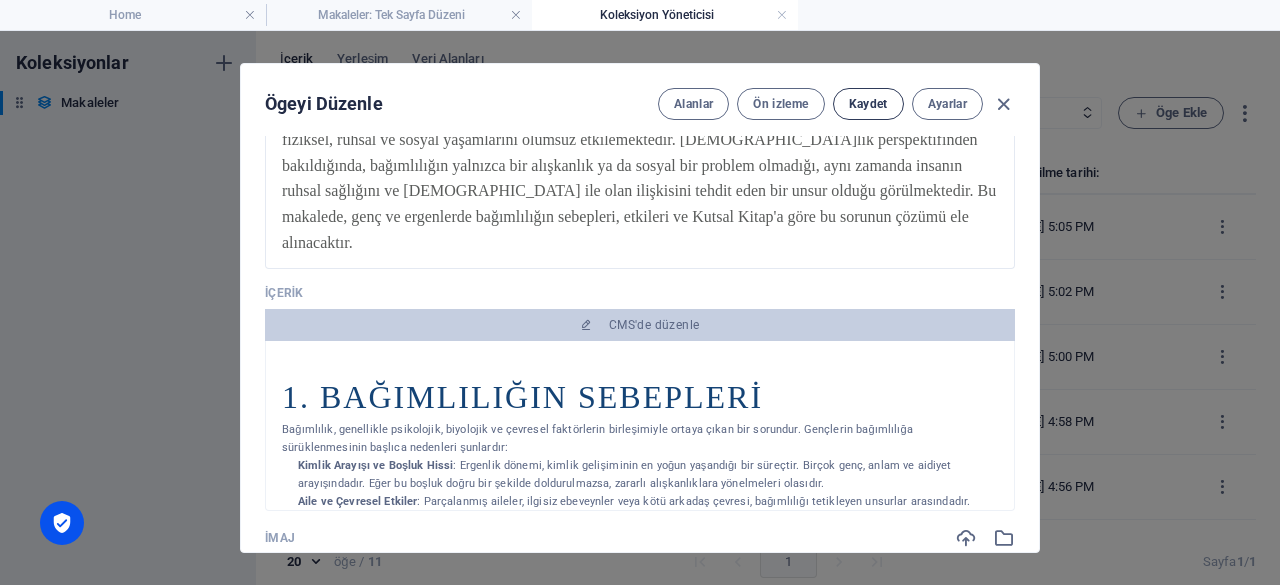 click on "Kaydet" at bounding box center (868, 104) 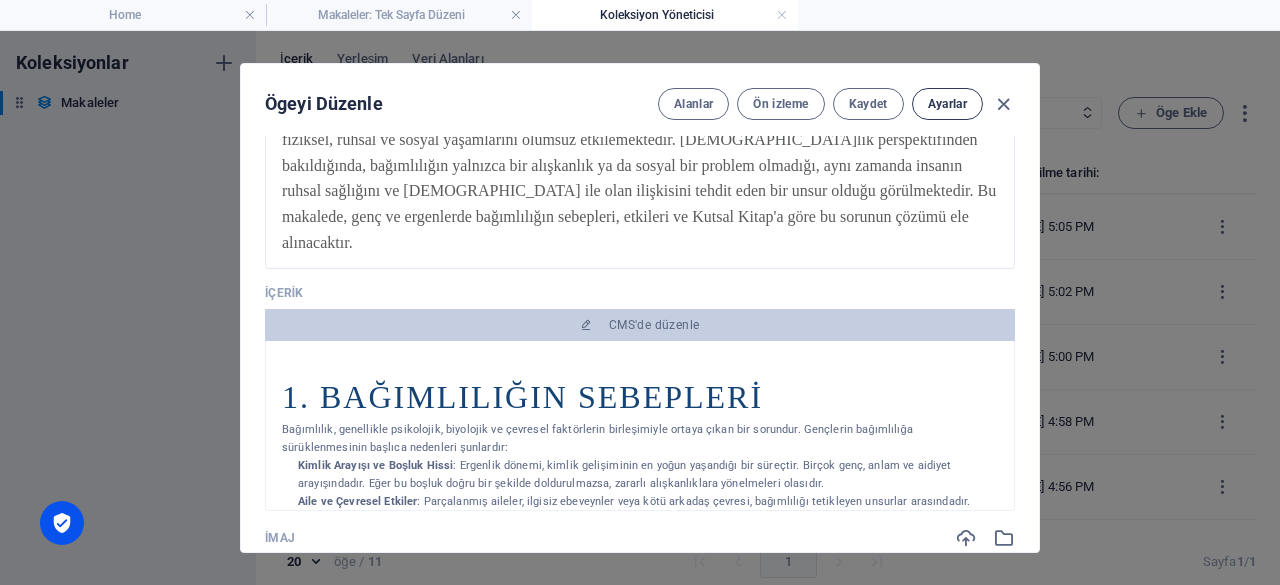 drag, startPoint x: 1005, startPoint y: 97, endPoint x: 930, endPoint y: 99, distance: 75.026665 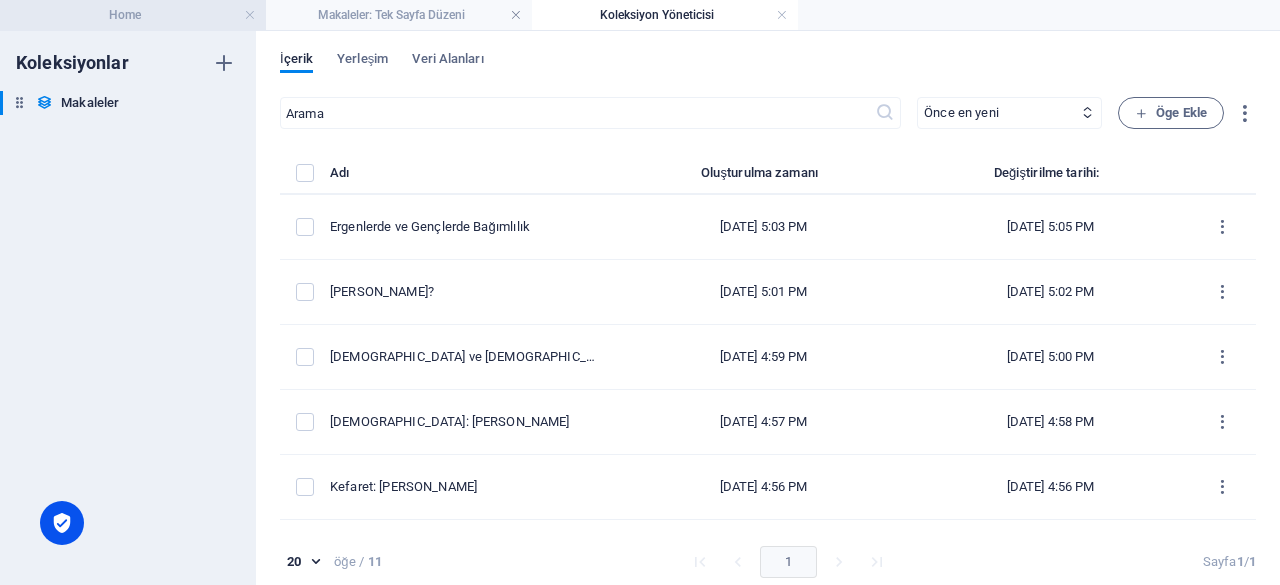 click on "Home" at bounding box center [133, 15] 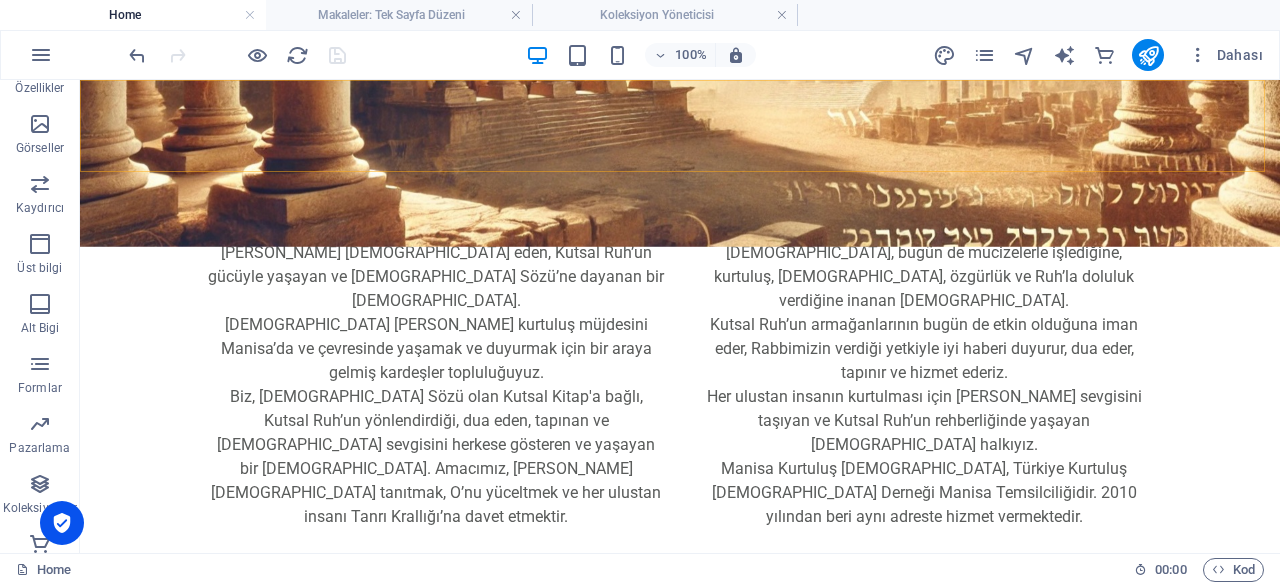 scroll, scrollTop: 793, scrollLeft: 0, axis: vertical 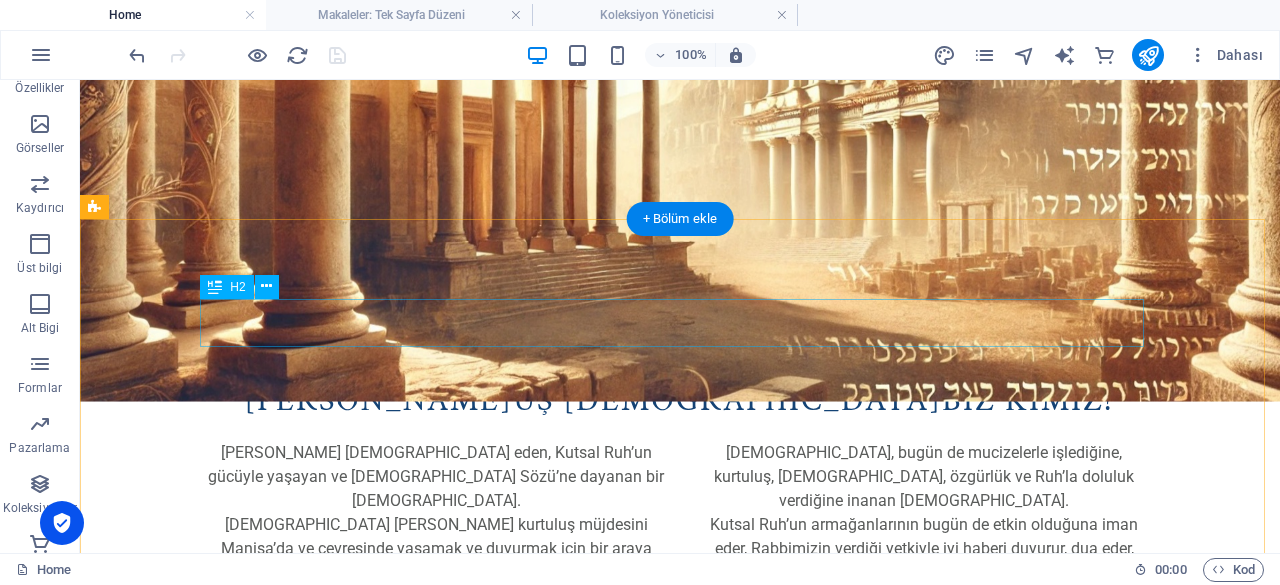 click on "[PERSON_NAME]uş [DEMOGRAPHIC_DATA]" at bounding box center [593, 400] 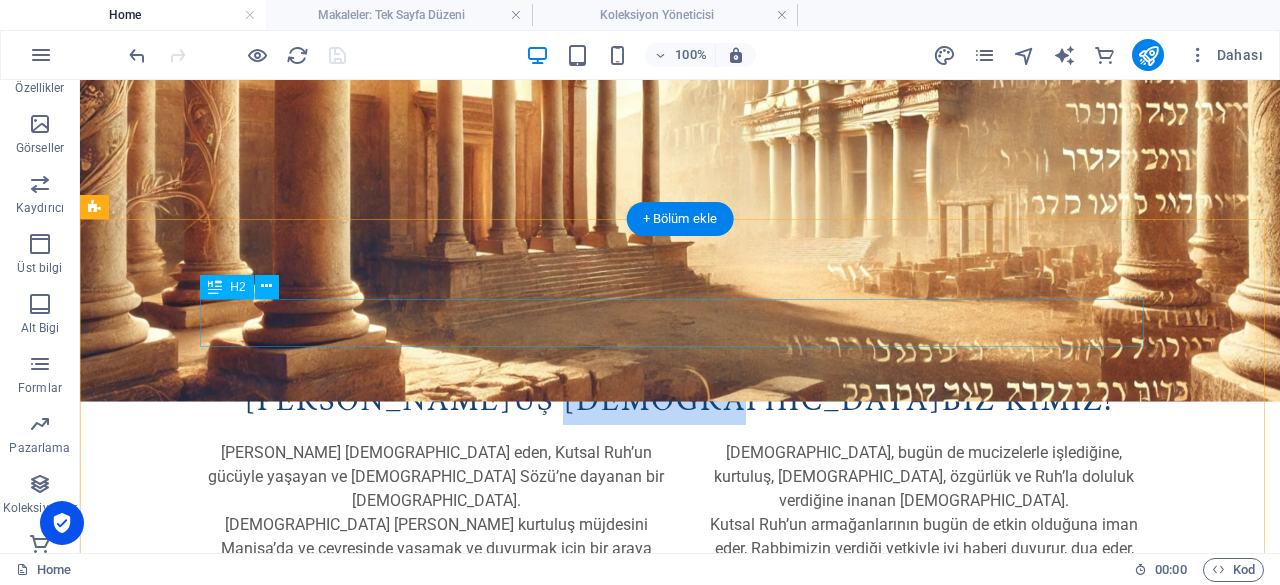 click on "[PERSON_NAME]uş [DEMOGRAPHIC_DATA]" at bounding box center (593, 400) 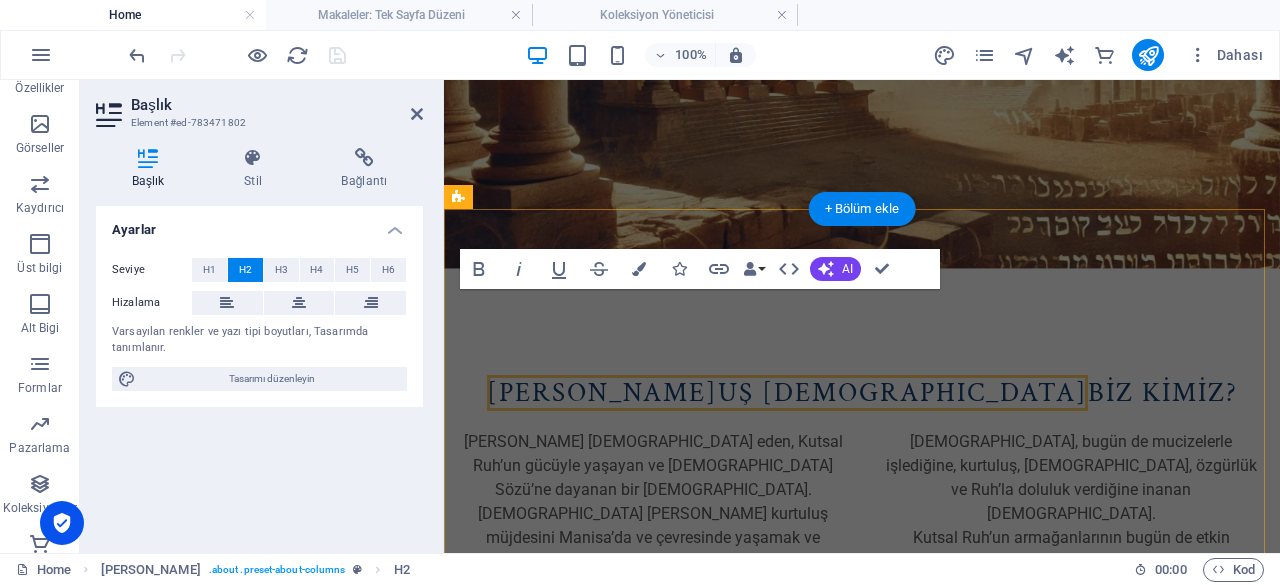 scroll, scrollTop: 470, scrollLeft: 0, axis: vertical 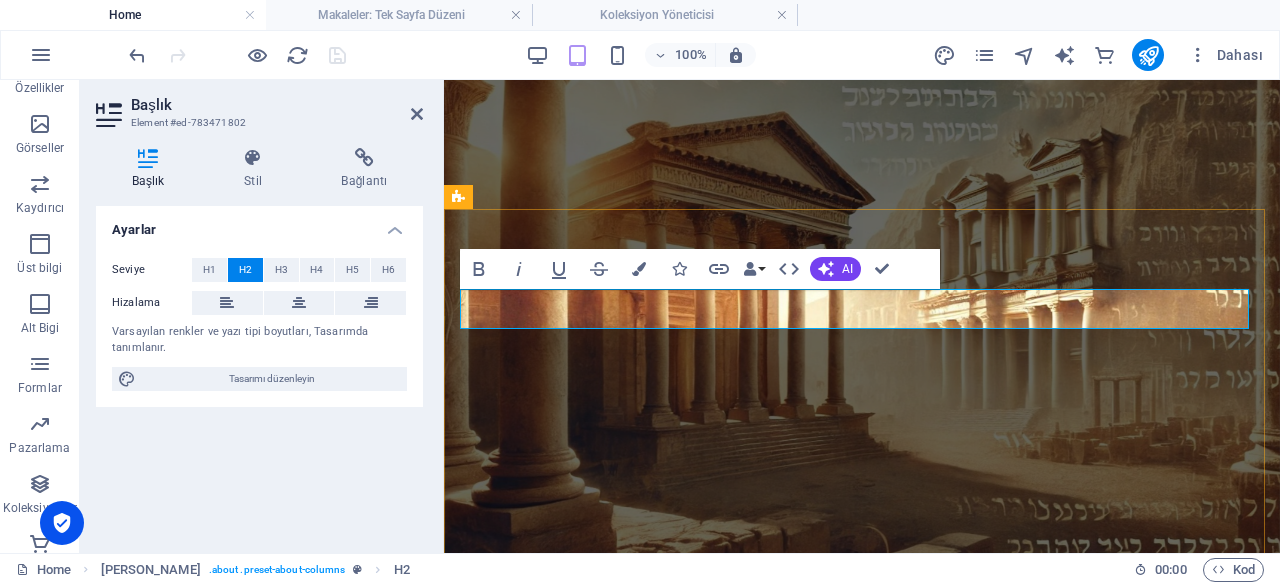 click on "[PERSON_NAME]uş Kilisesi Biz Kimiz?" at bounding box center [862, 716] 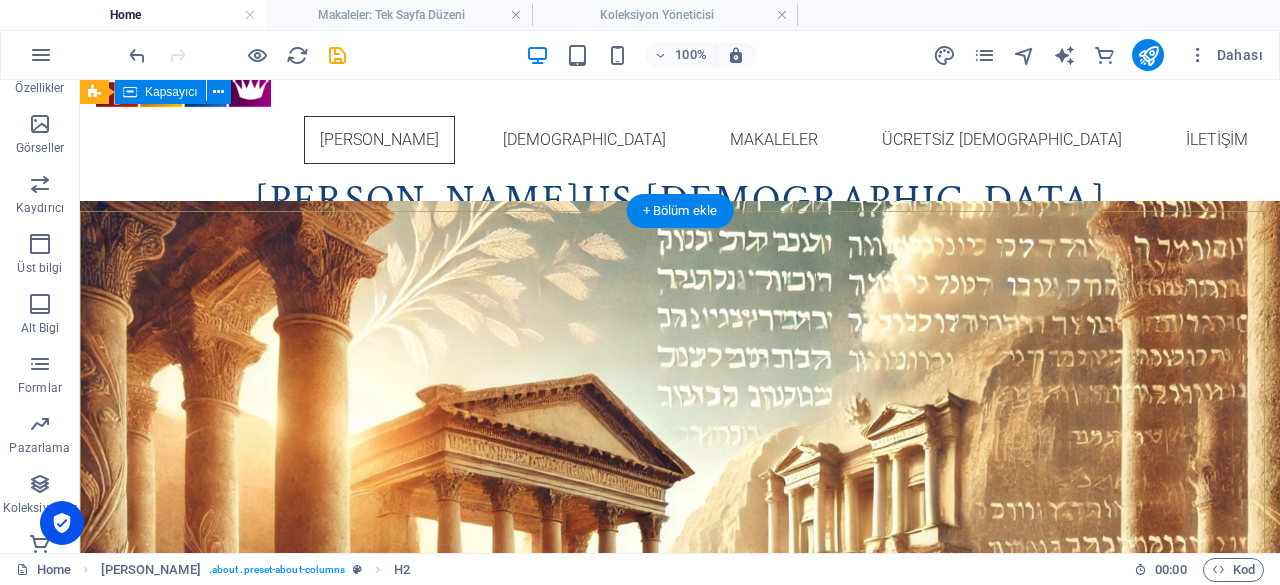 scroll, scrollTop: 0, scrollLeft: 0, axis: both 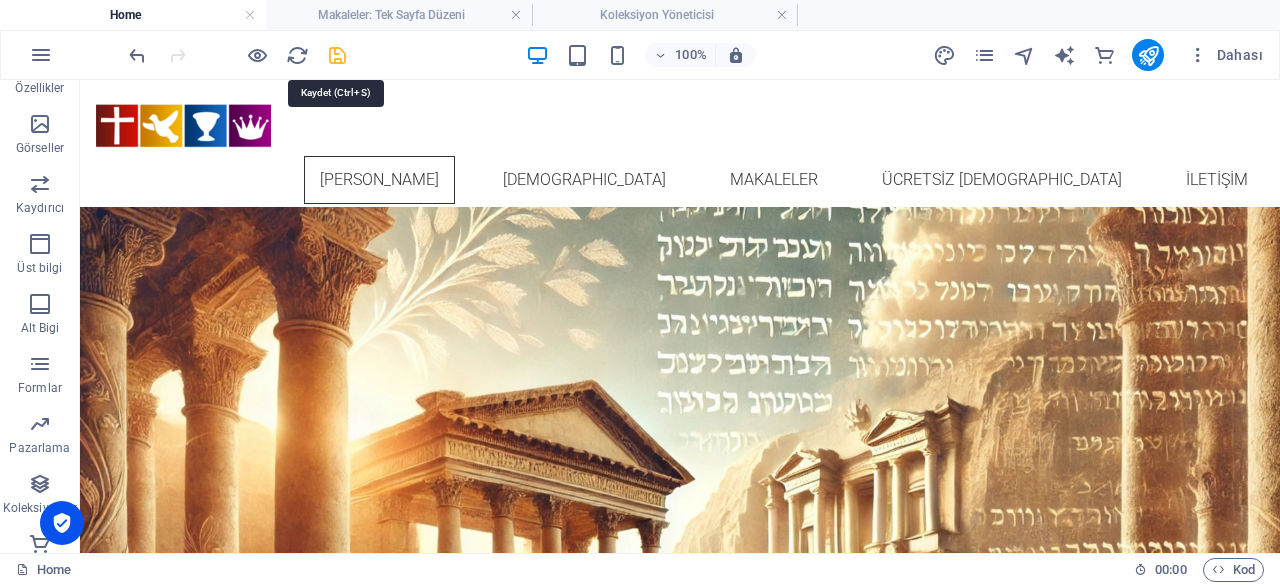 click at bounding box center (337, 55) 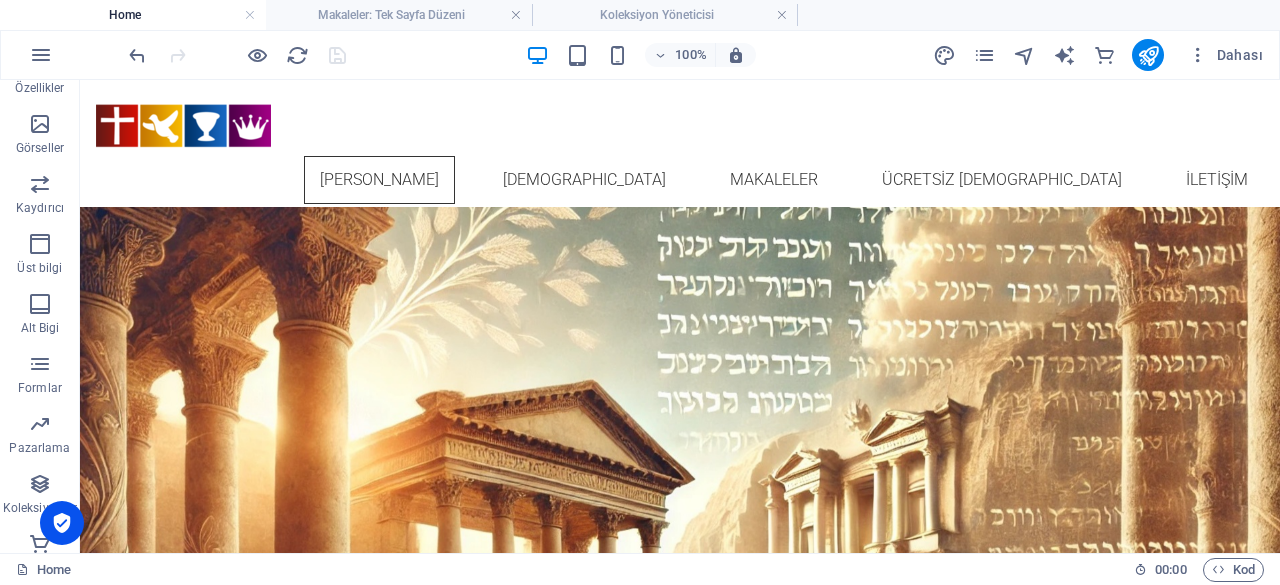 drag, startPoint x: 338, startPoint y: 58, endPoint x: 396, endPoint y: 61, distance: 58.077534 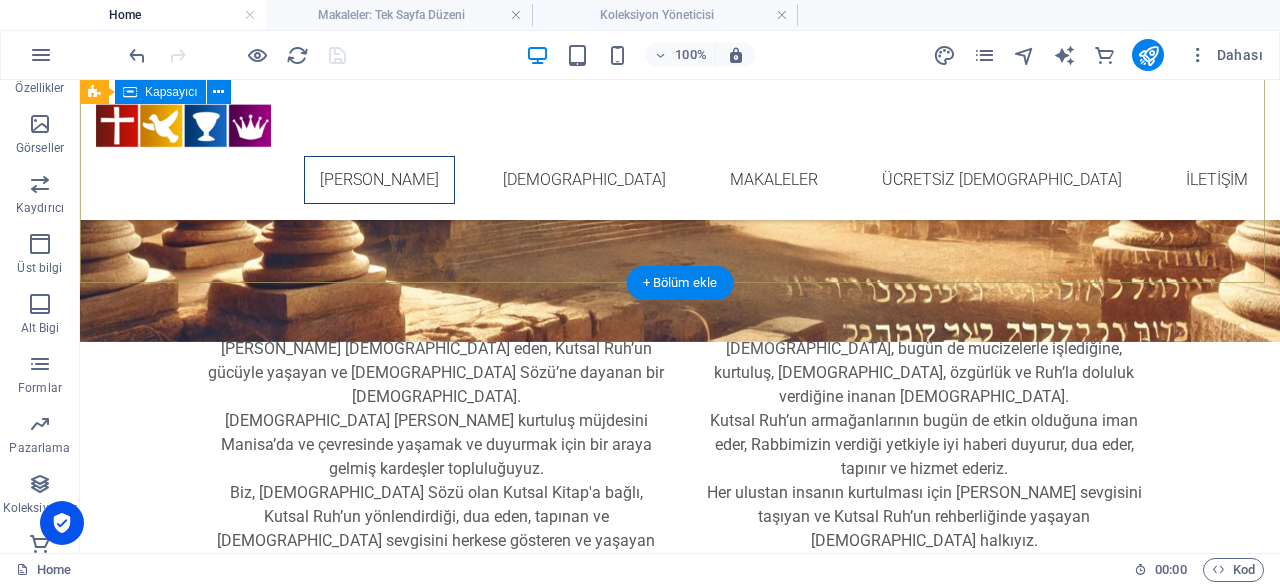scroll, scrollTop: 1000, scrollLeft: 0, axis: vertical 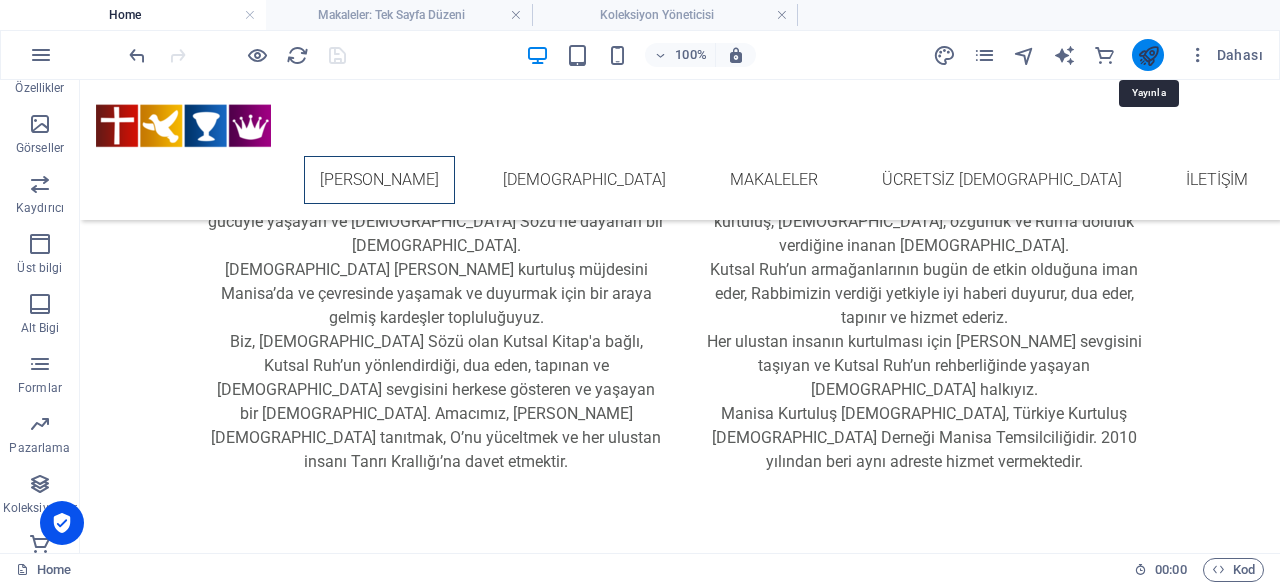click at bounding box center [1148, 55] 